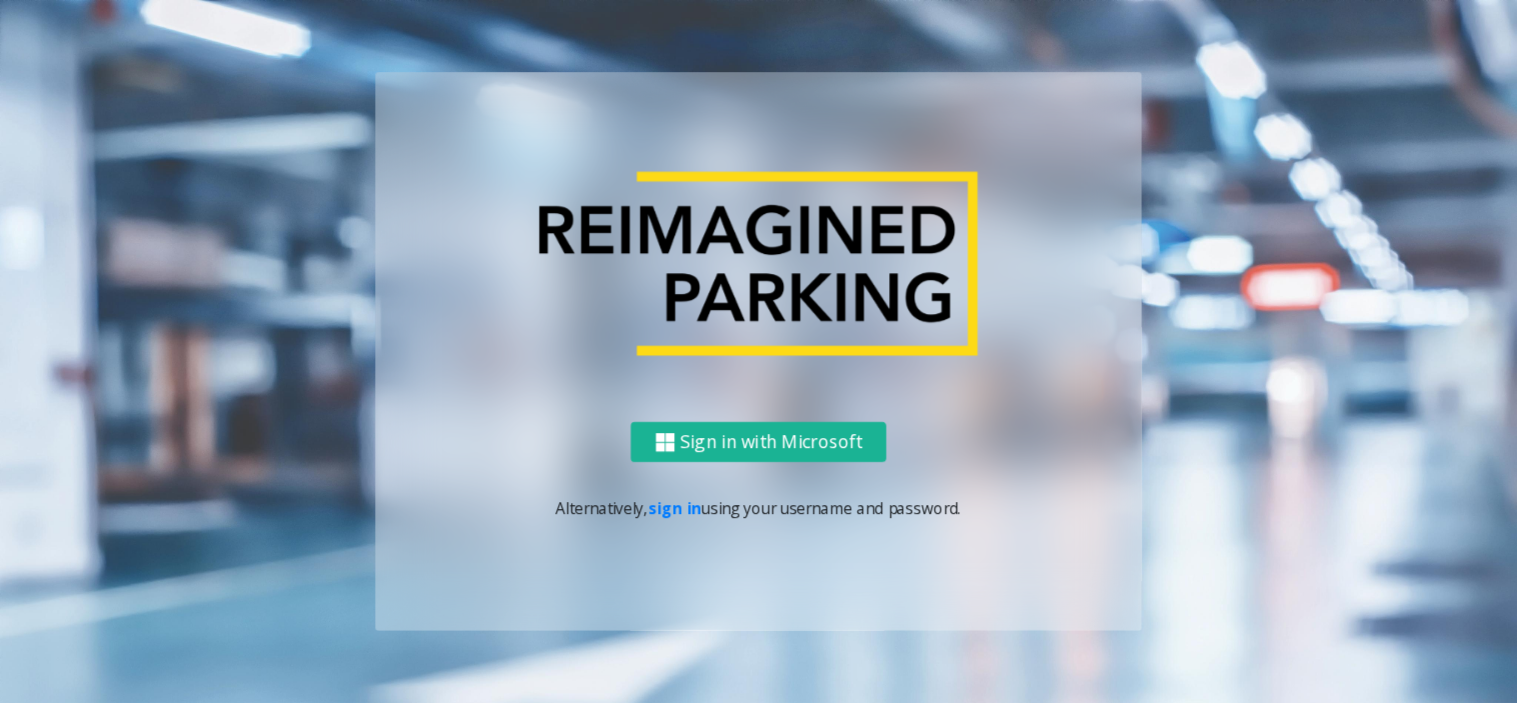 scroll, scrollTop: 0, scrollLeft: 0, axis: both 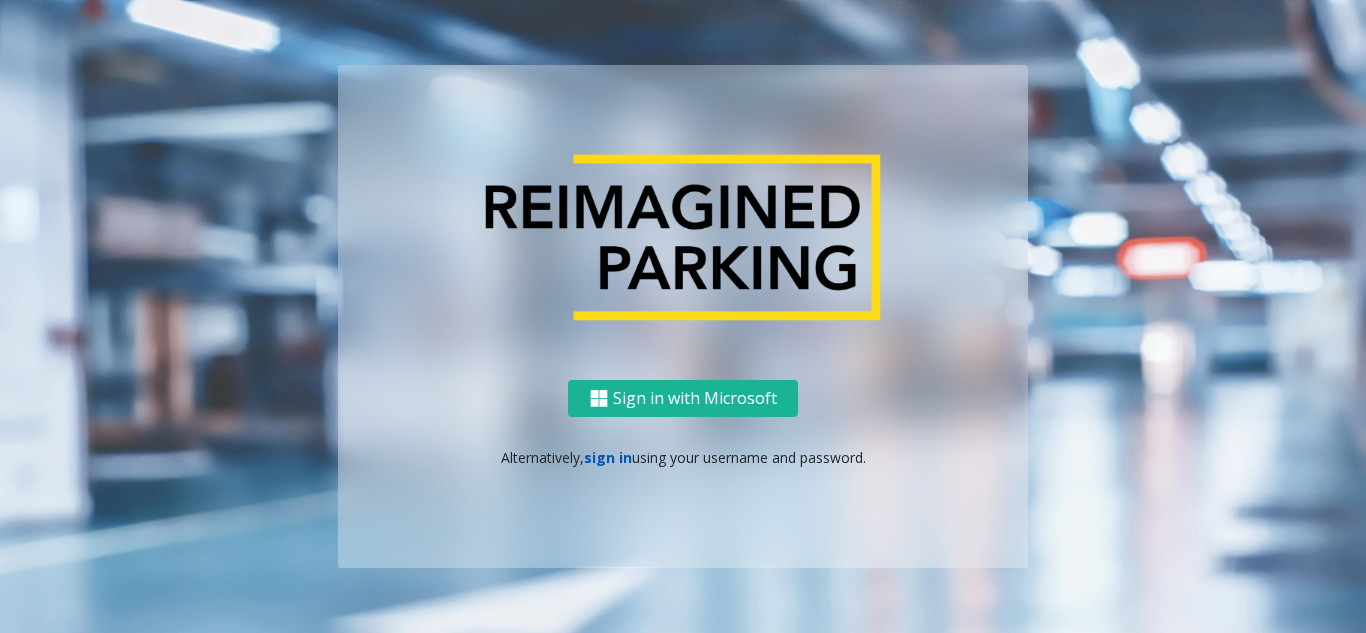 click on "sign in" 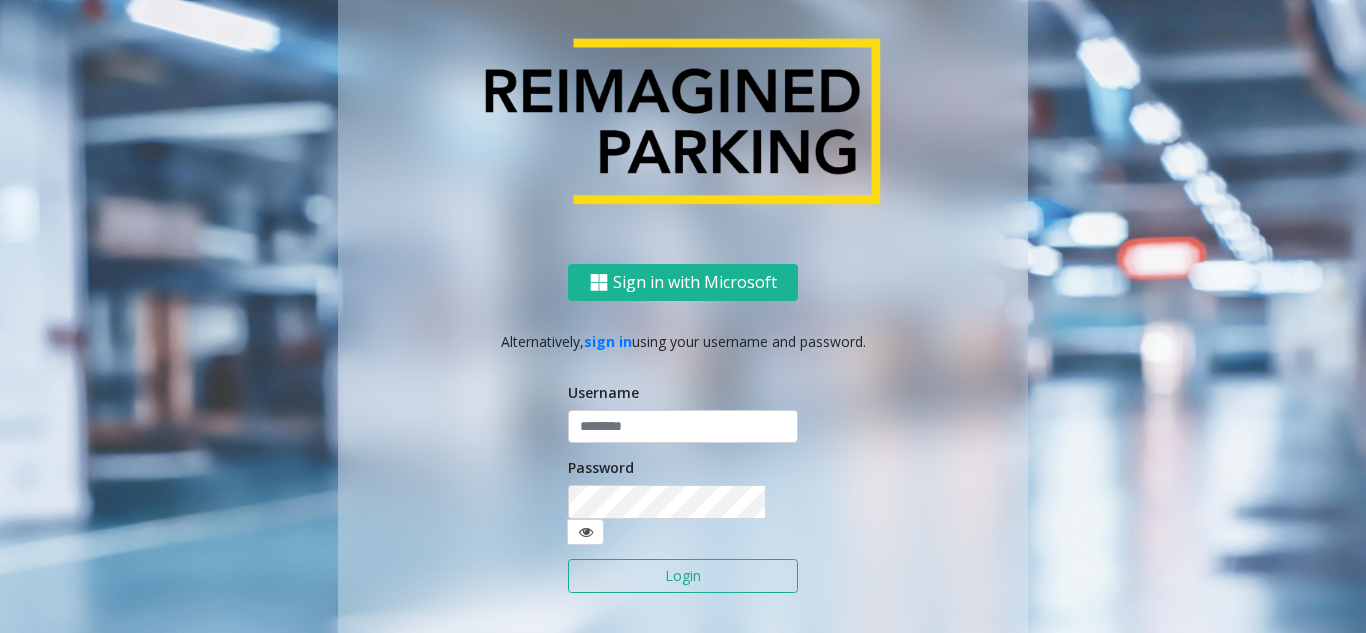 click on "Username Password Login" 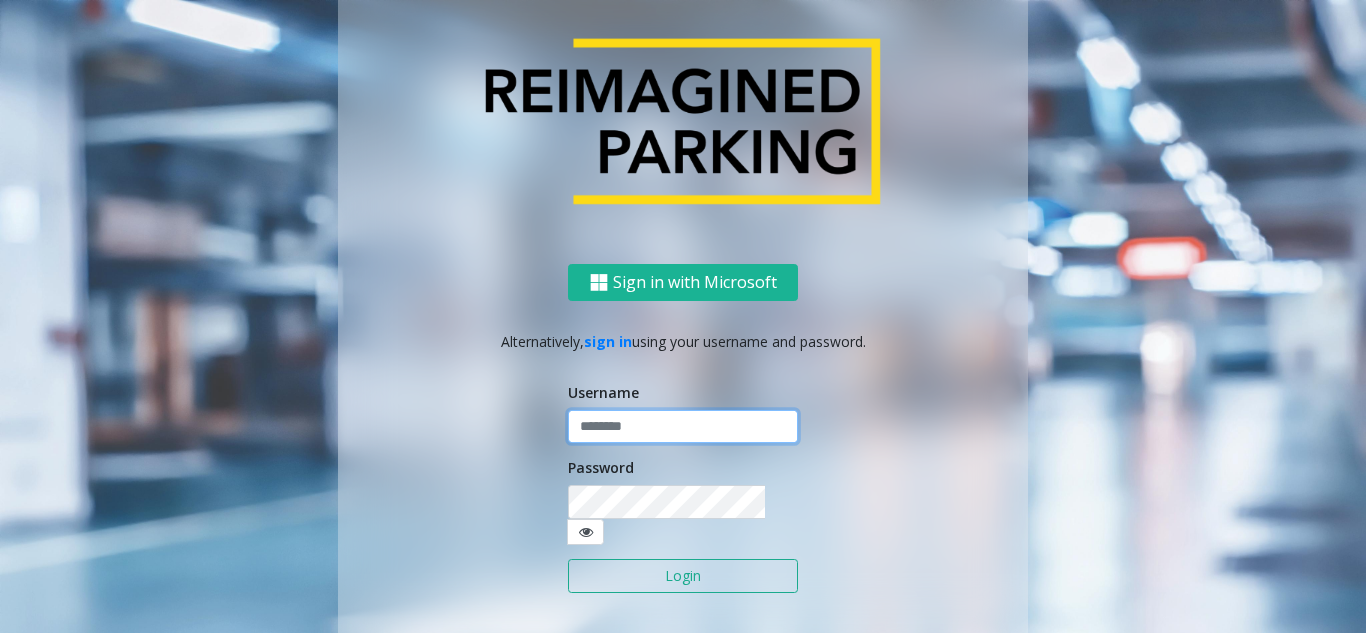 click 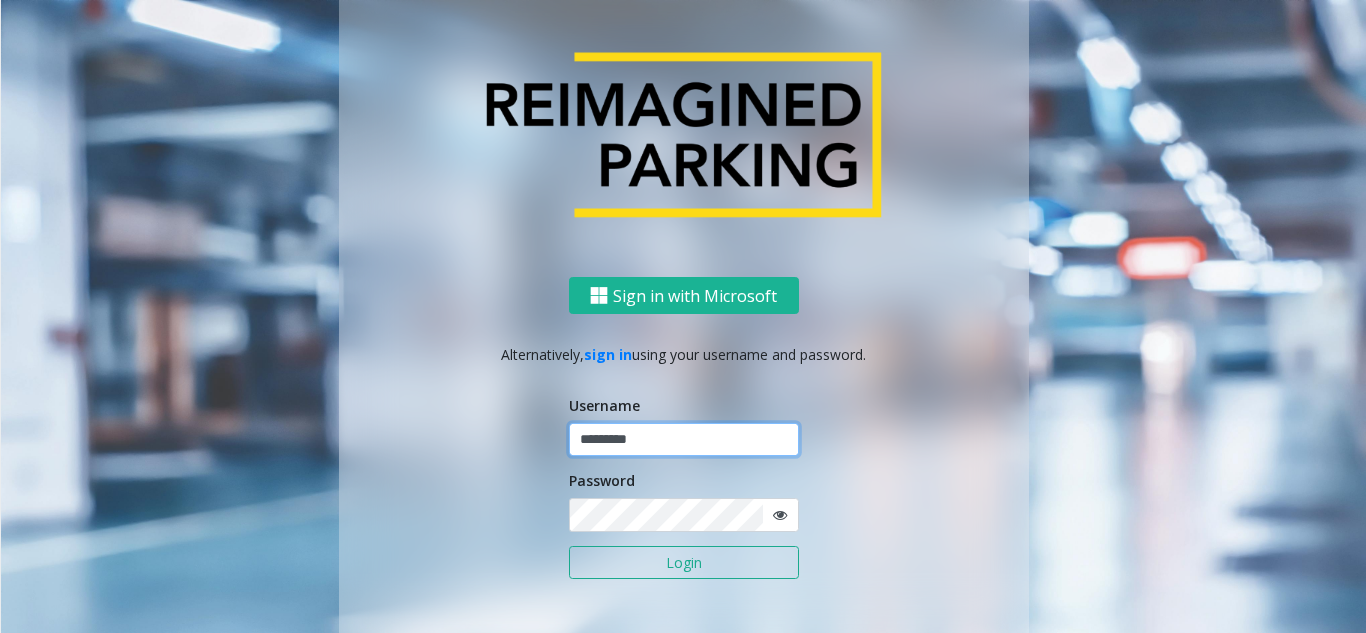 paste on "*********" 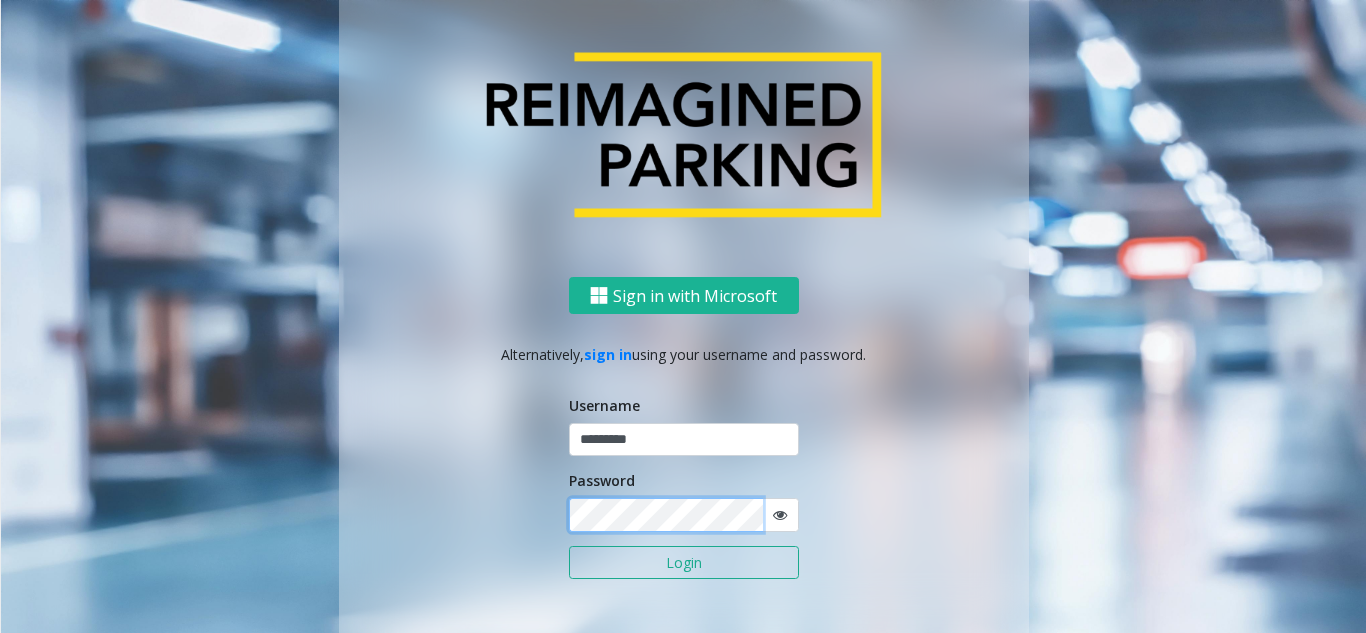 type on "*********" 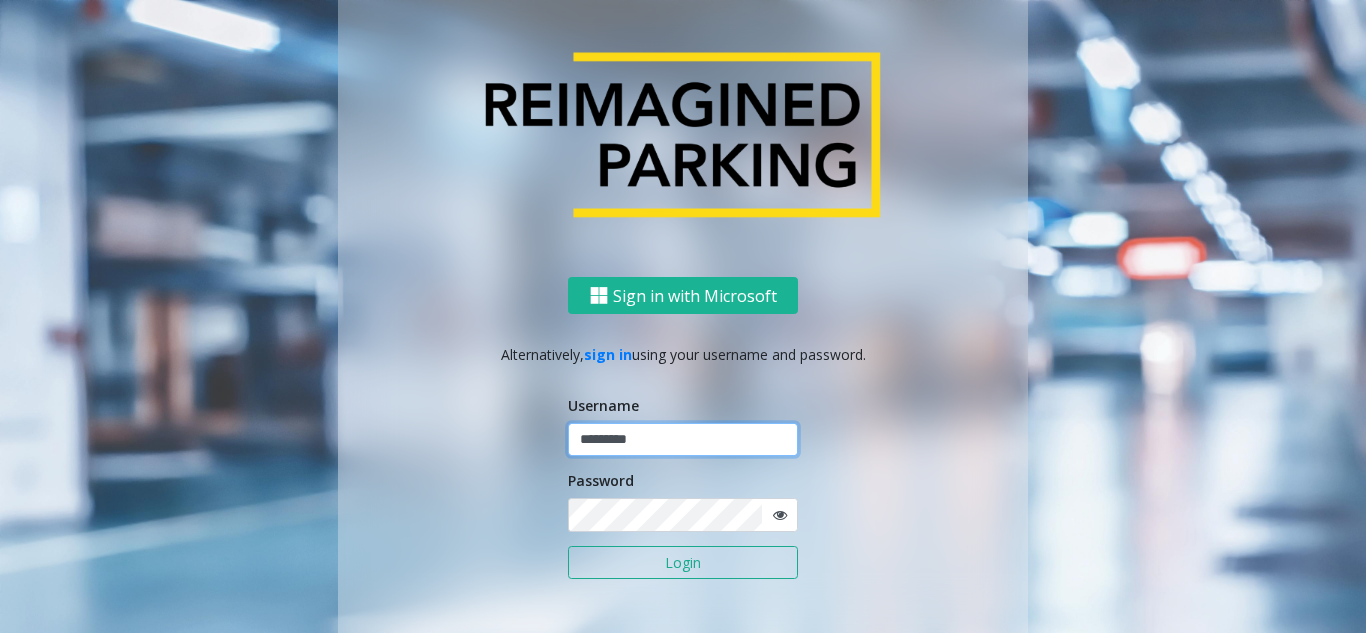 click on "*********" 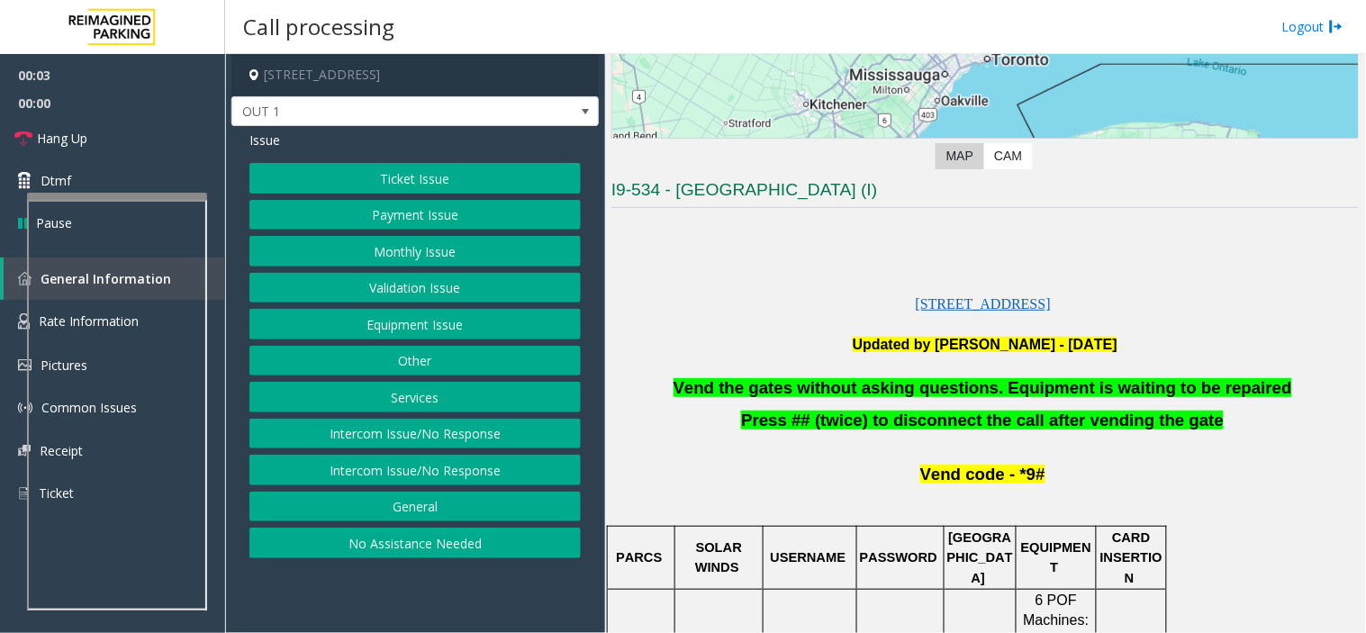 click on "Login" 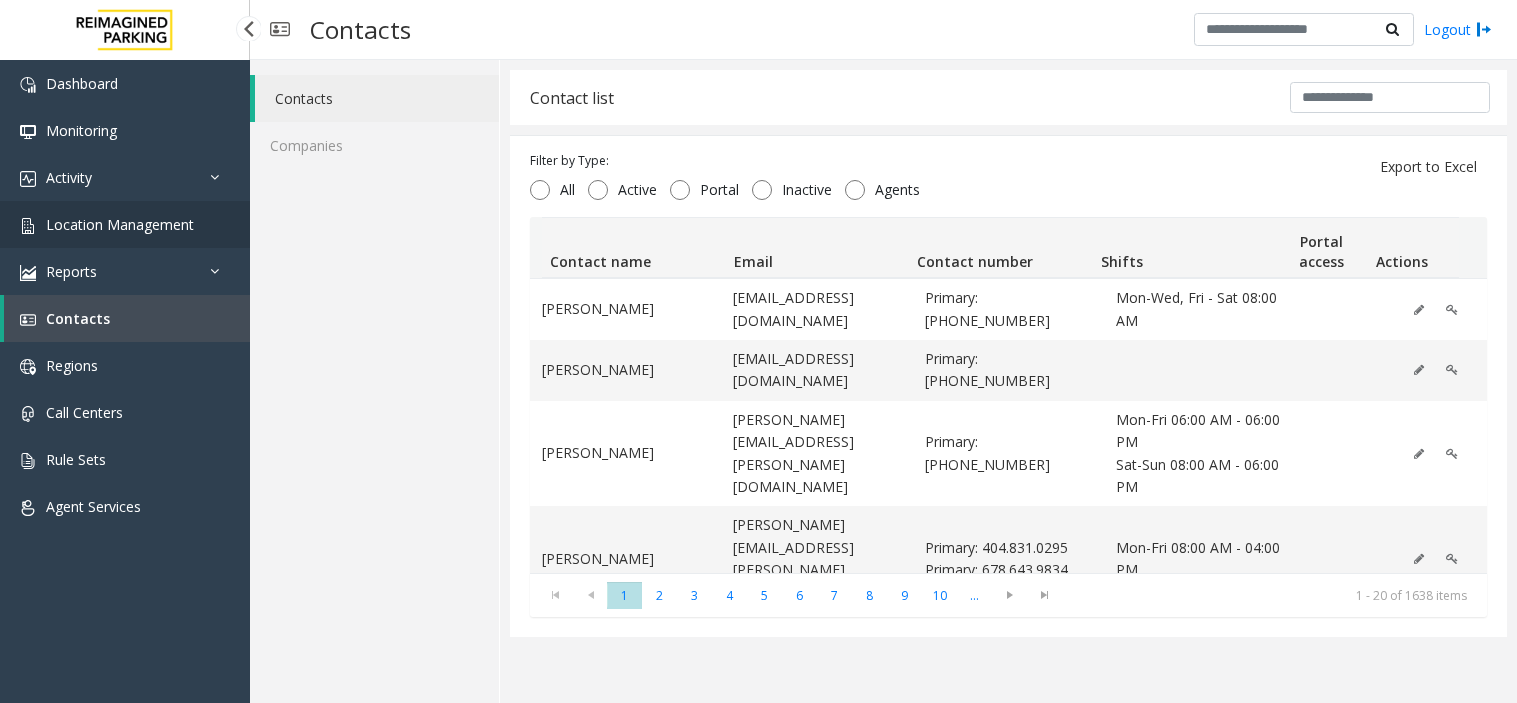 scroll, scrollTop: 0, scrollLeft: 0, axis: both 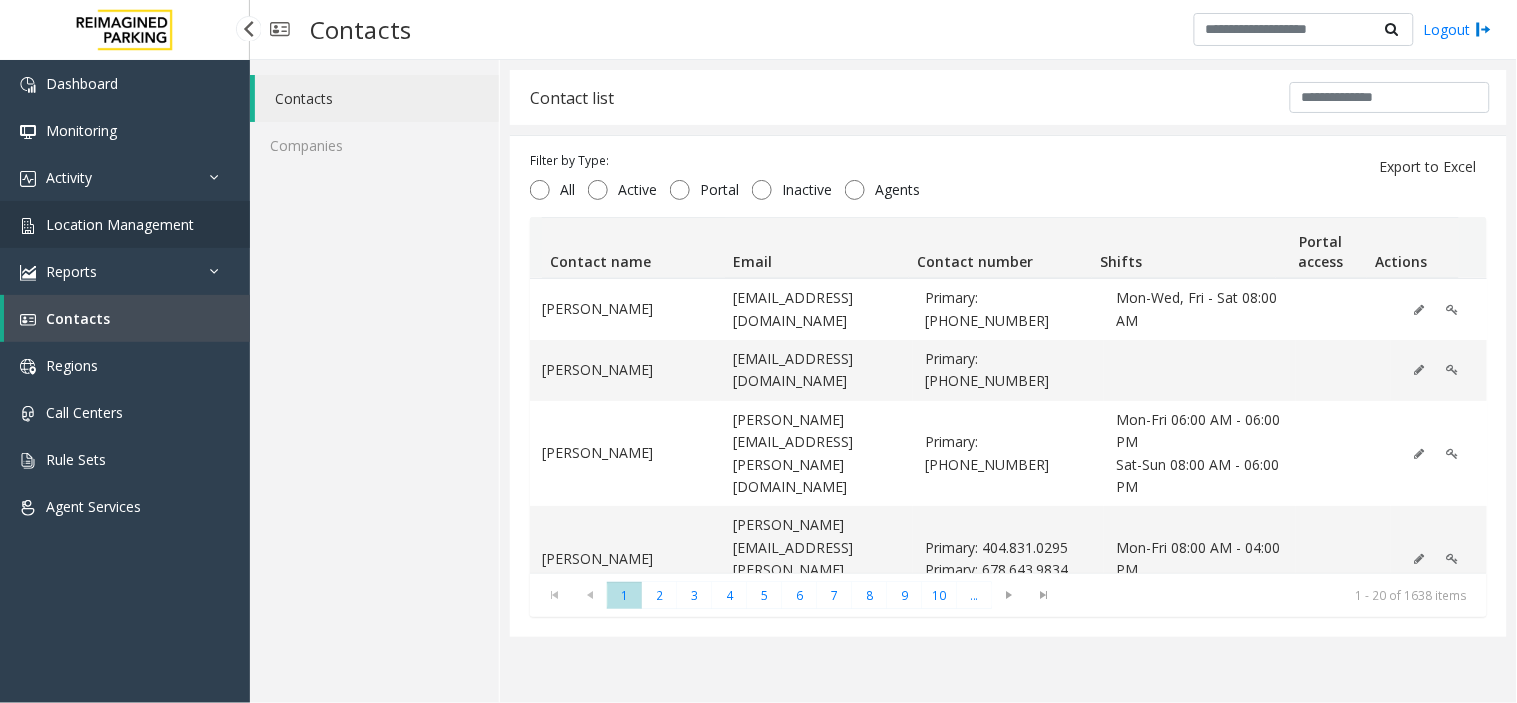 click on "Location Management" at bounding box center (120, 224) 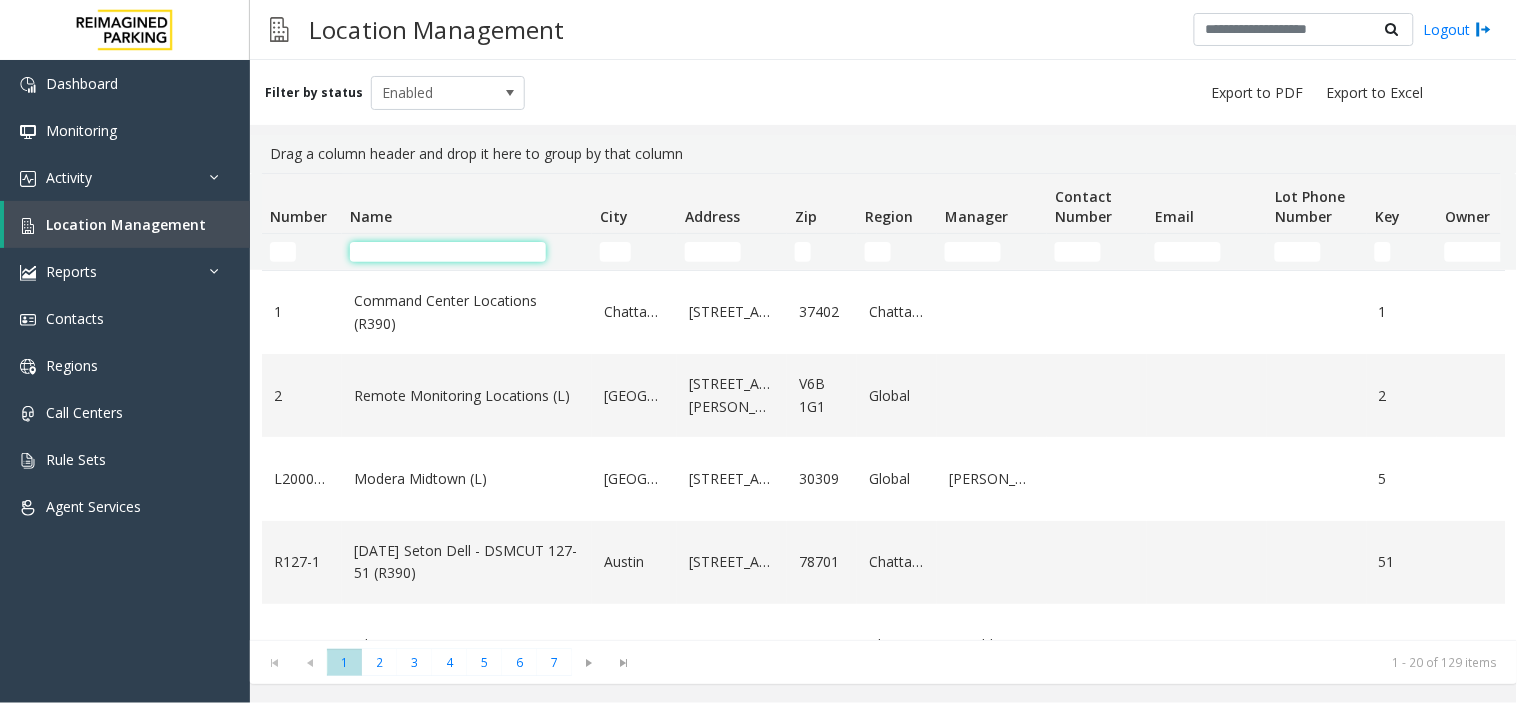 click 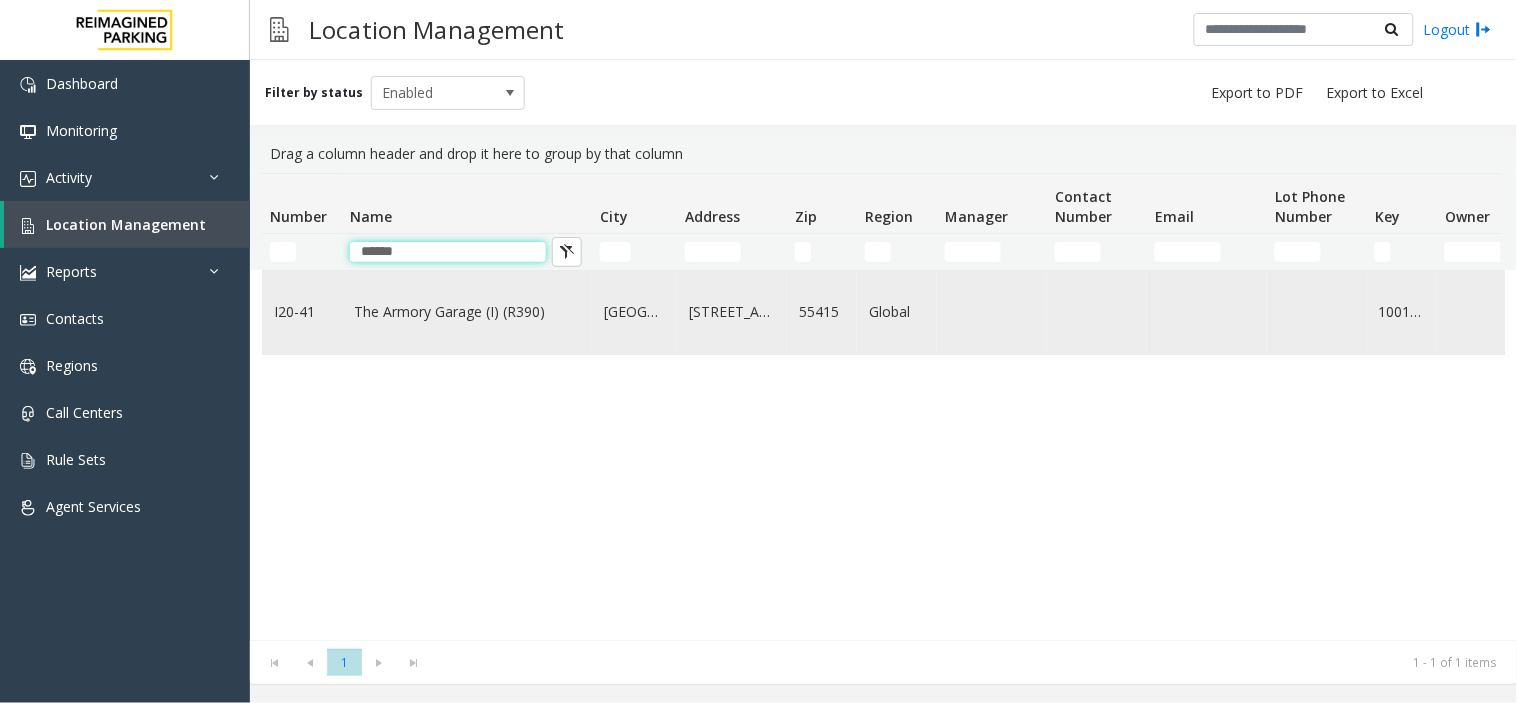 type on "******" 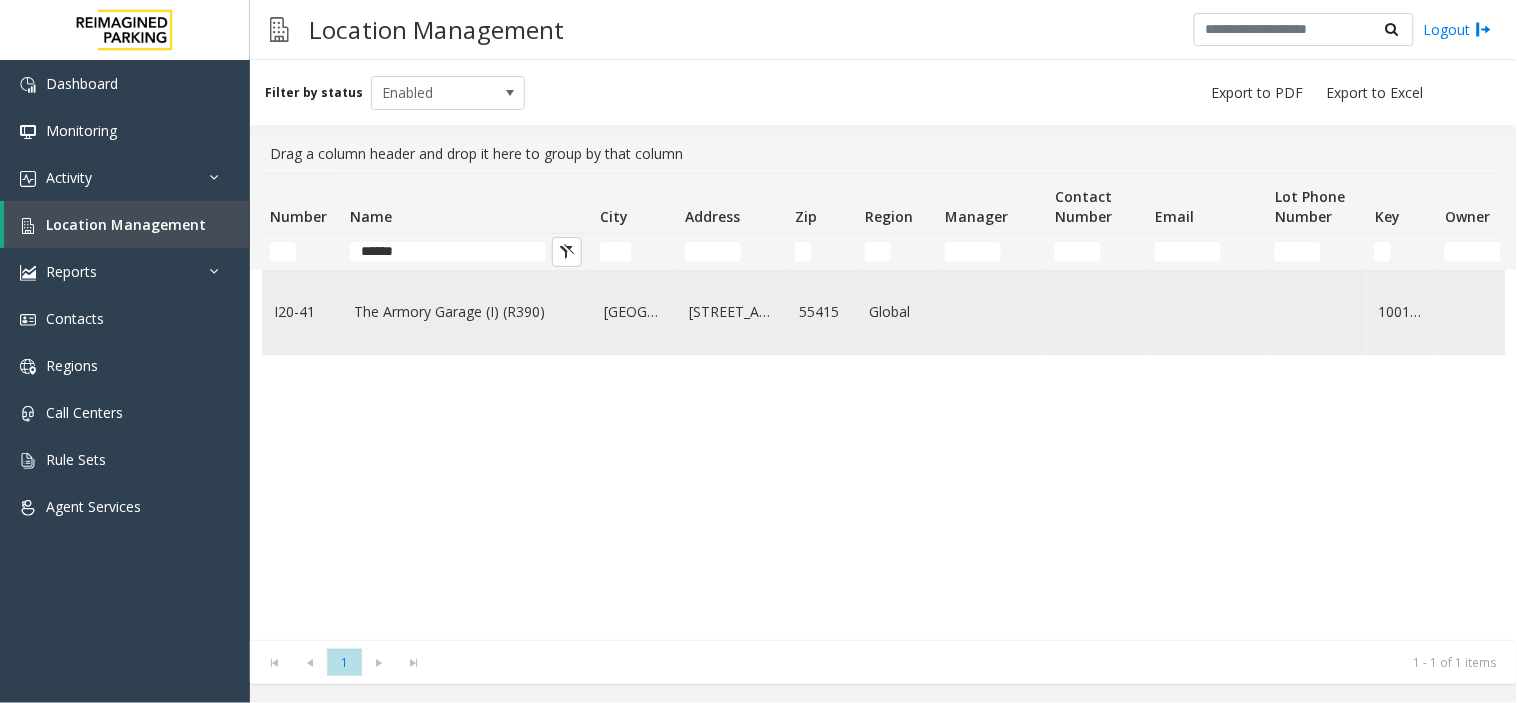 click on "The Armory Garage (I) (R390)" 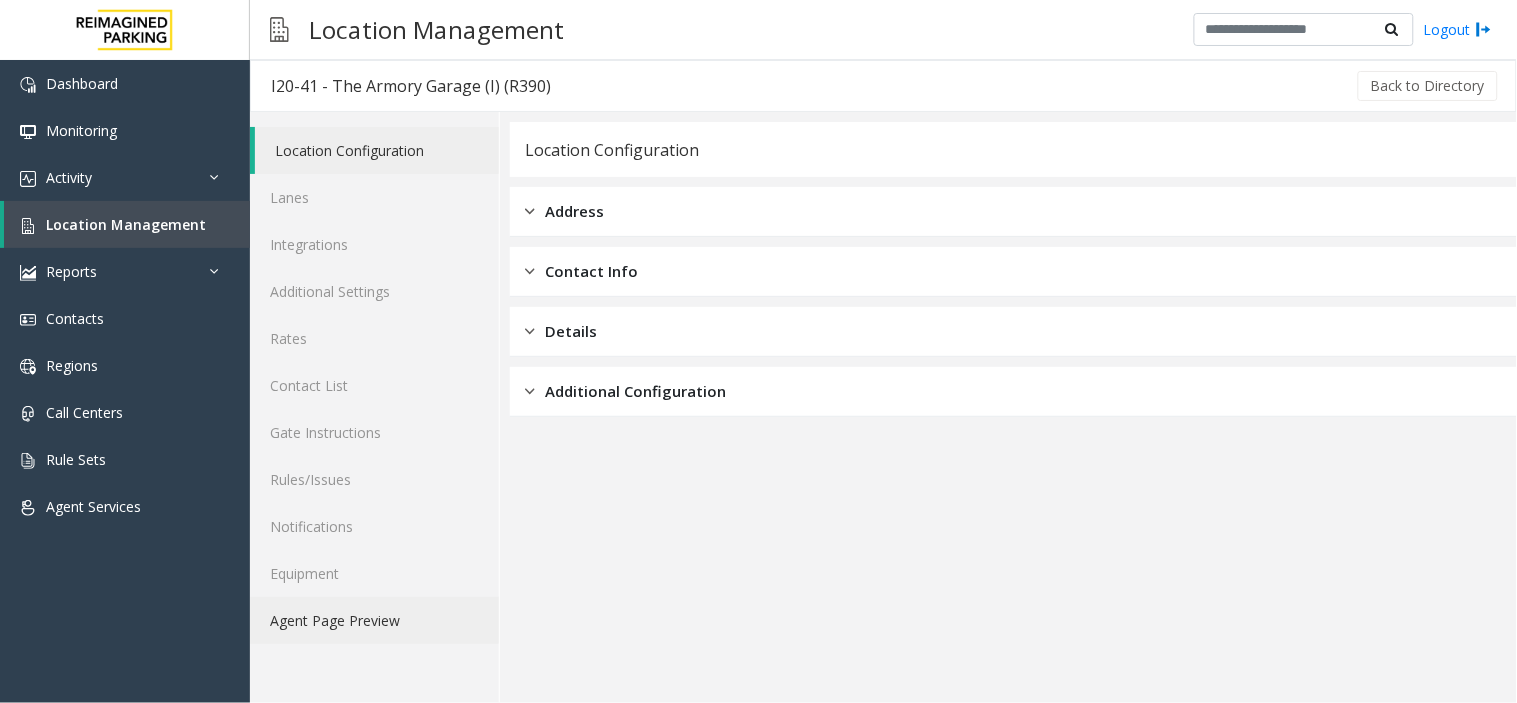 click on "Agent Page Preview" 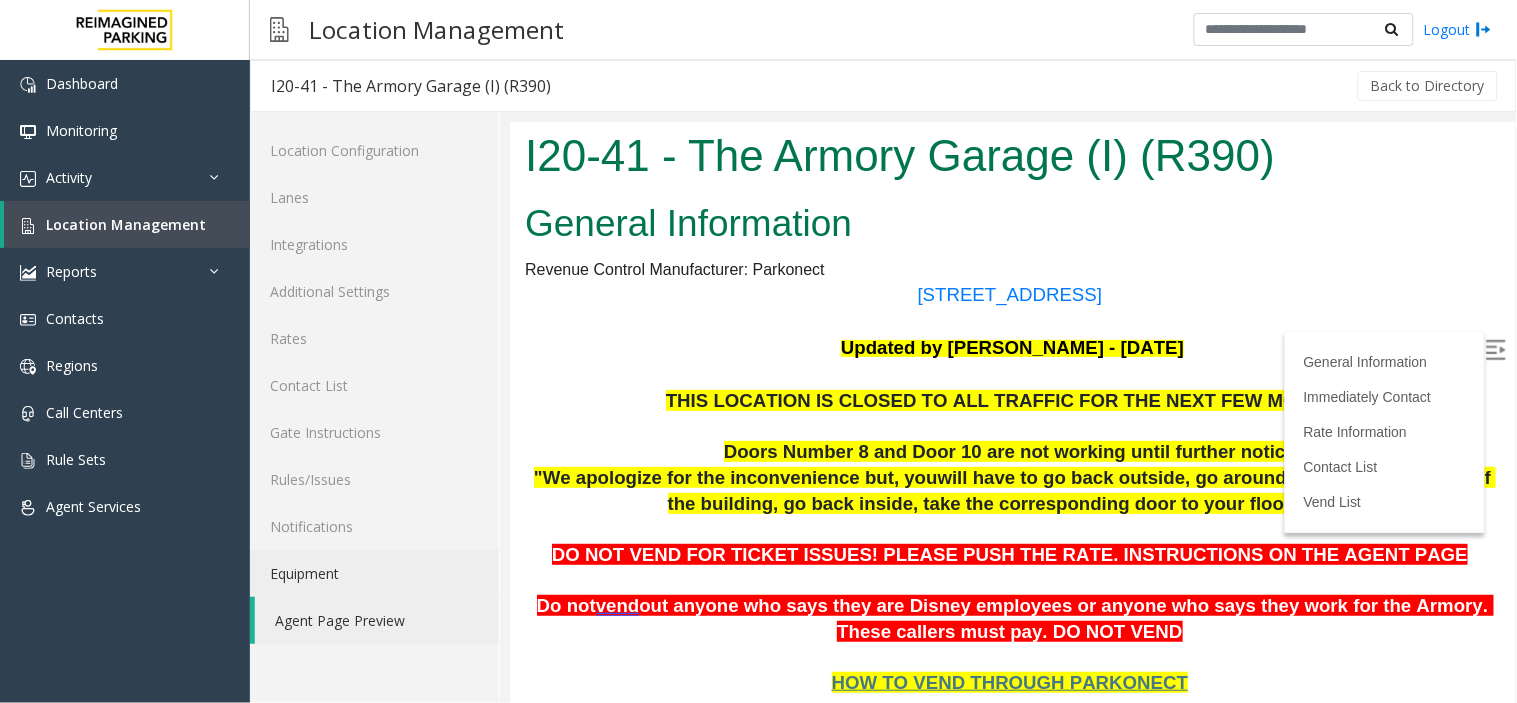 scroll, scrollTop: 333, scrollLeft: 0, axis: vertical 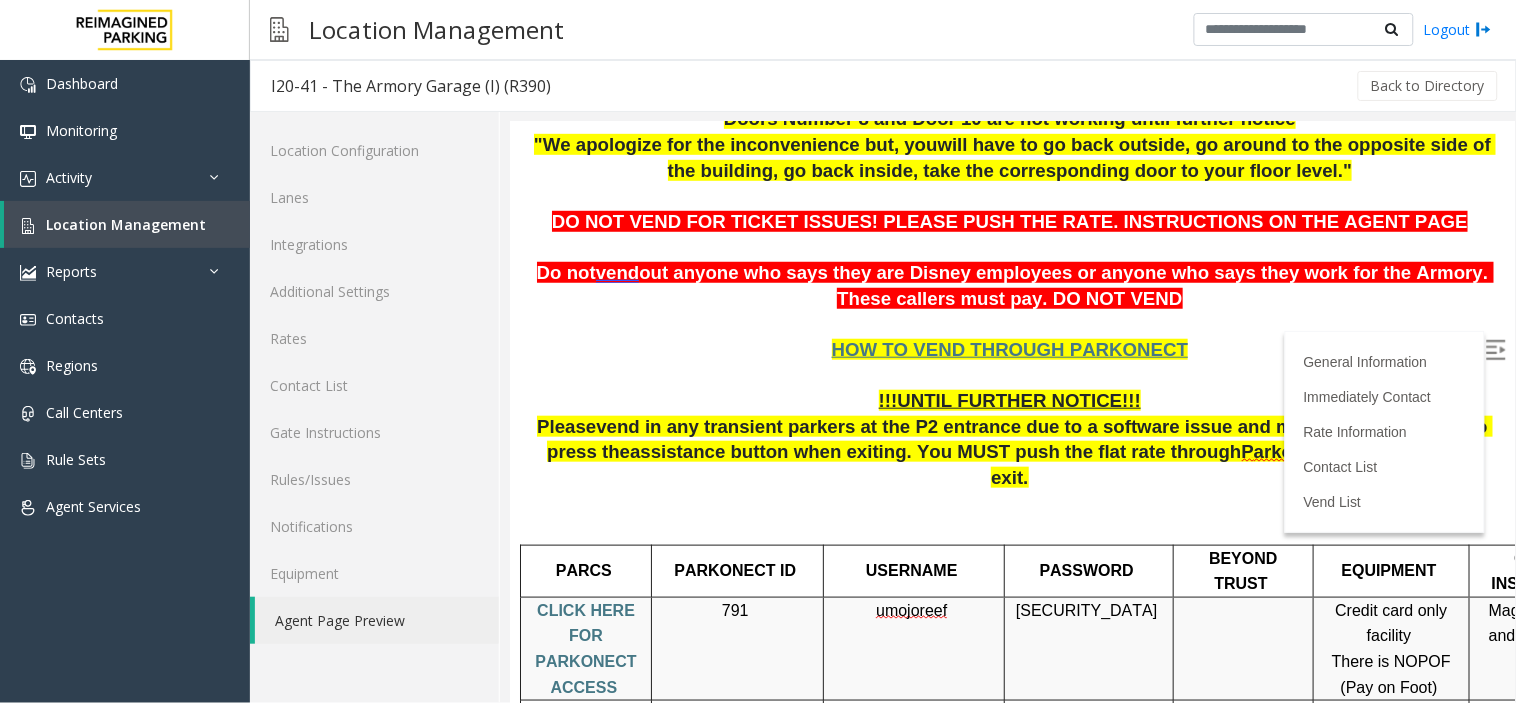 click on "HOW TO VEND THROUGH PARKONECT" at bounding box center [1009, 348] 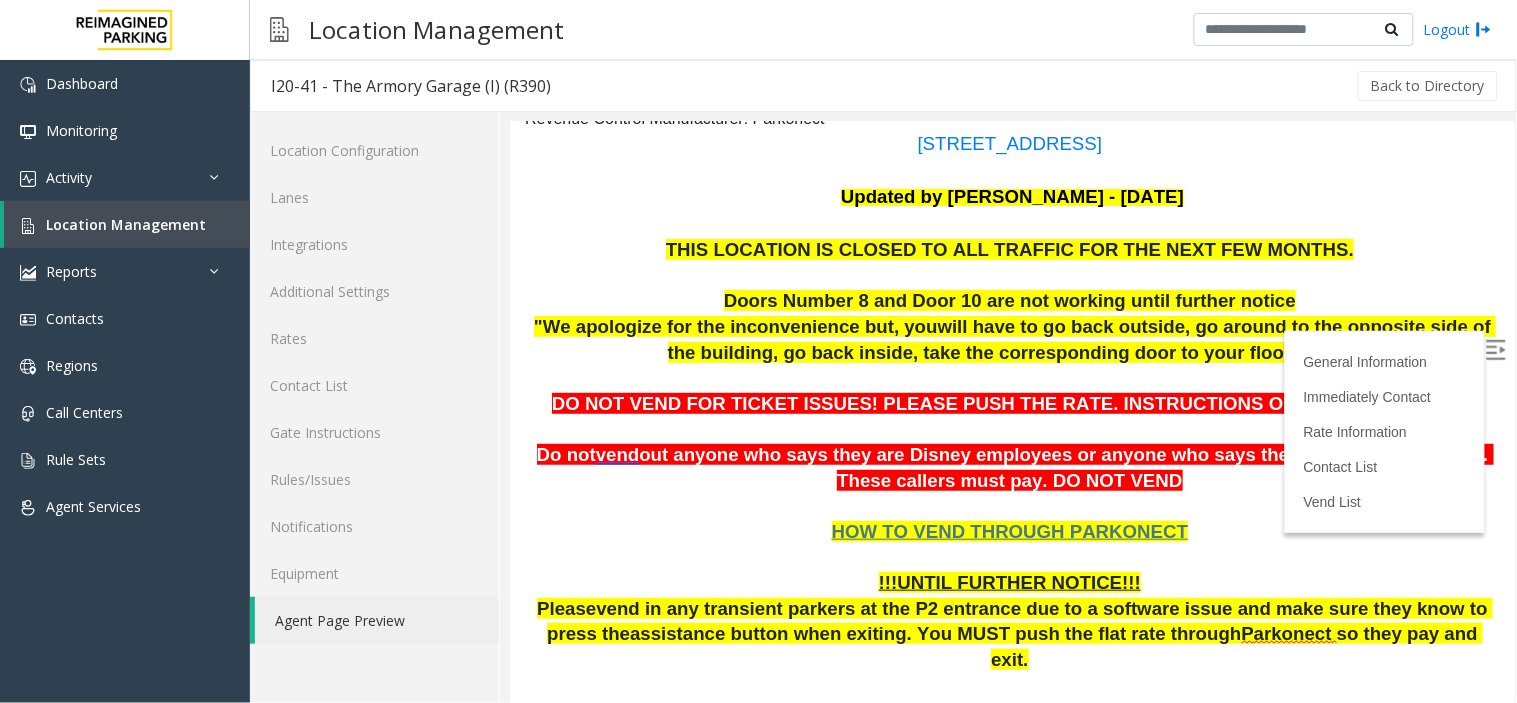 scroll, scrollTop: 222, scrollLeft: 0, axis: vertical 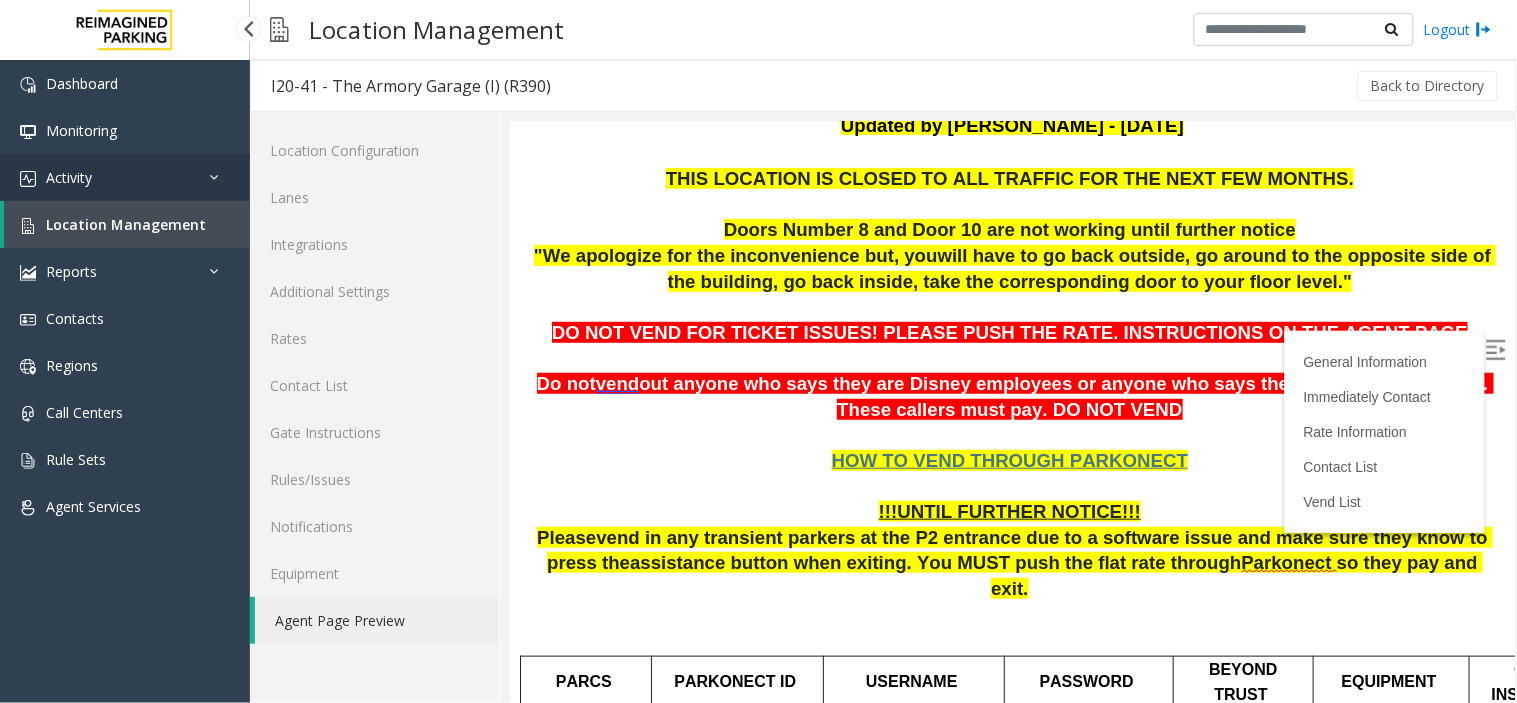 click on "Activity" at bounding box center [125, 177] 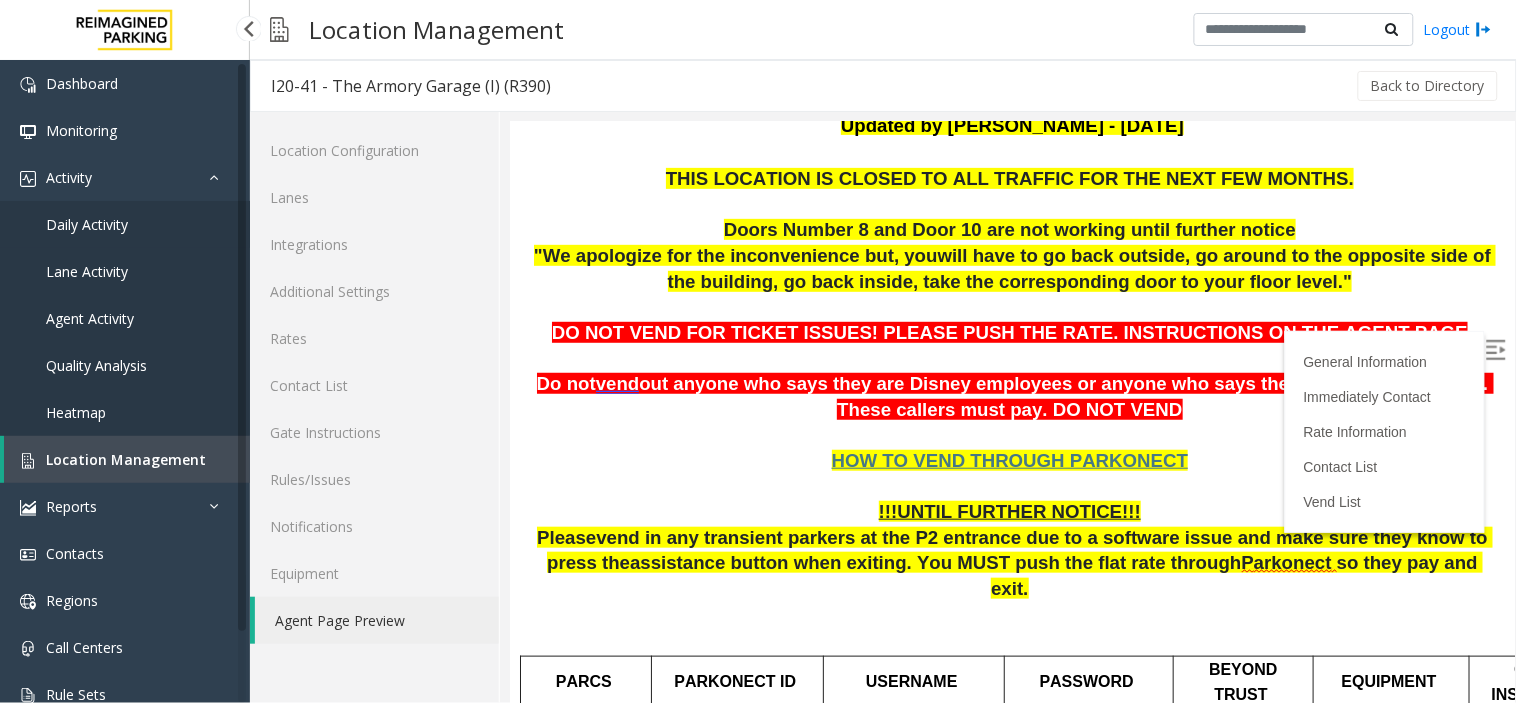 click on "Daily Activity" at bounding box center (125, 224) 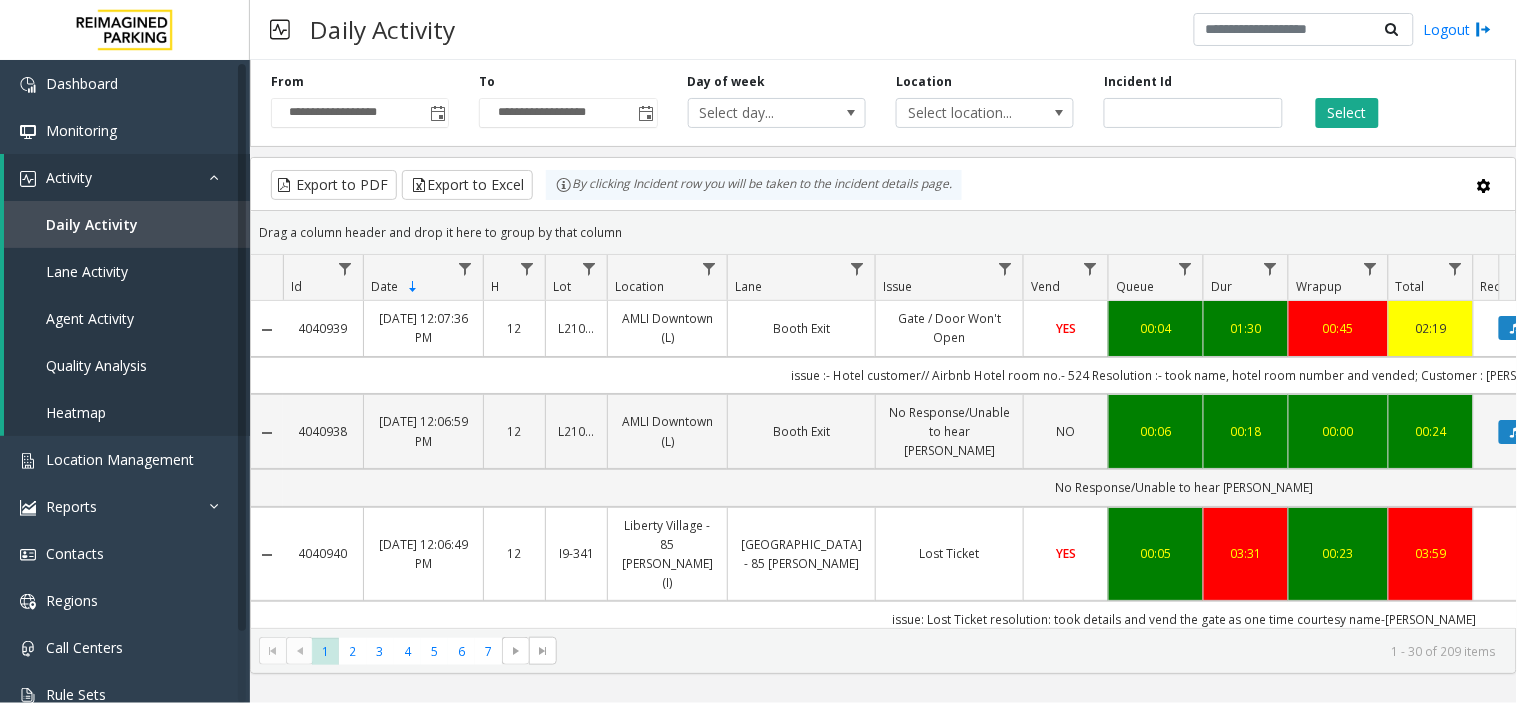 scroll, scrollTop: 0, scrollLeft: 113, axis: horizontal 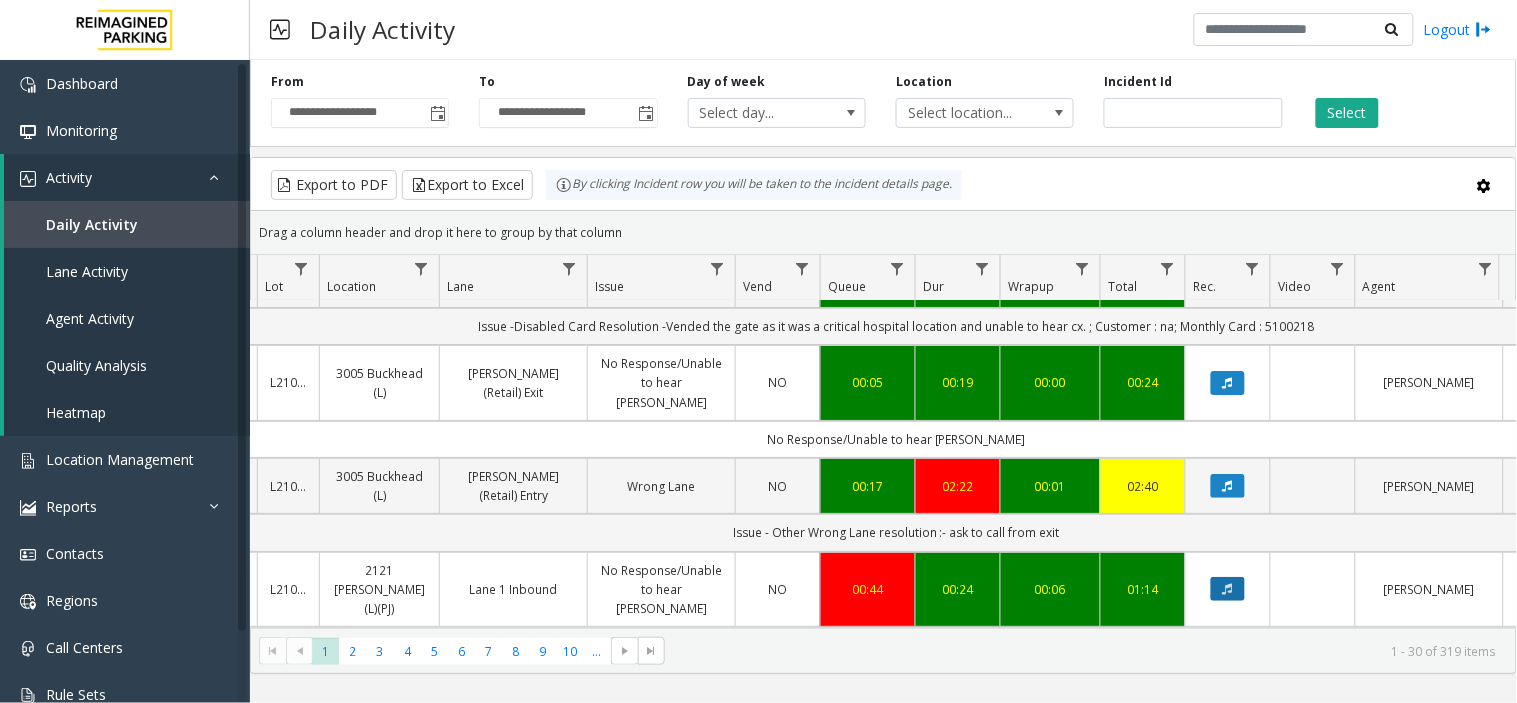 click 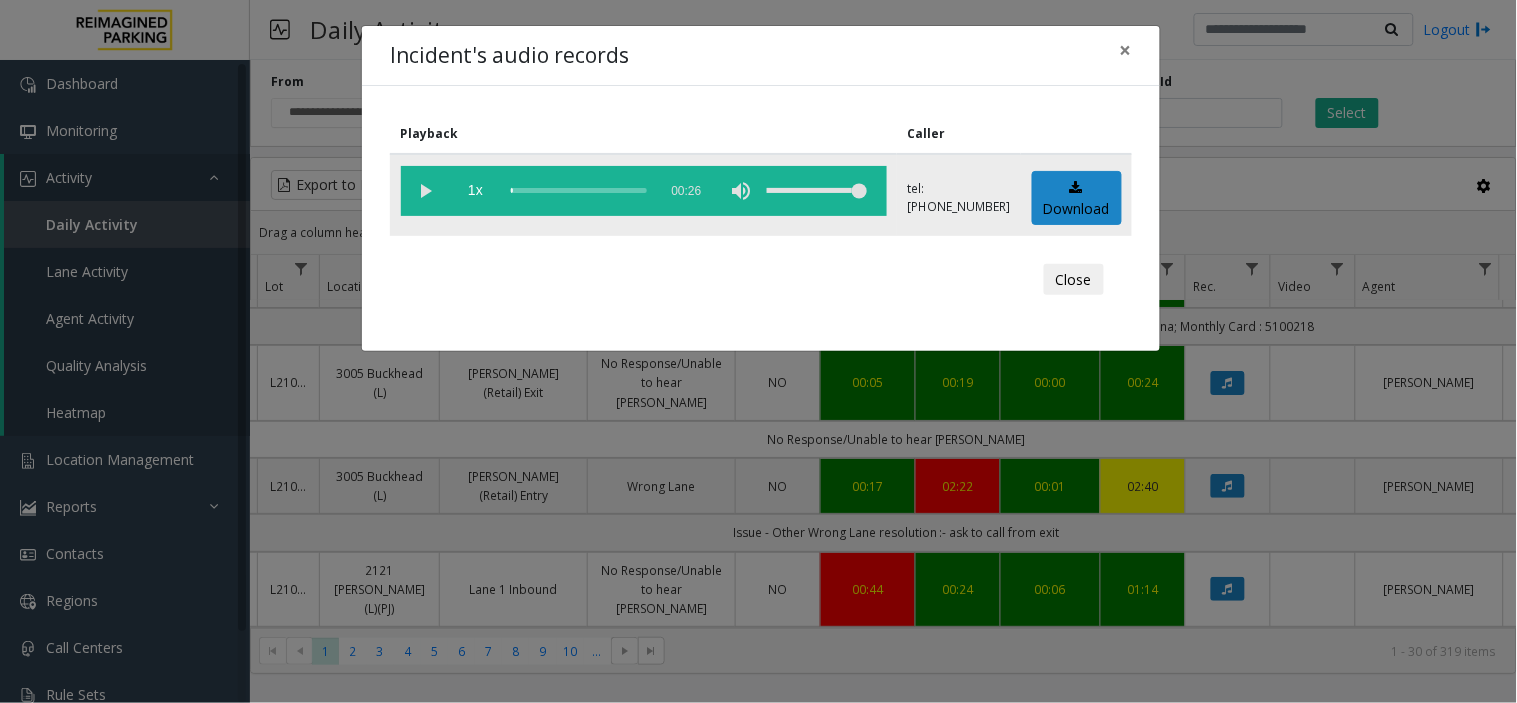 click 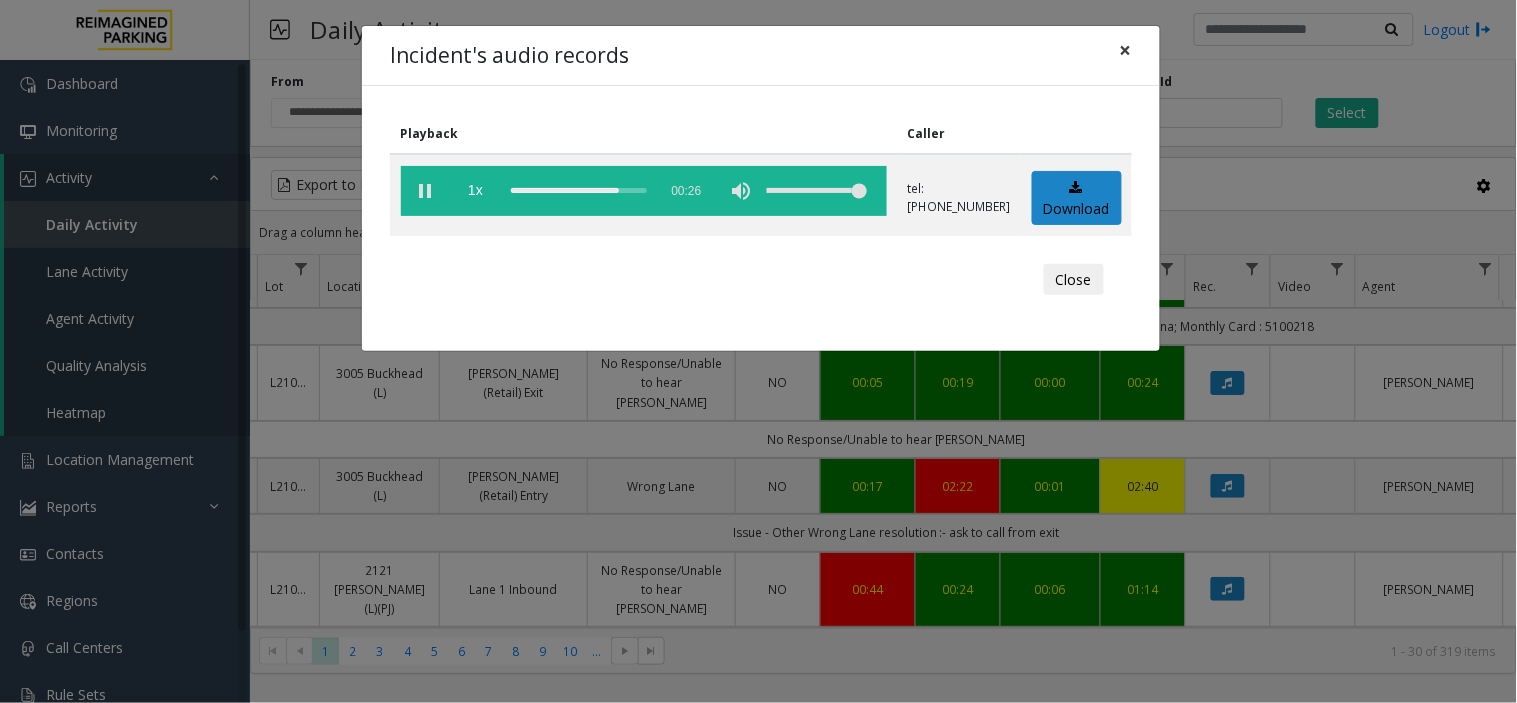 click on "×" 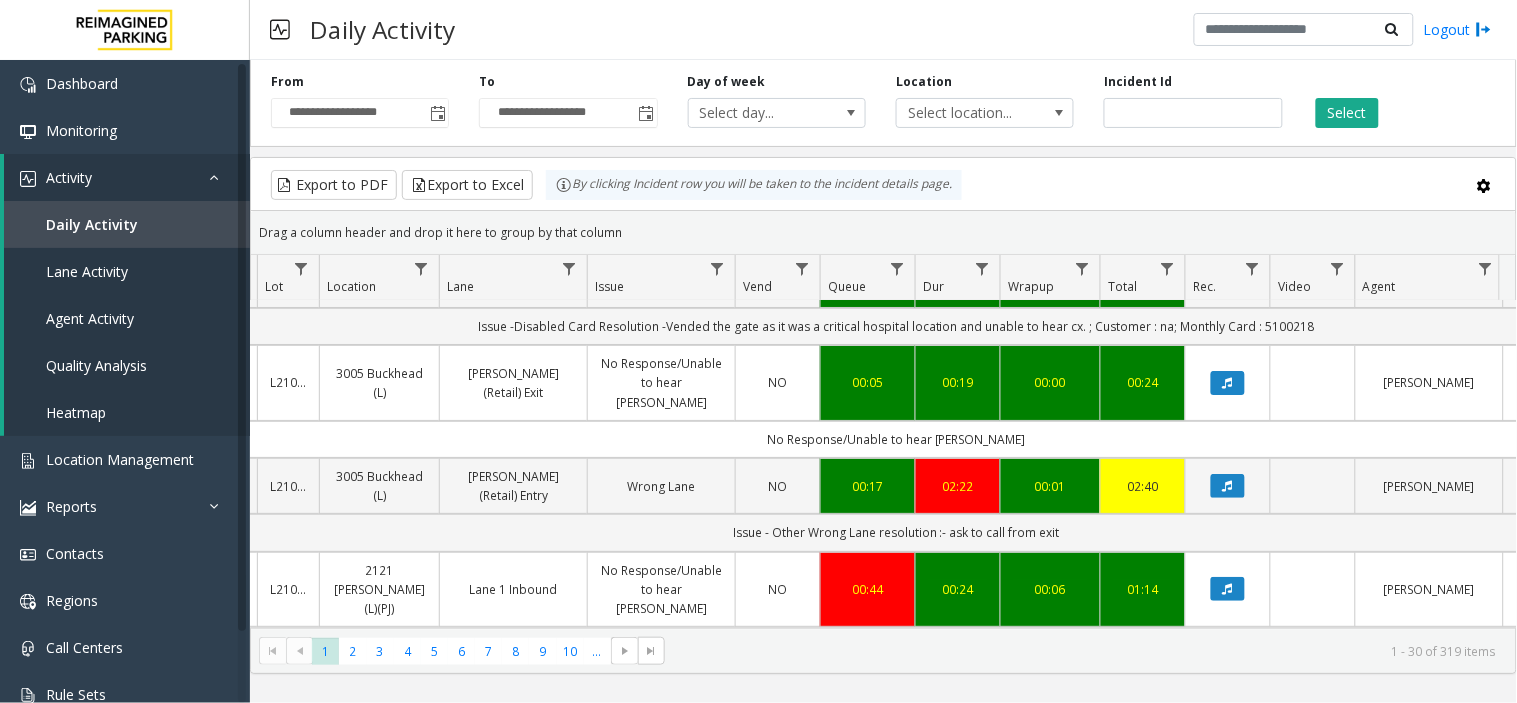 click 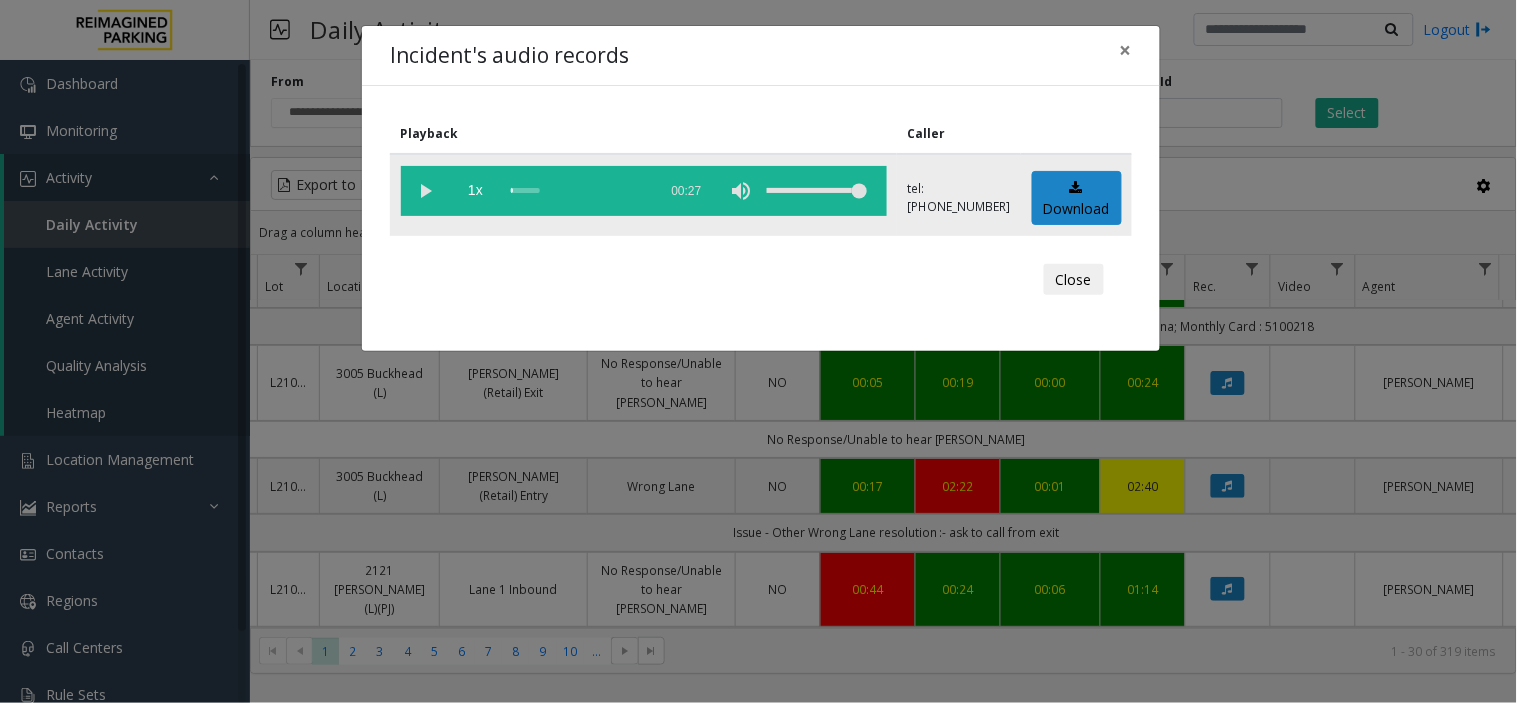 click 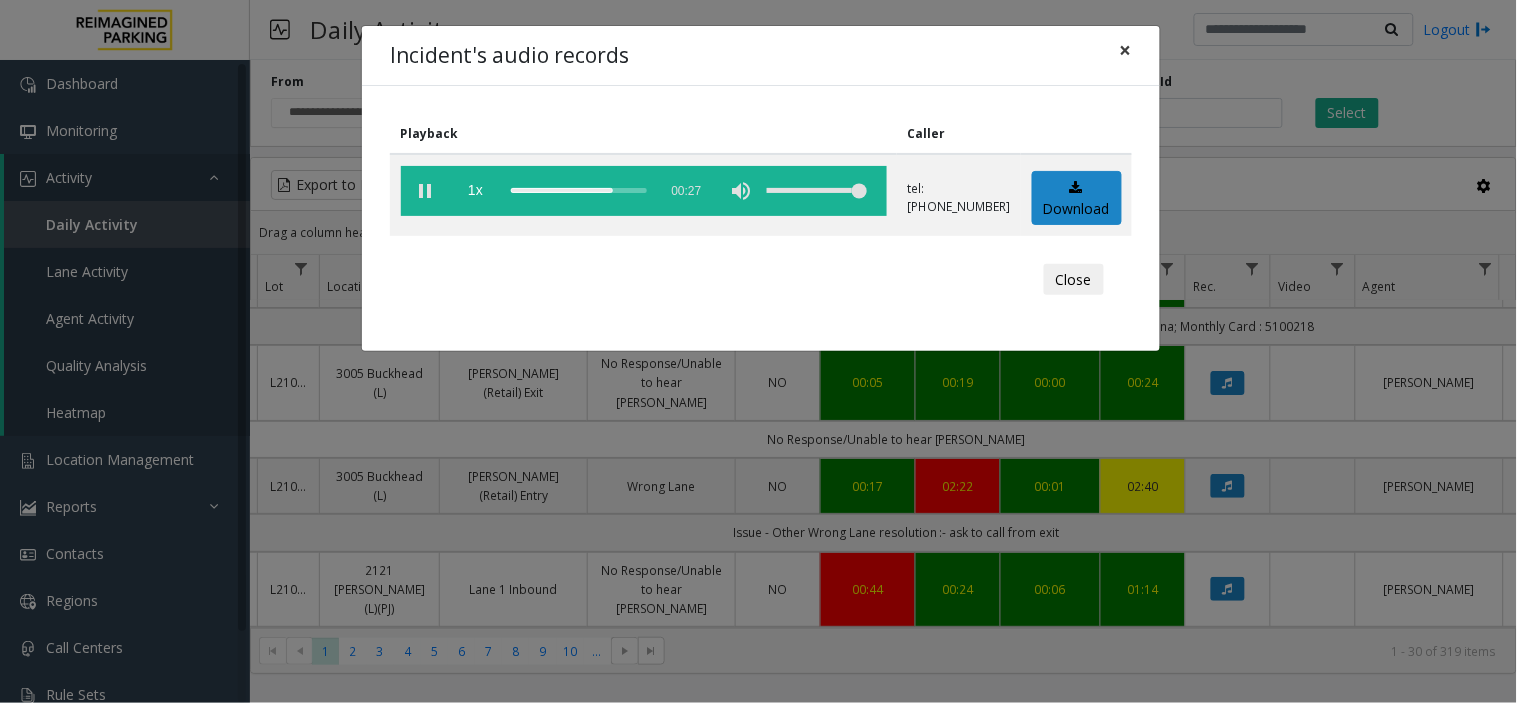 click on "×" 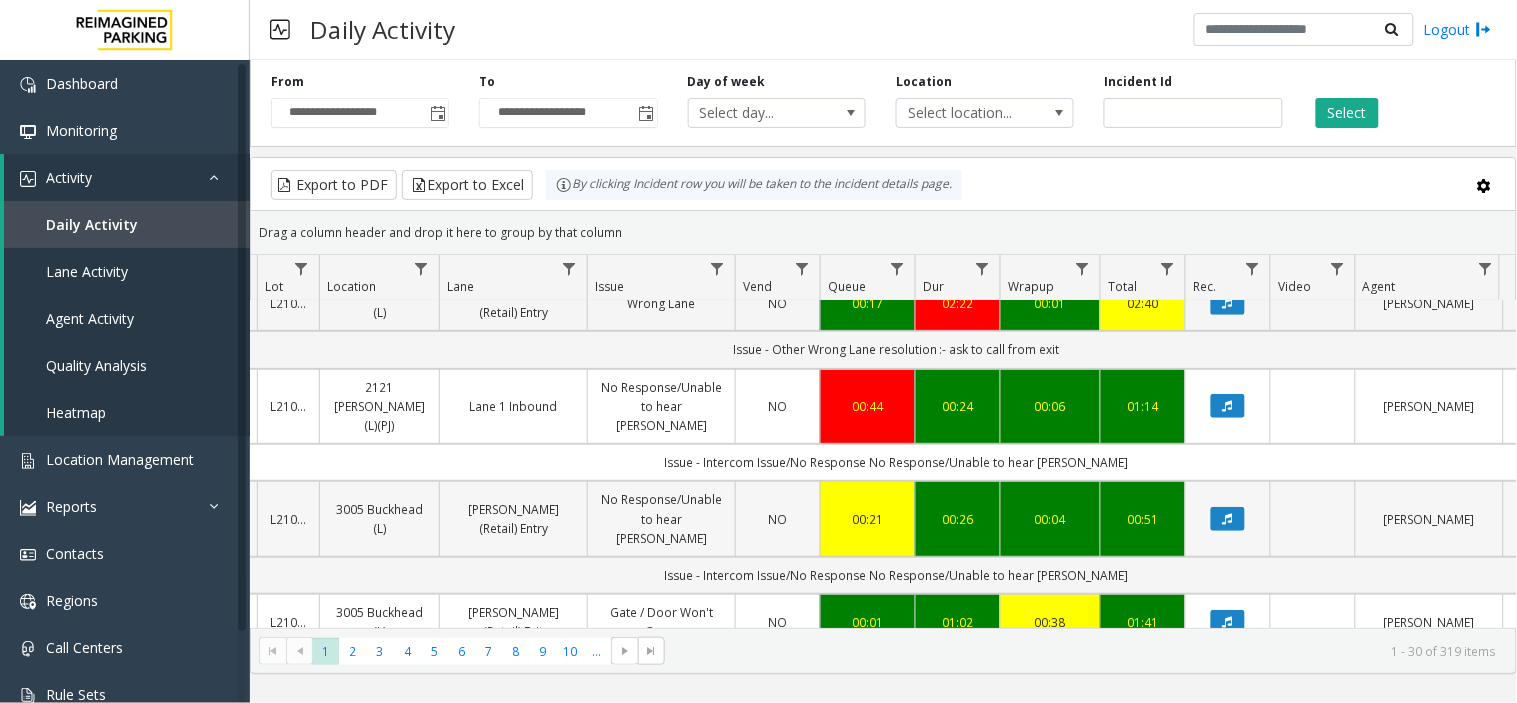 scroll, scrollTop: 2222, scrollLeft: 288, axis: both 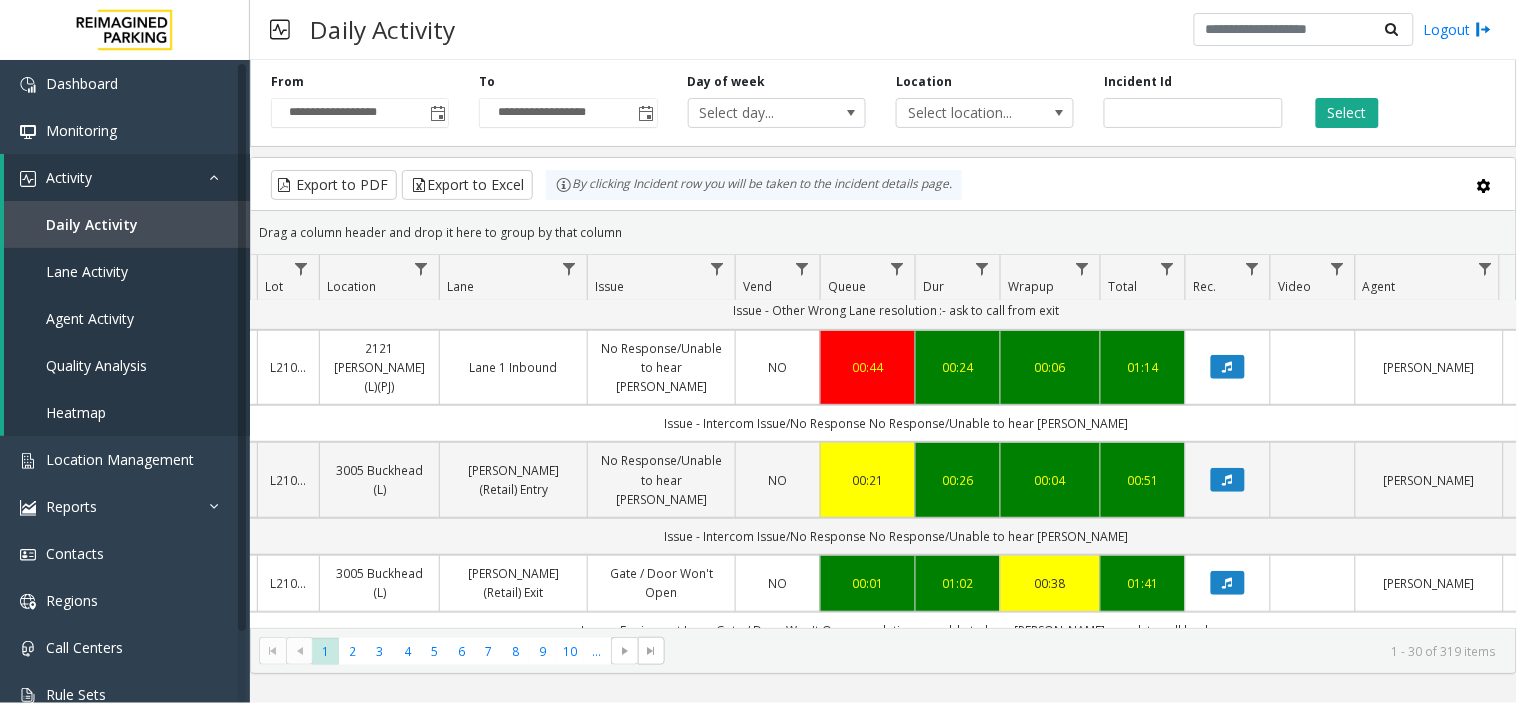 click 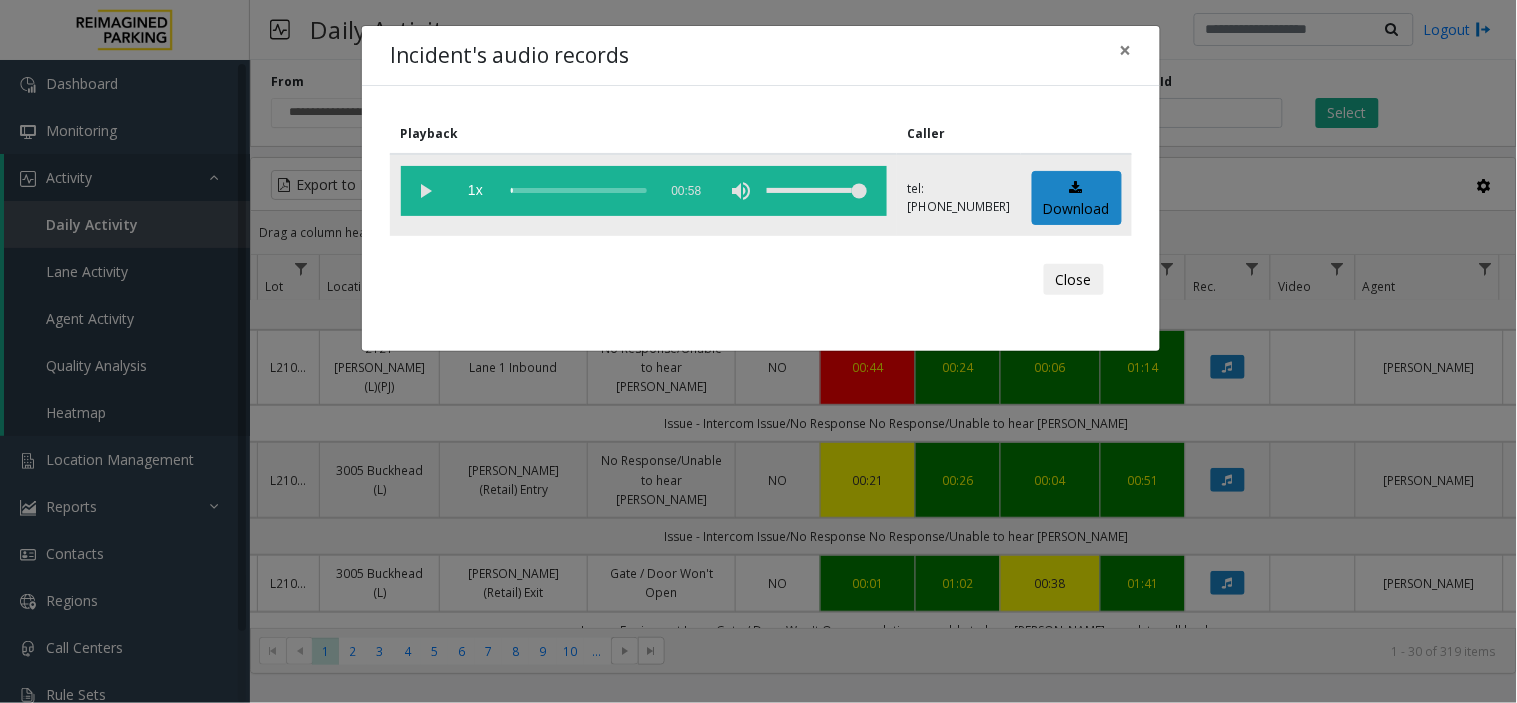click 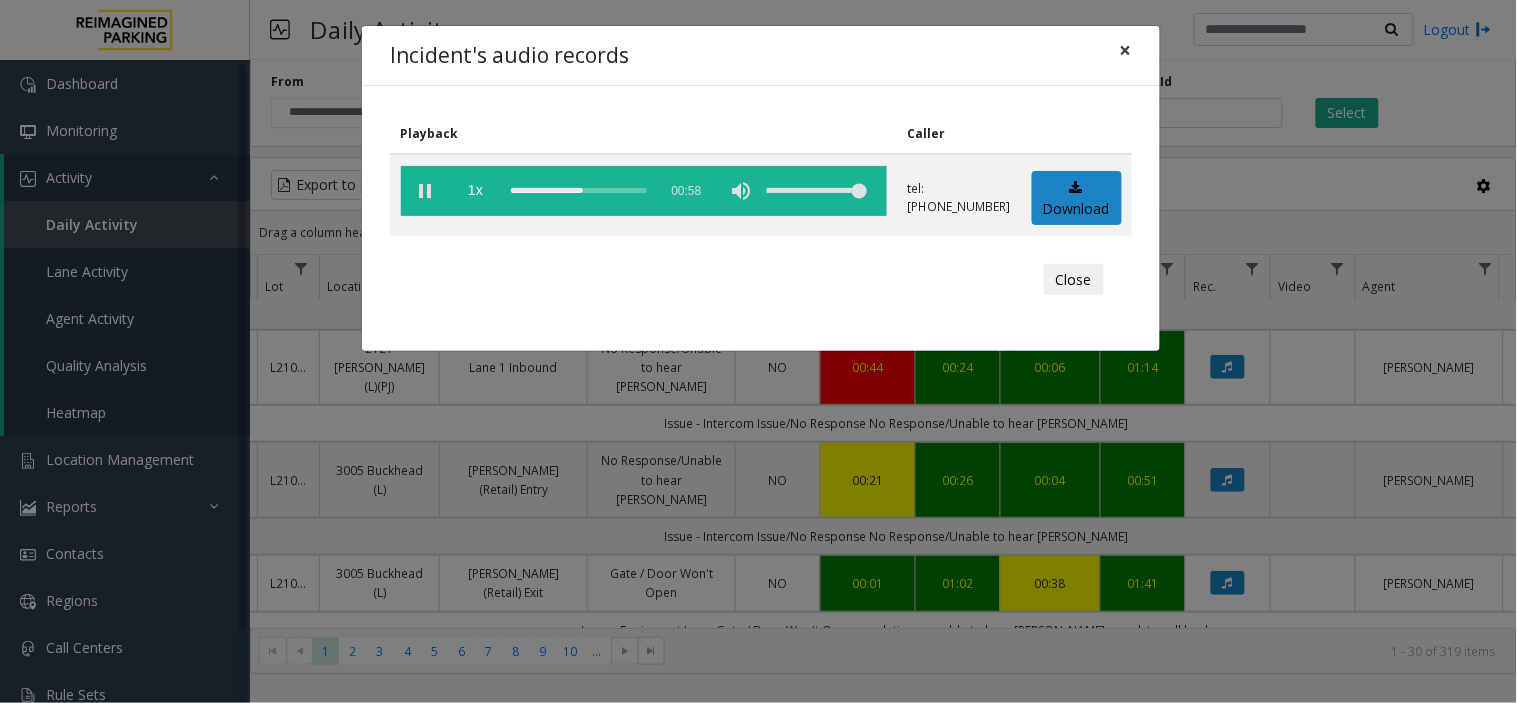 click on "×" 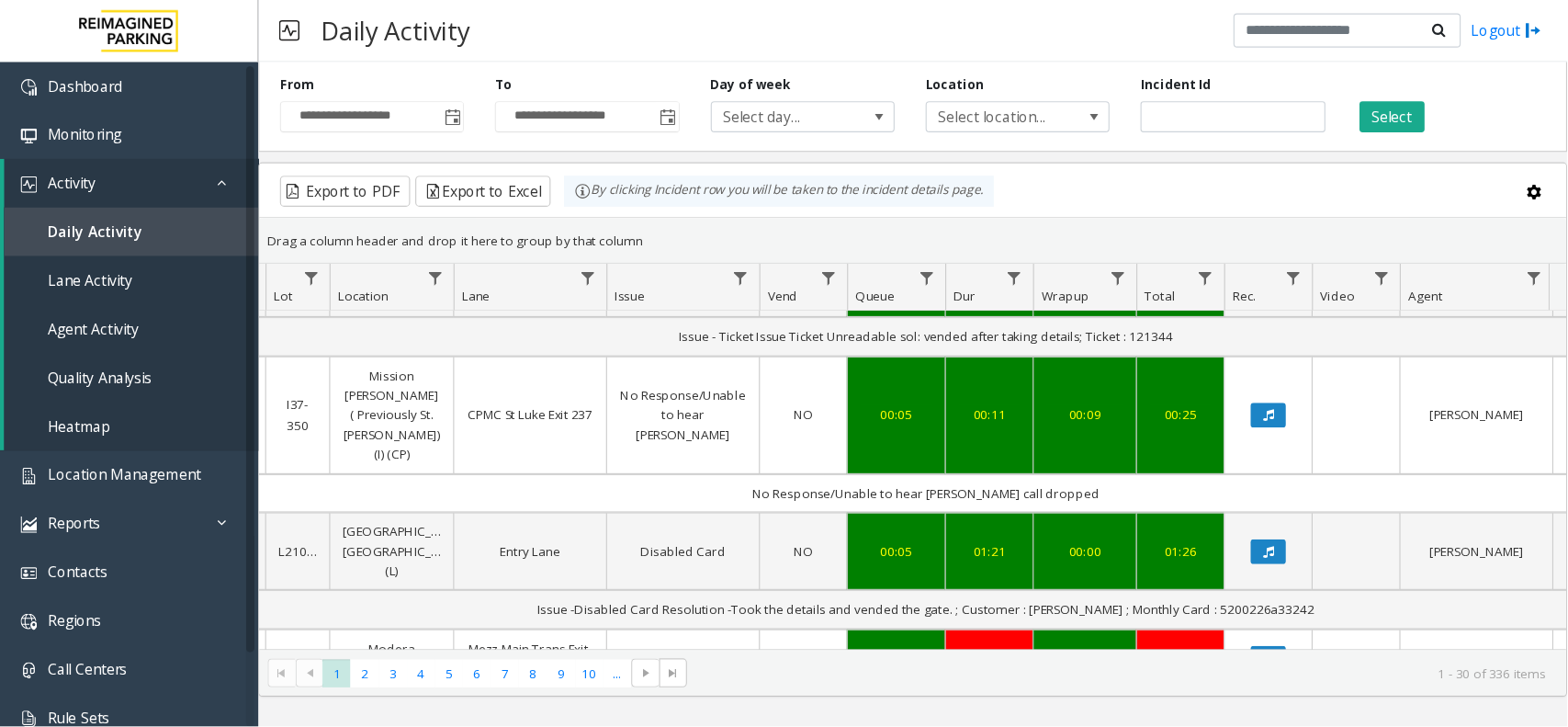 scroll, scrollTop: 1225, scrollLeft: 265, axis: both 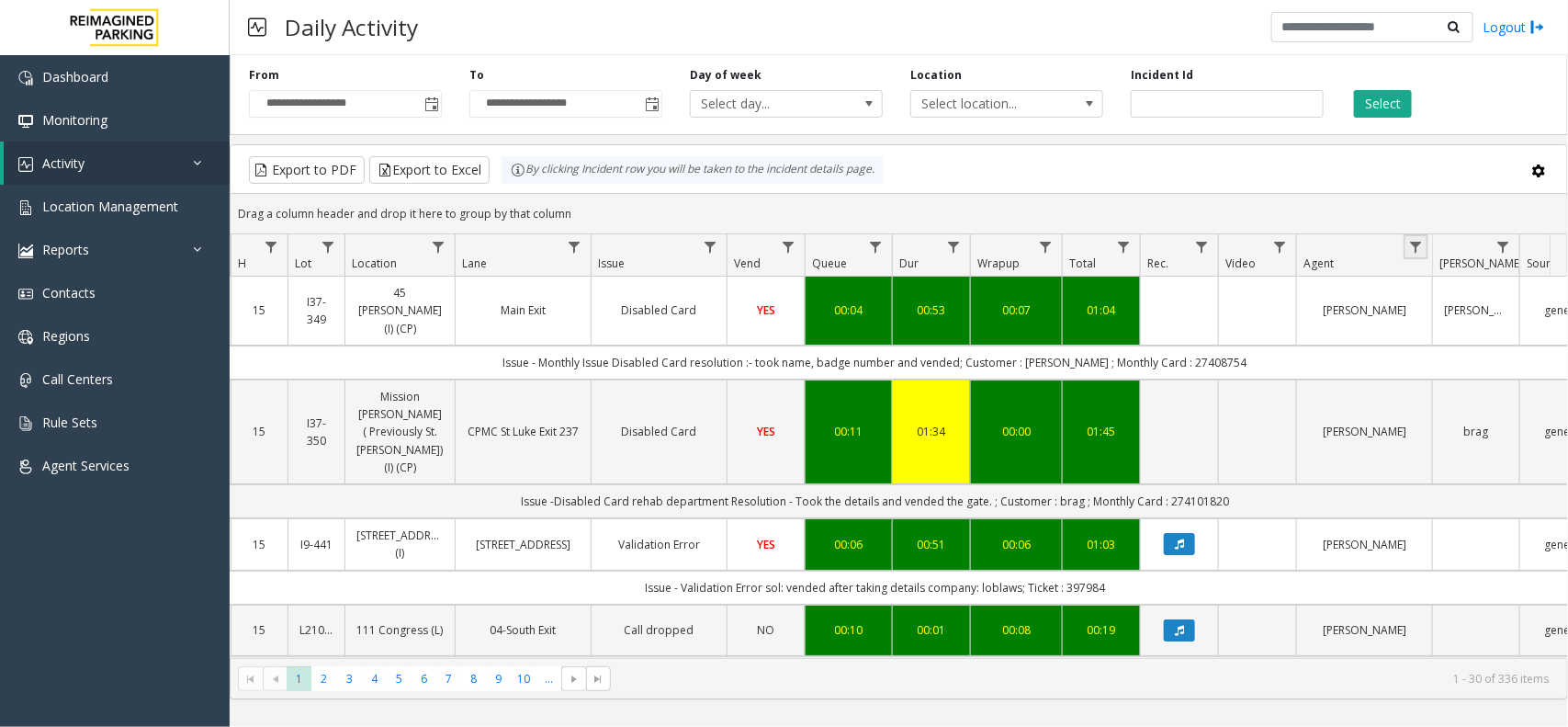click 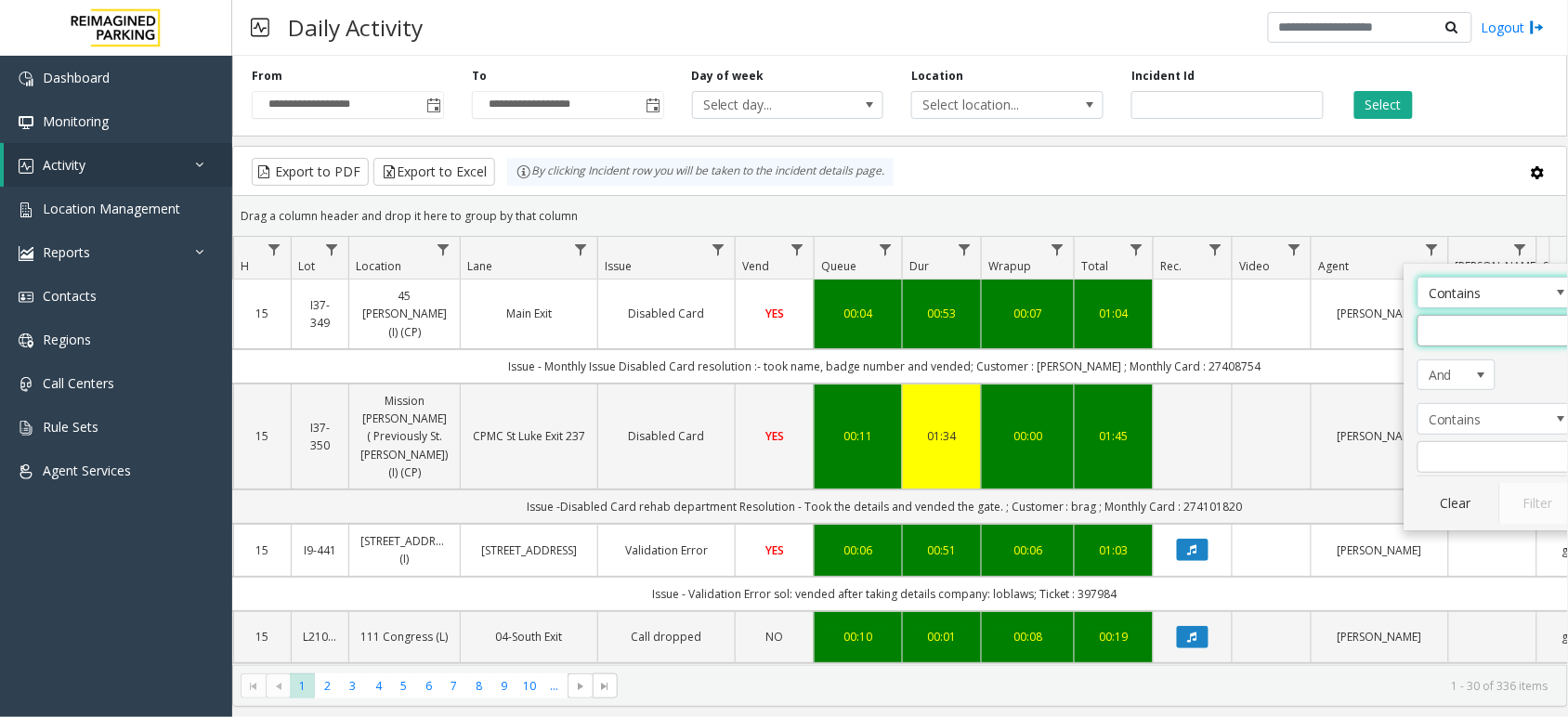click 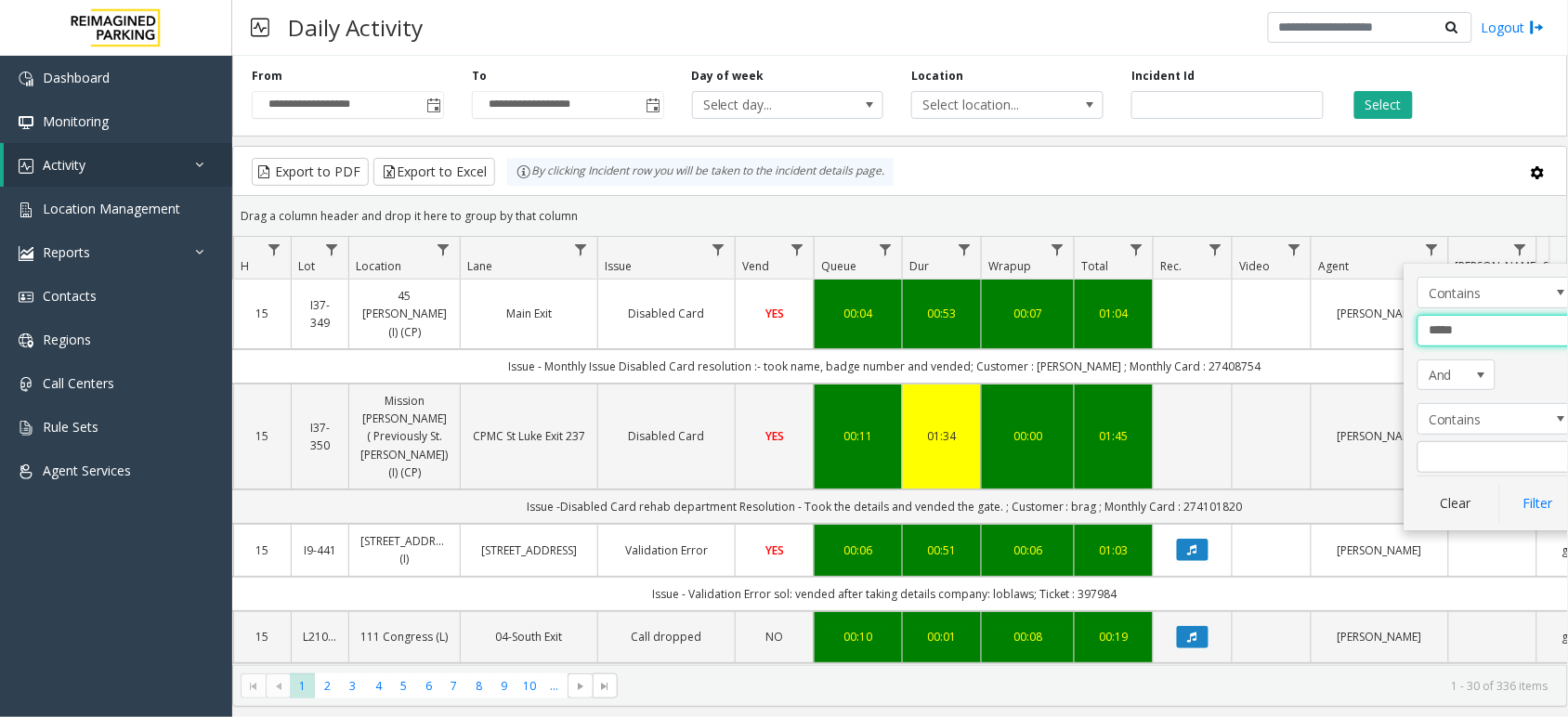 type on "******" 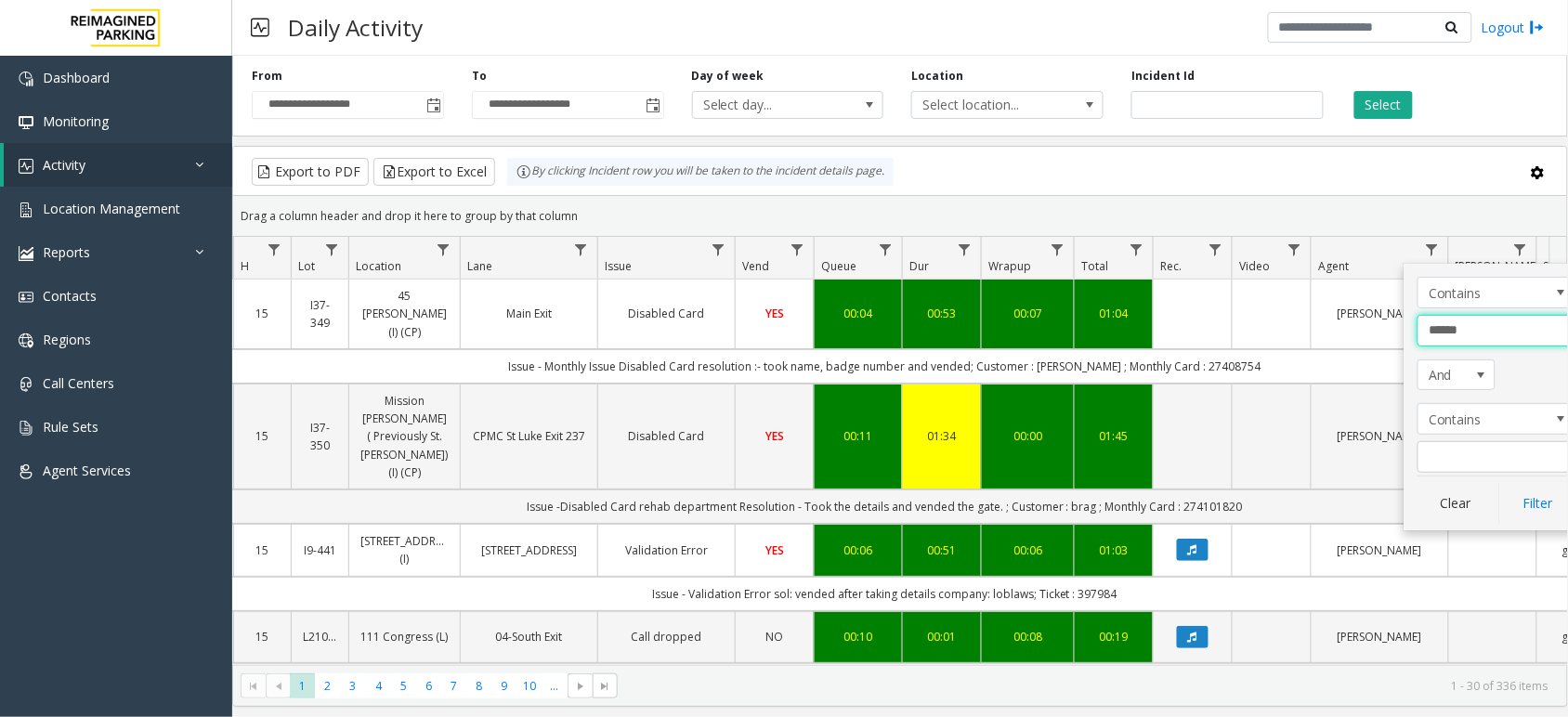 click on "Filter" 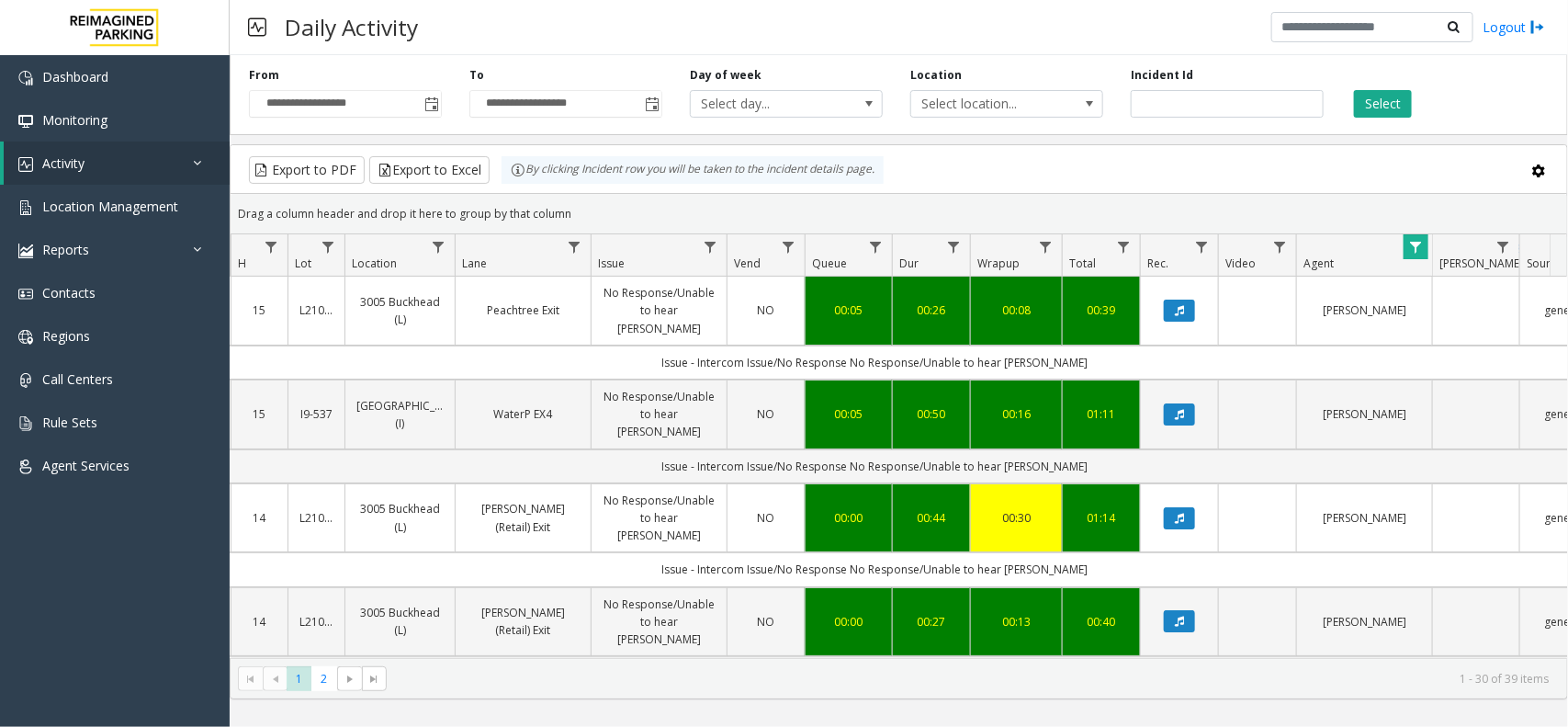scroll, scrollTop: 0, scrollLeft: 230, axis: horizontal 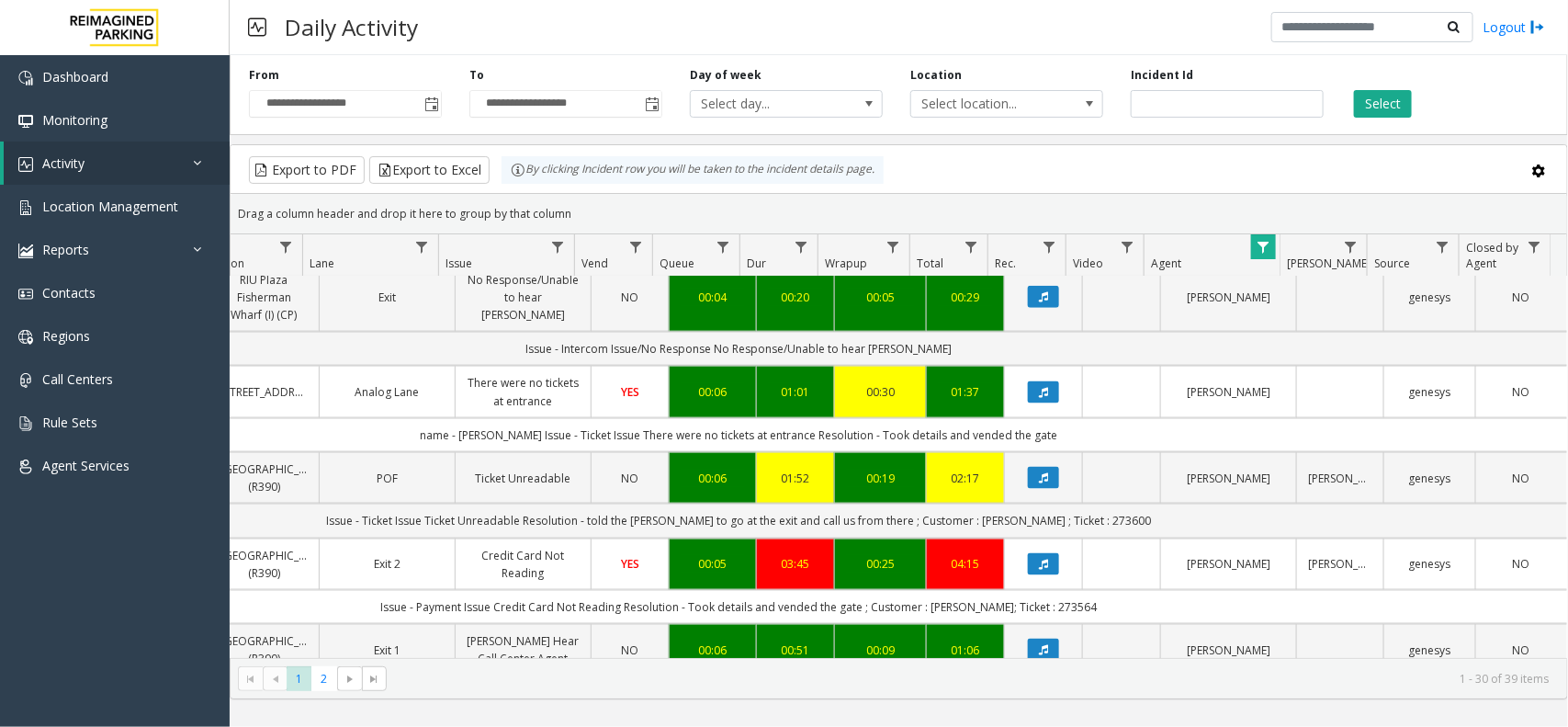 click 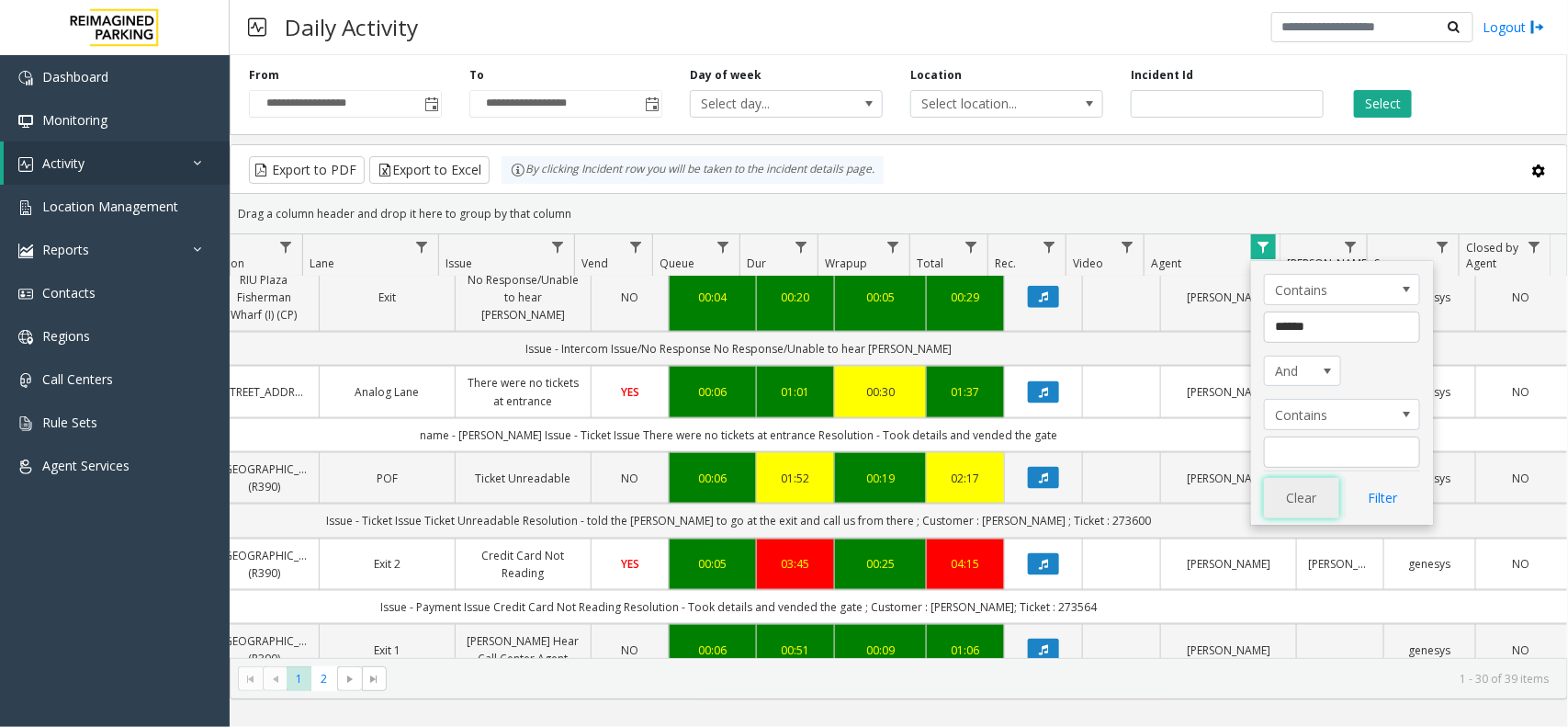 click on "Clear" 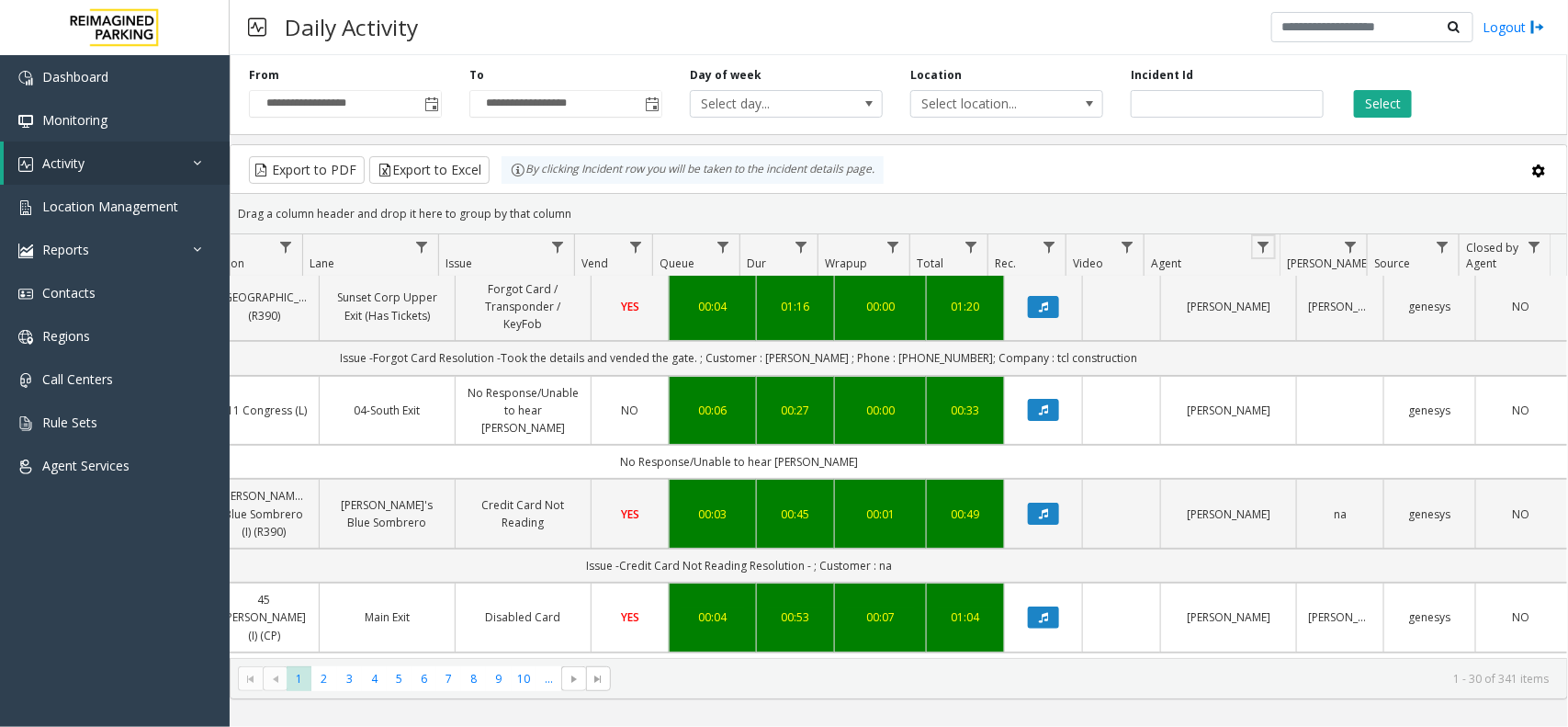 scroll, scrollTop: 0, scrollLeft: 366, axis: horizontal 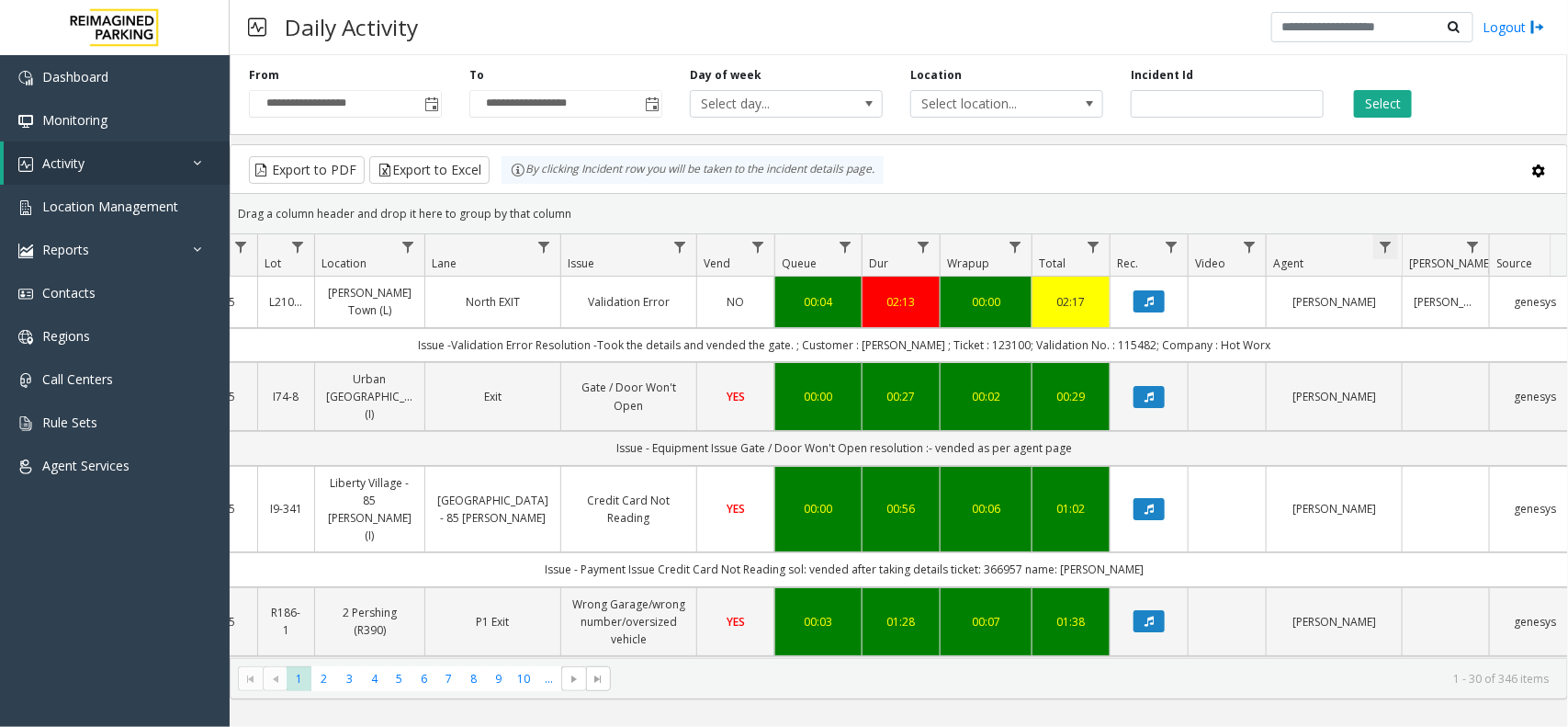 click 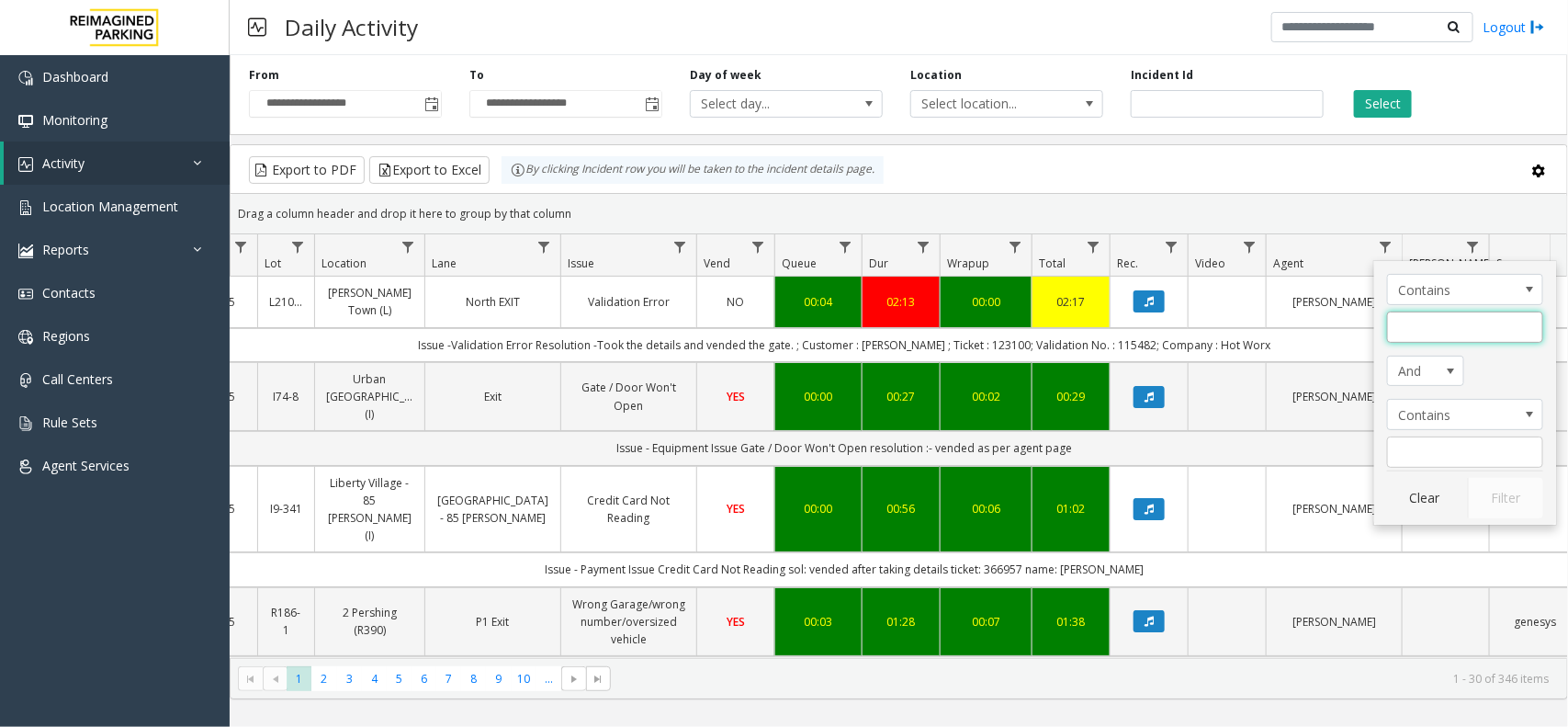 click 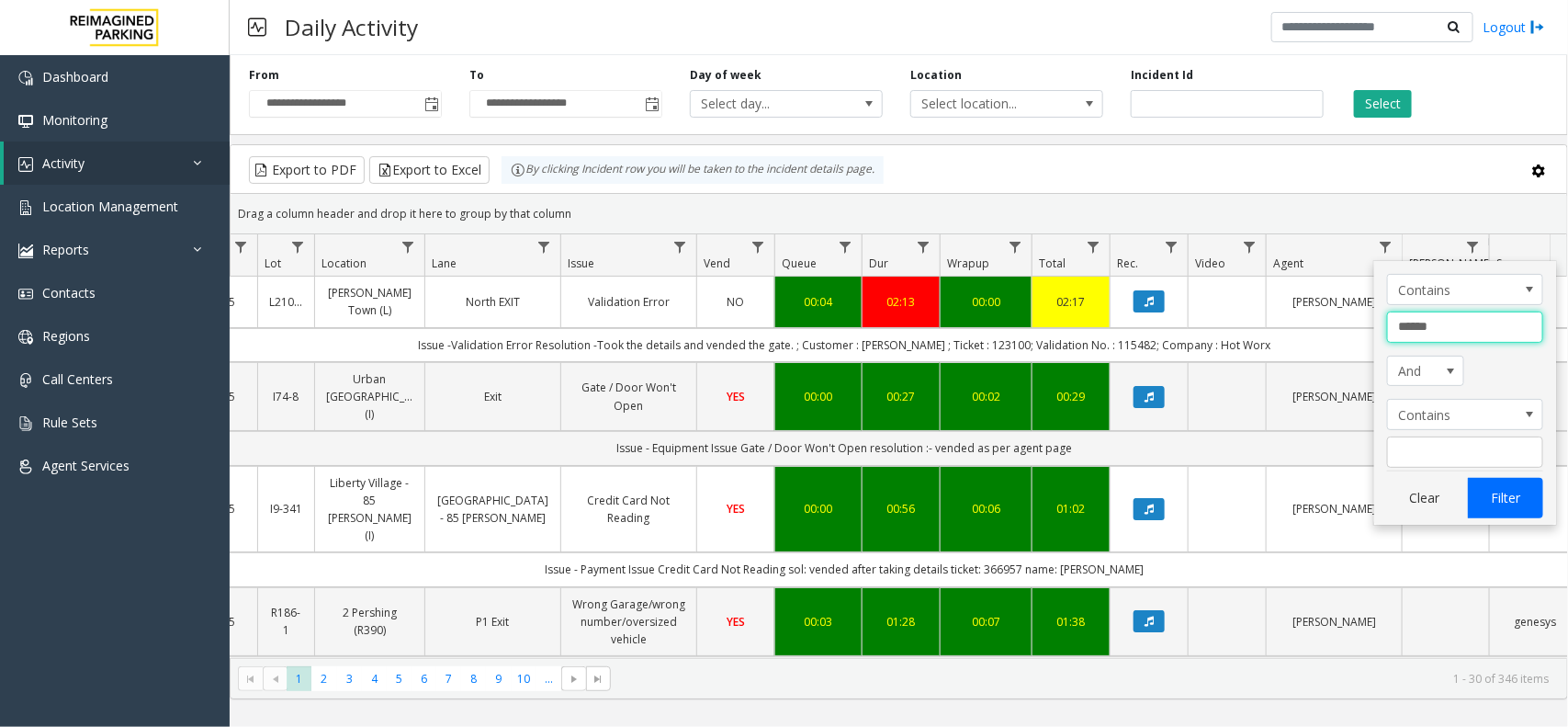 type on "******" 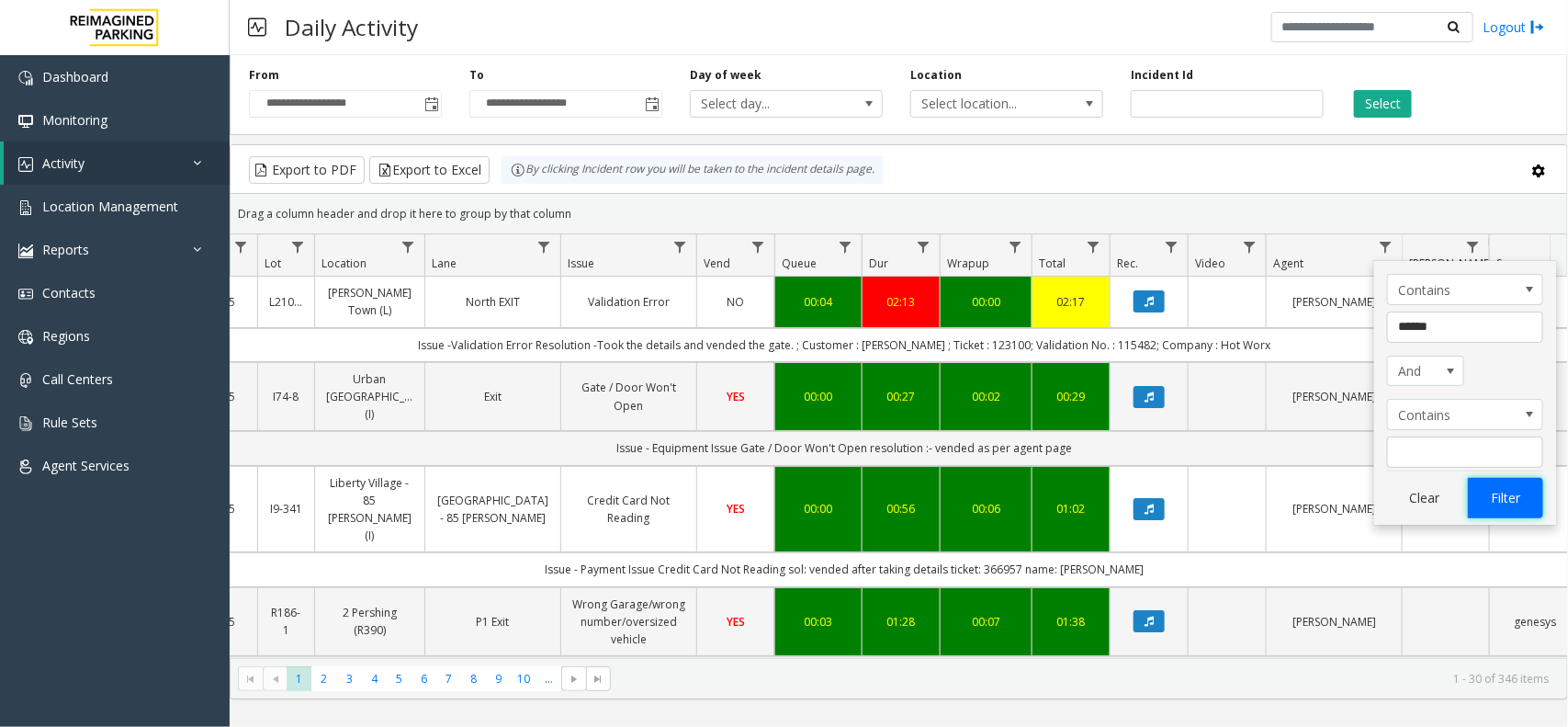 click on "Filter" 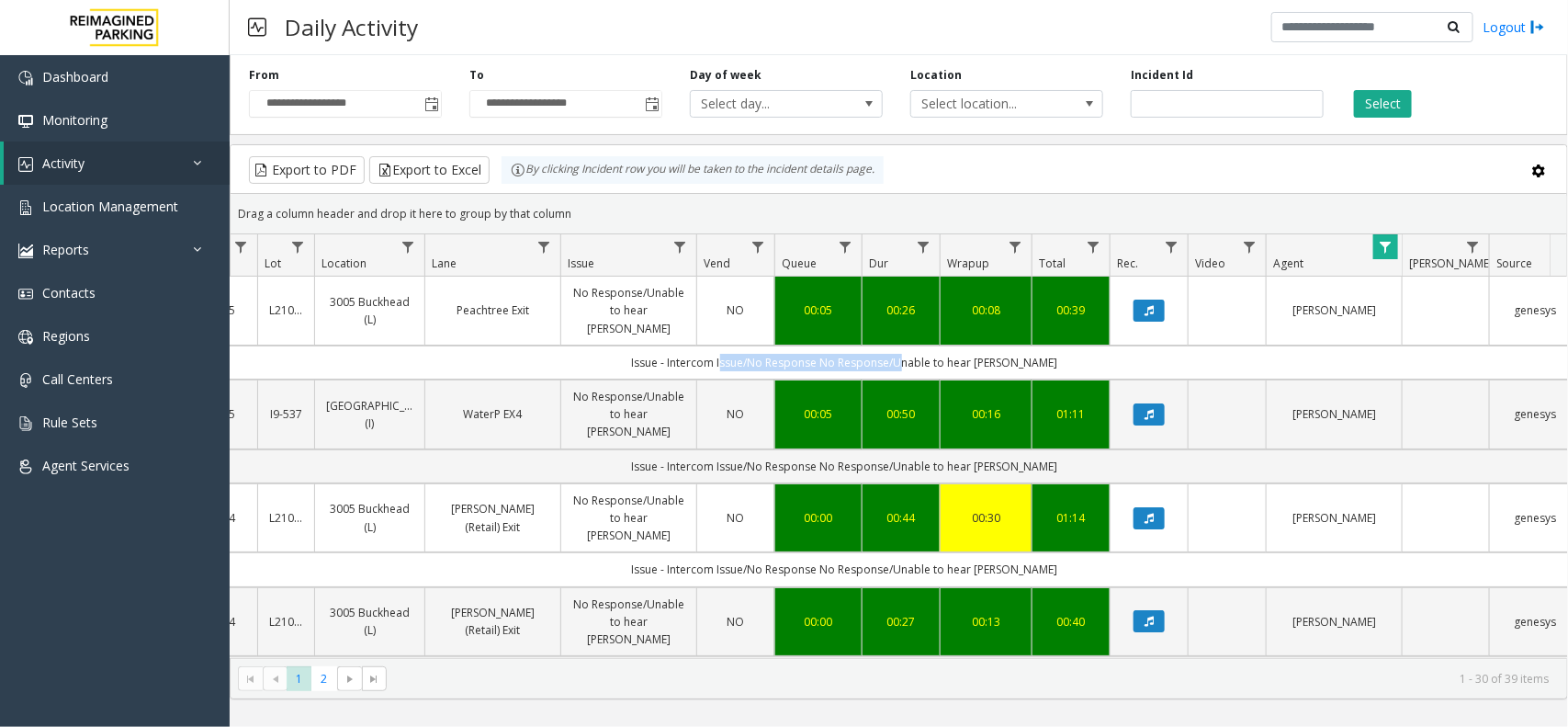 drag, startPoint x: 745, startPoint y: 345, endPoint x: 919, endPoint y: 345, distance: 174 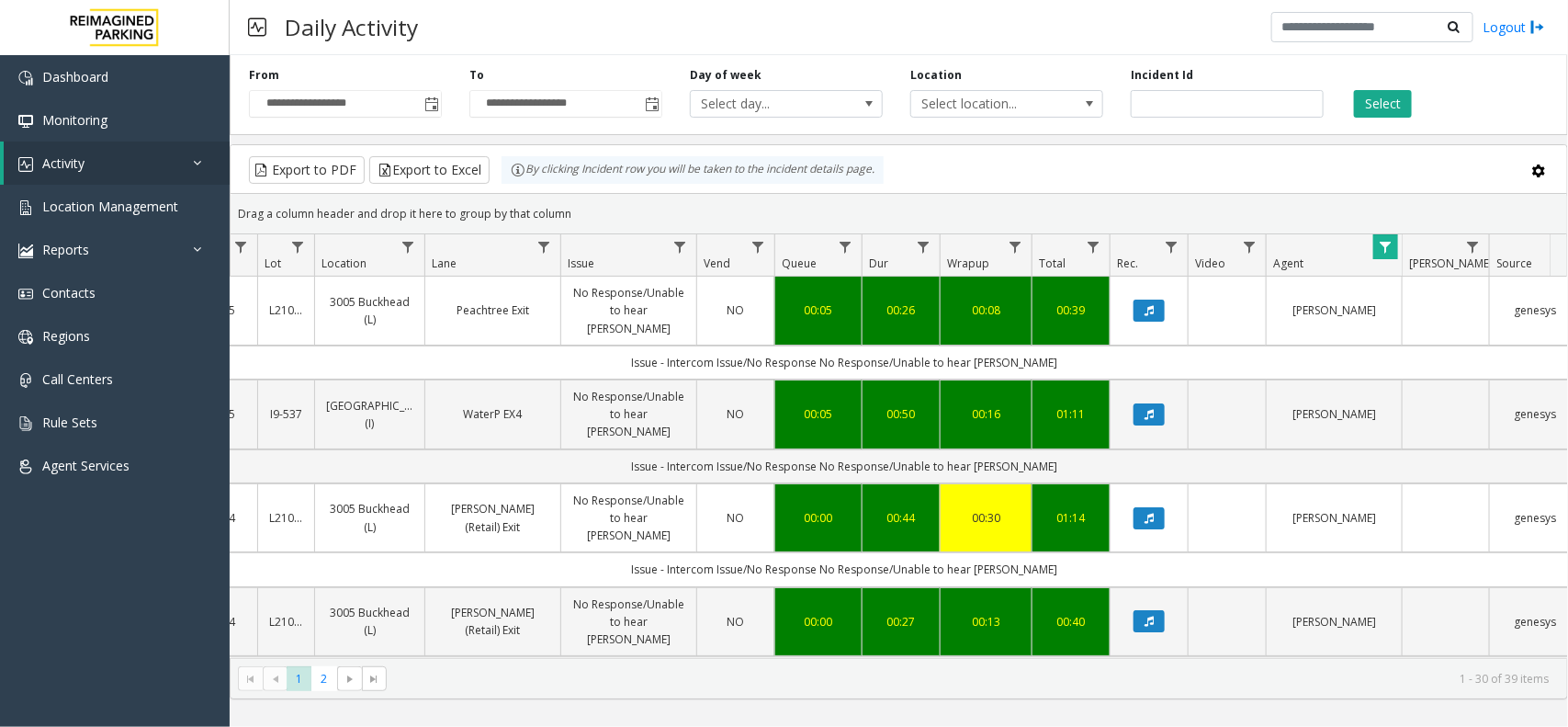 click on "Issue - Intercom Issue/No Response
No Response/Unable to hear [PERSON_NAME]" 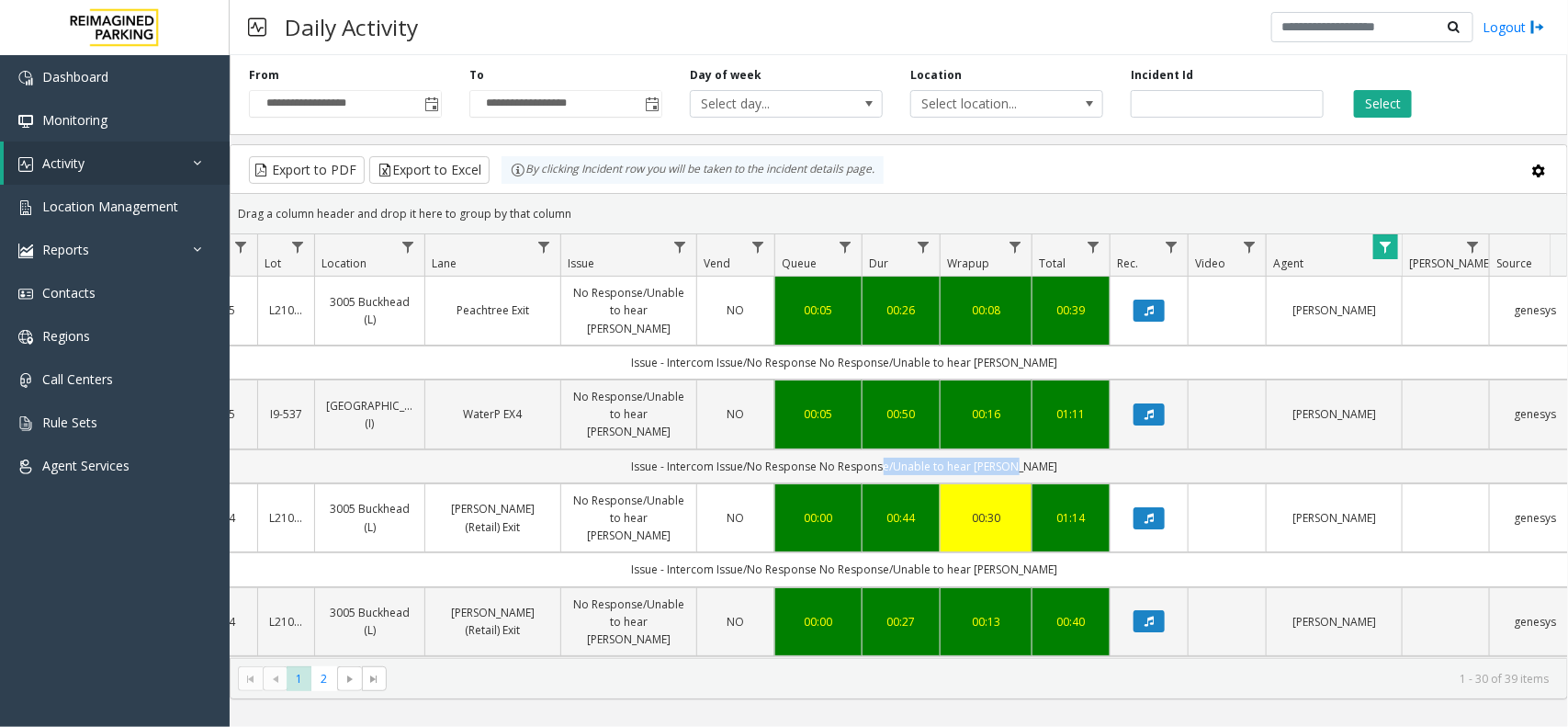 click on "Issue - Intercom Issue/No Response
No Response/Unable to hear [PERSON_NAME]" 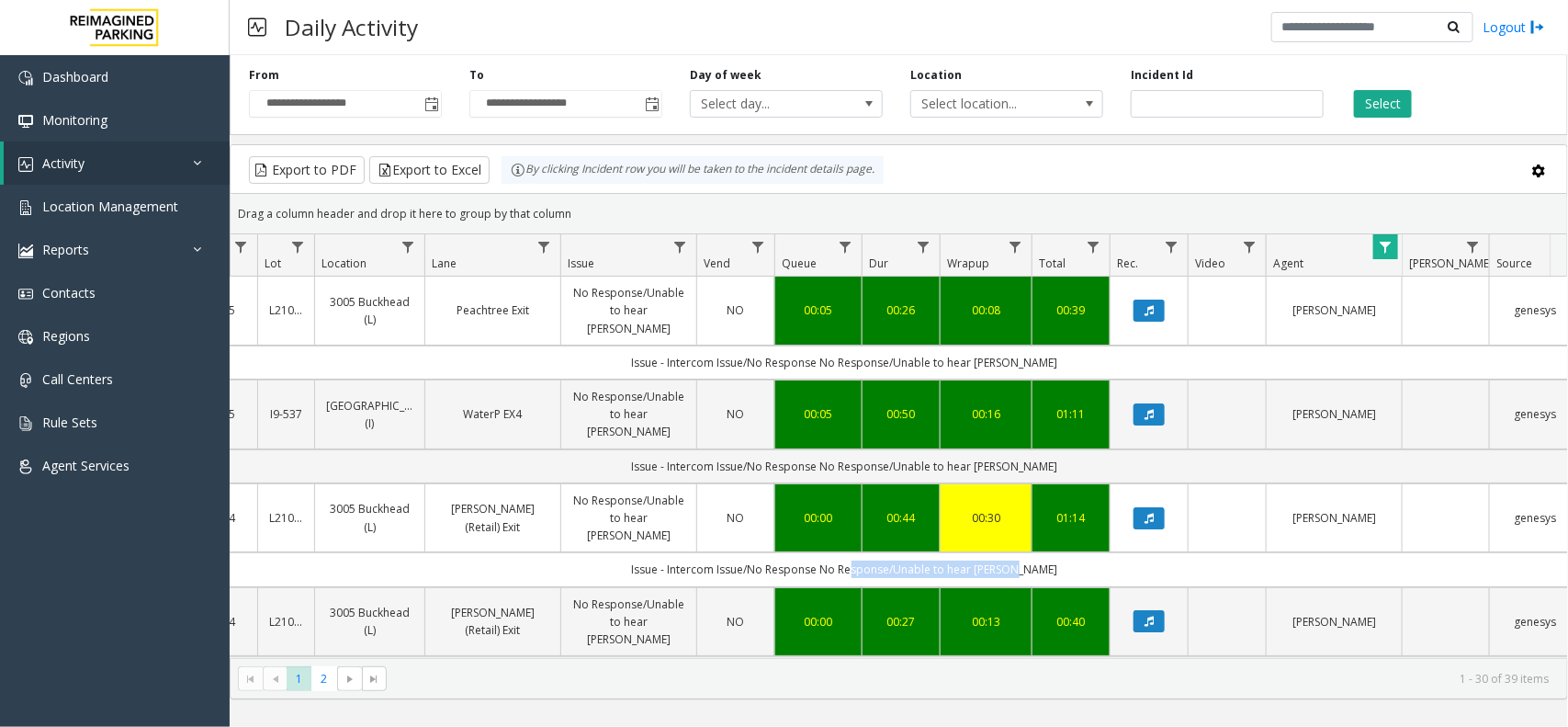 drag, startPoint x: 869, startPoint y: 516, endPoint x: 1057, endPoint y: 517, distance: 188.00266 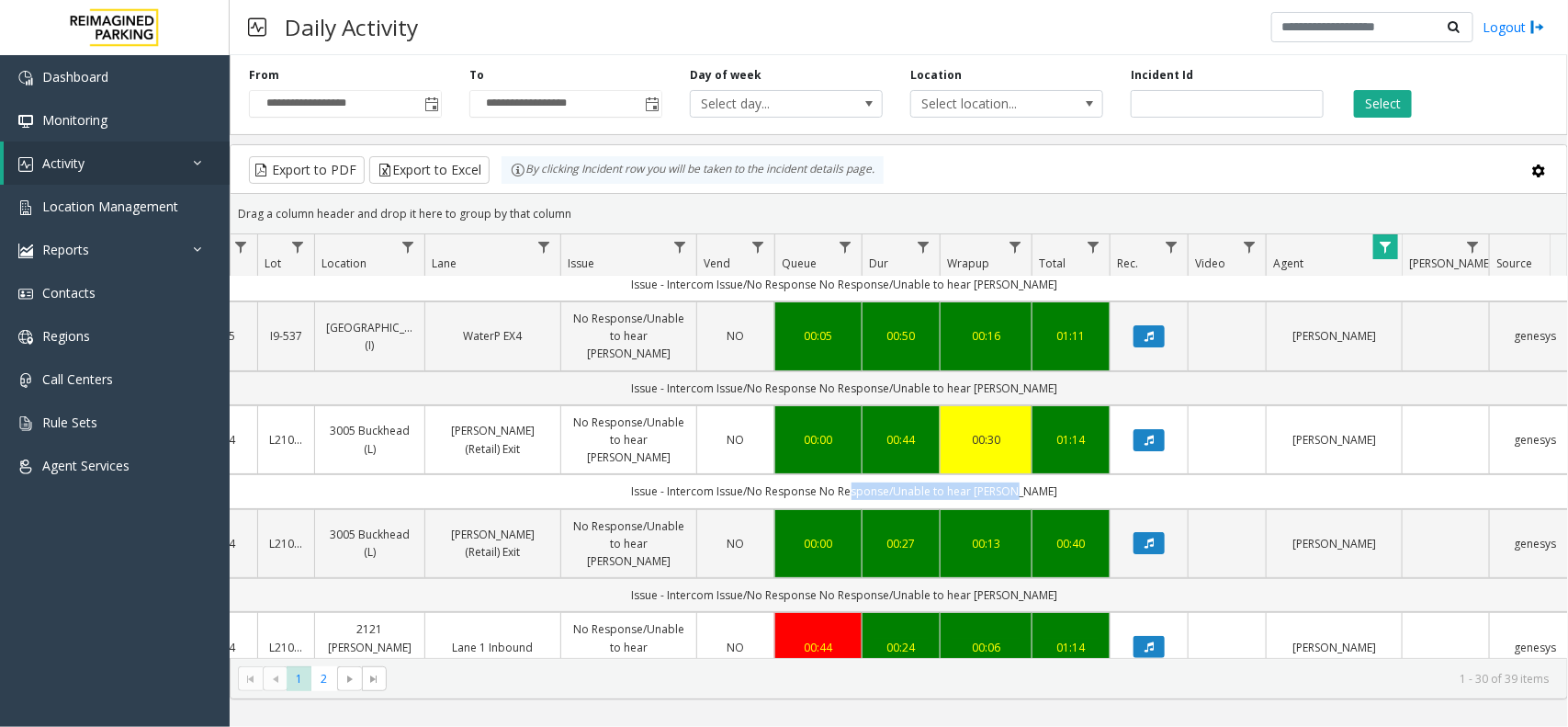 scroll, scrollTop: 115, scrollLeft: 243, axis: both 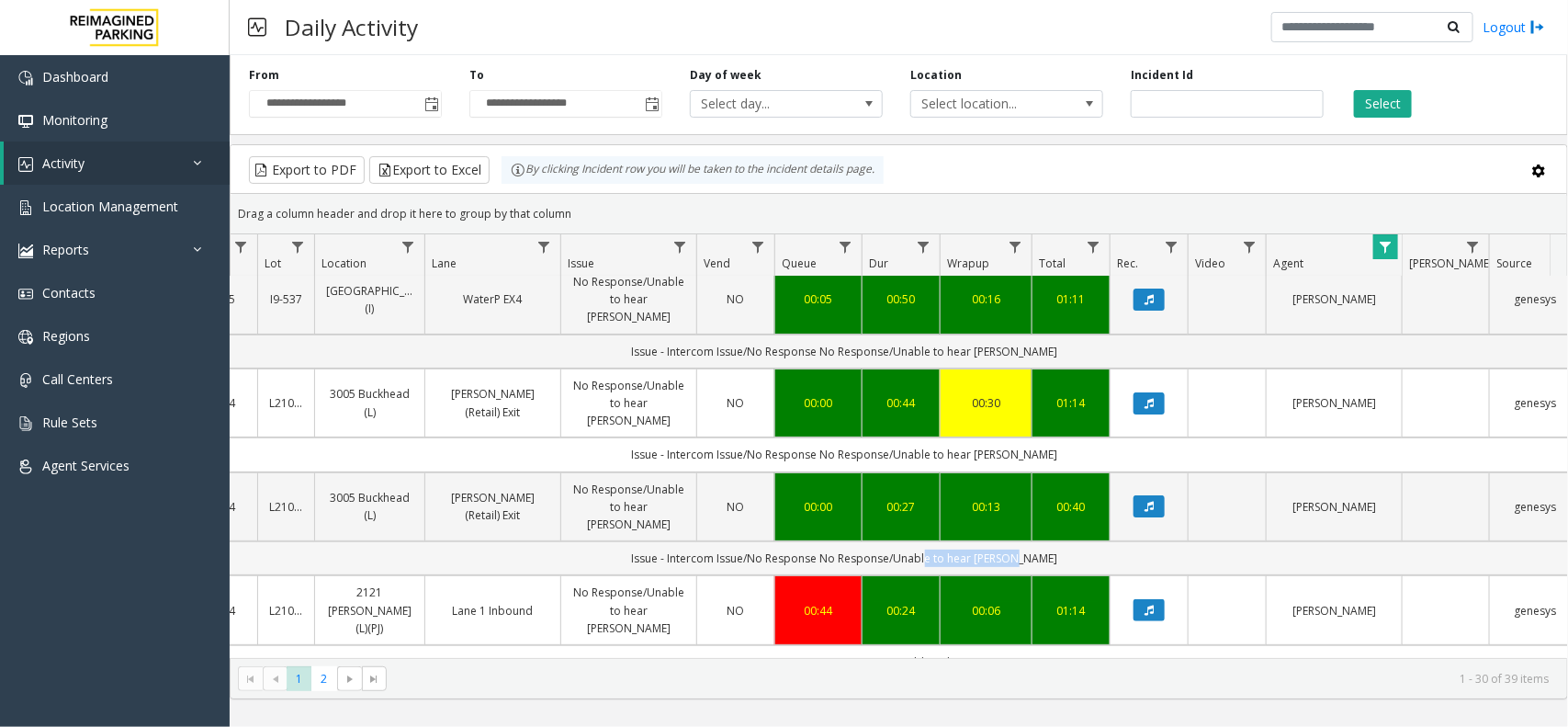drag, startPoint x: 975, startPoint y: 498, endPoint x: 1086, endPoint y: 496, distance: 111.018017 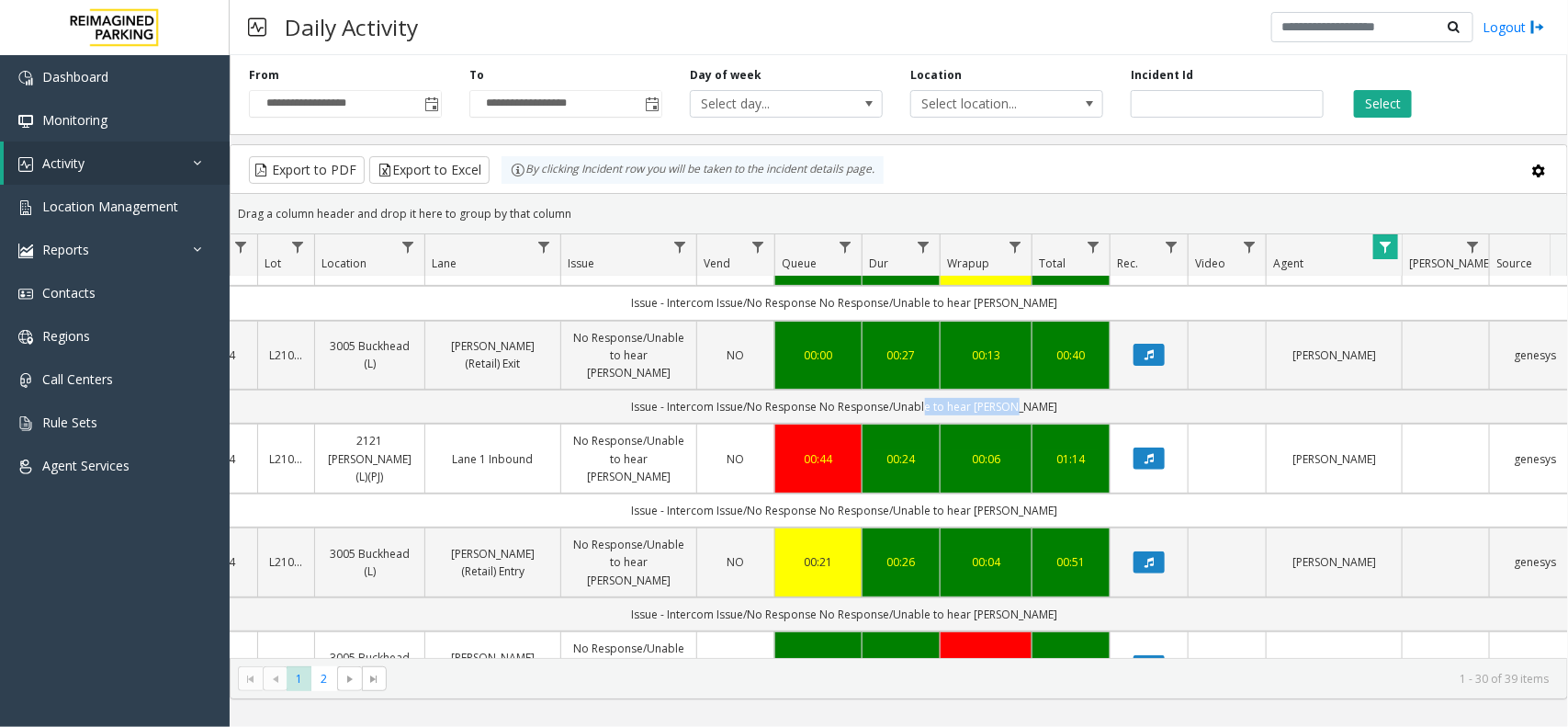 scroll, scrollTop: 345, scrollLeft: 243, axis: both 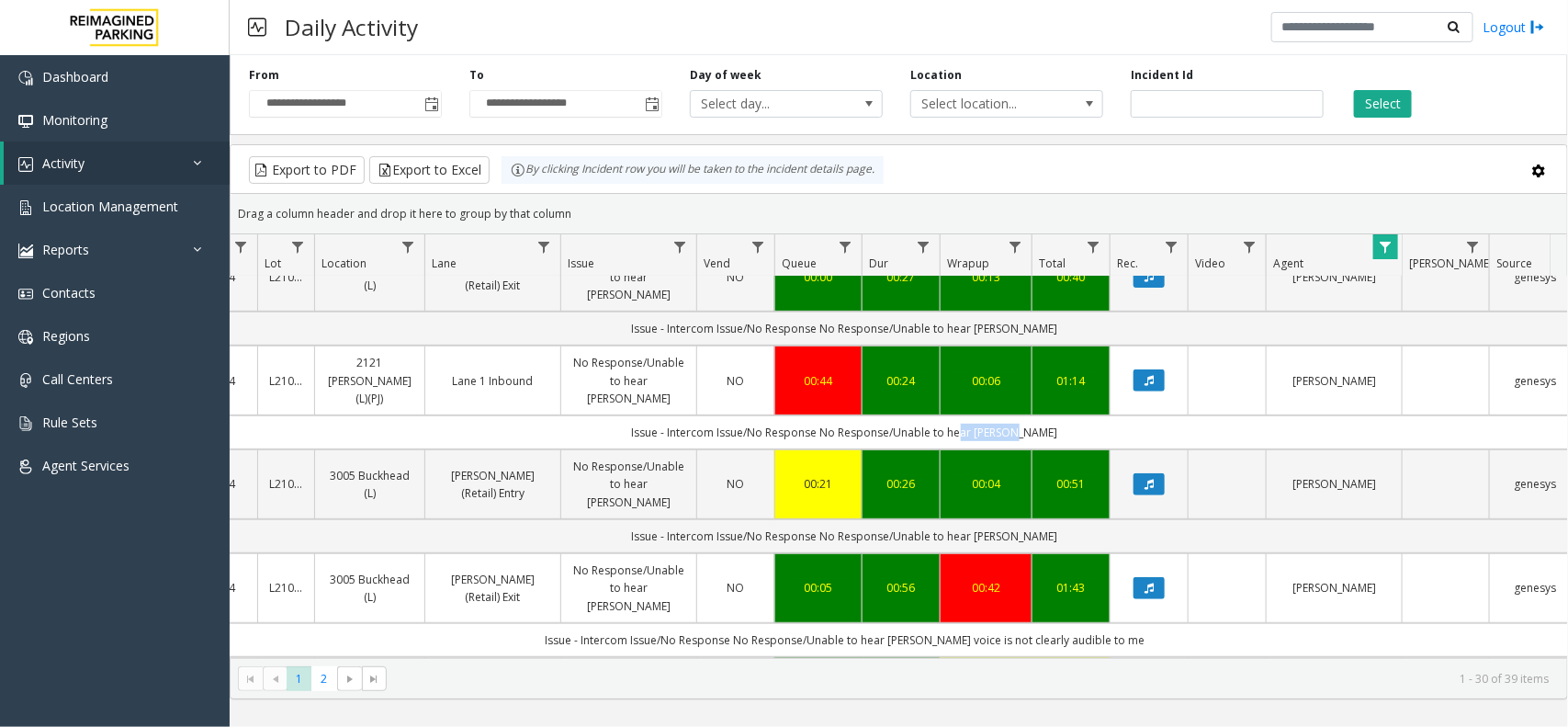 drag, startPoint x: 1052, startPoint y: 352, endPoint x: 1084, endPoint y: 352, distance: 32 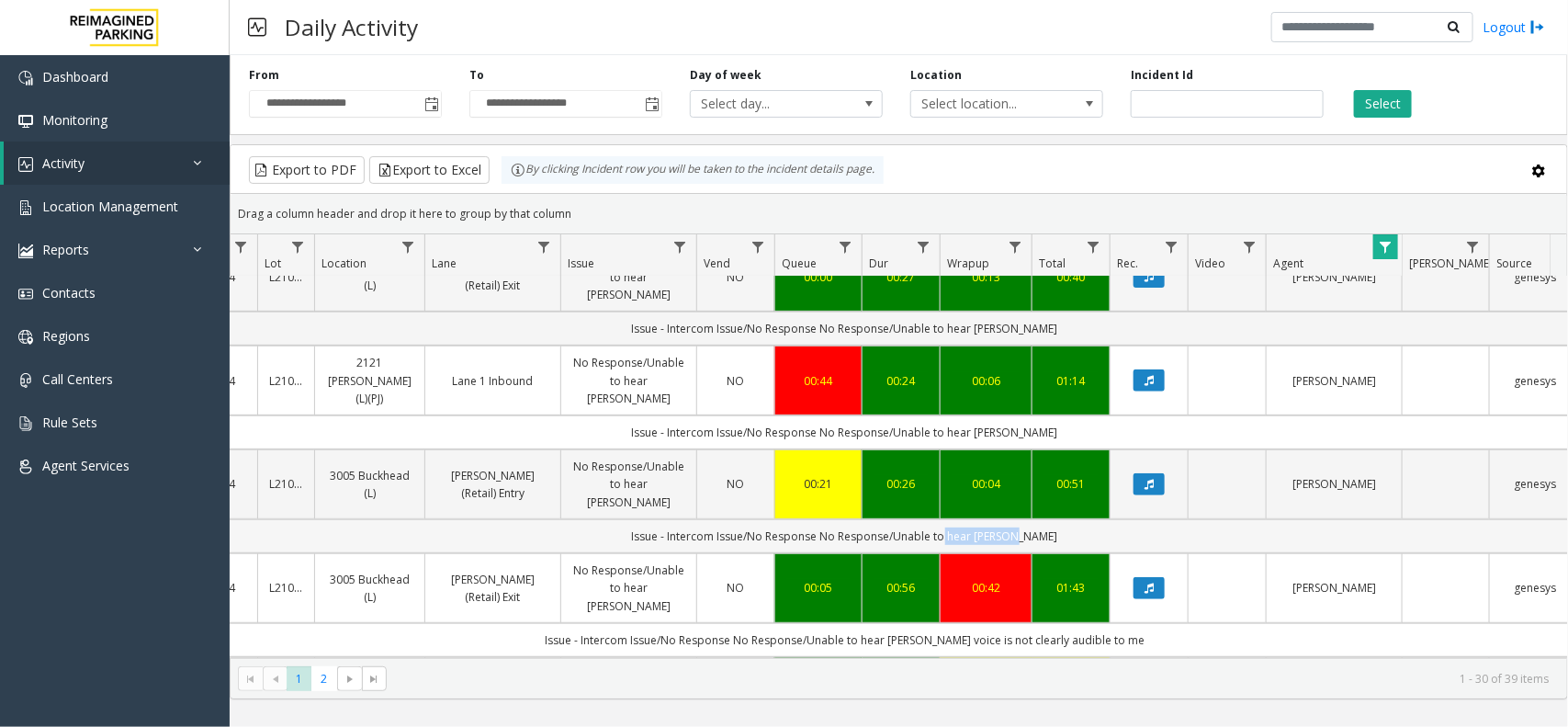 drag, startPoint x: 962, startPoint y: 438, endPoint x: 1077, endPoint y: 429, distance: 115.35164 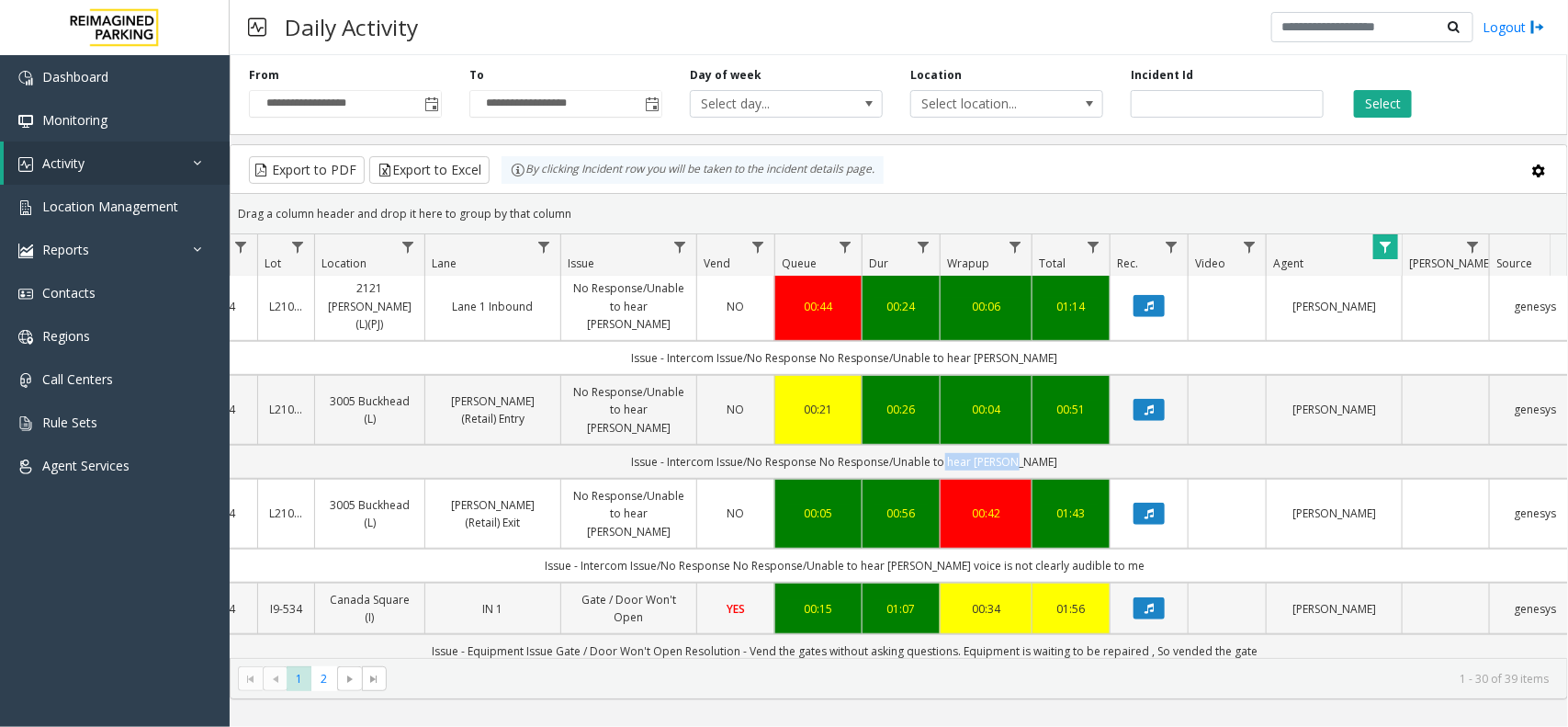 scroll, scrollTop: 460, scrollLeft: 243, axis: both 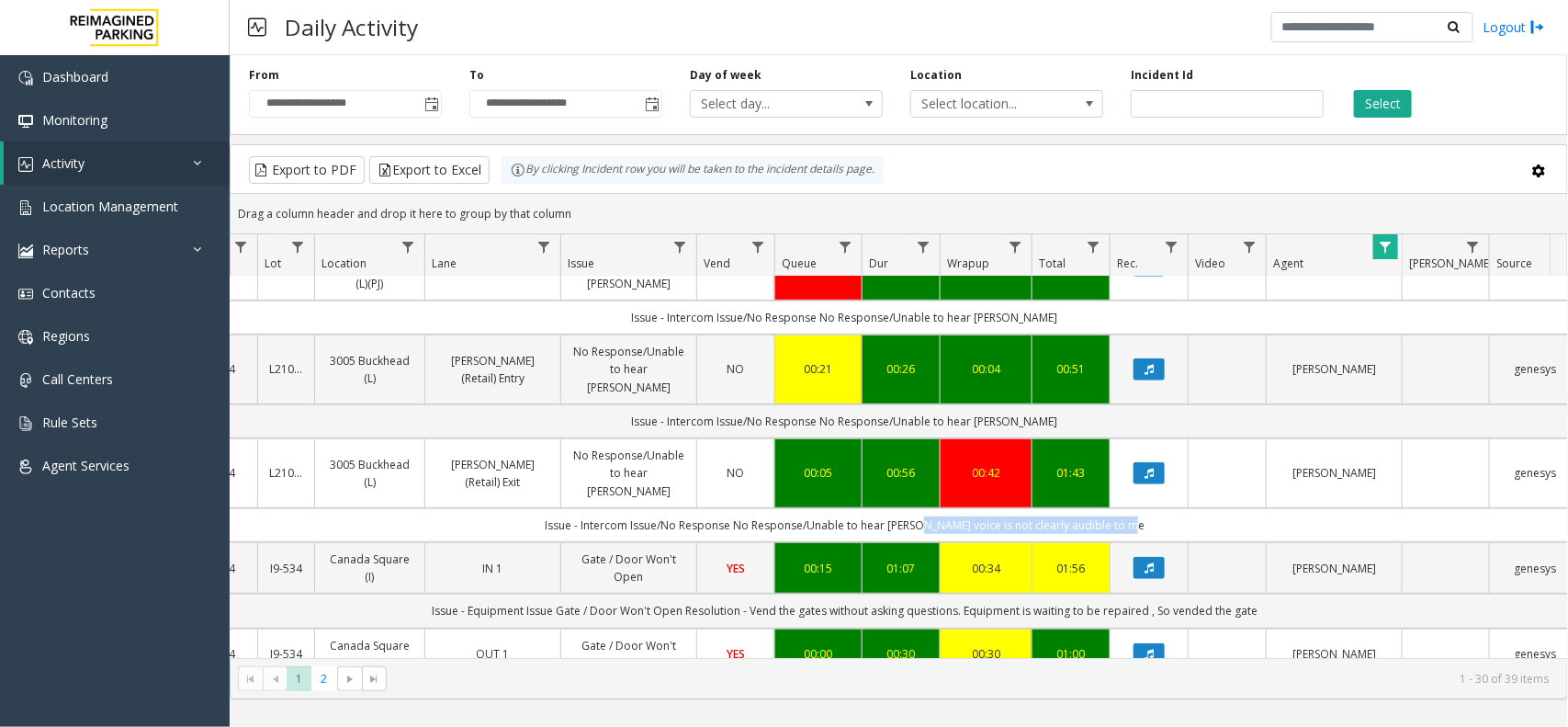 drag, startPoint x: 924, startPoint y: 404, endPoint x: 1108, endPoint y: 411, distance: 184.1331 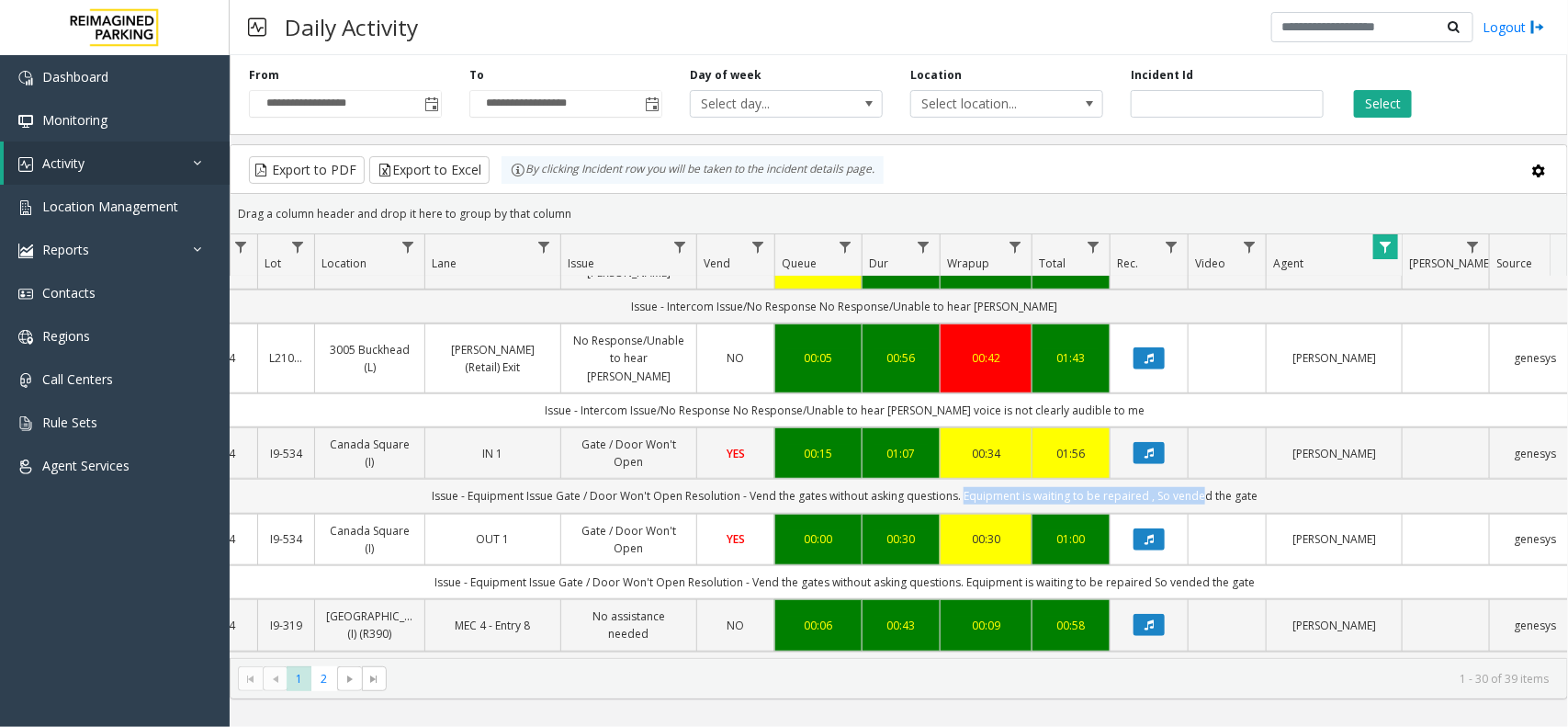 drag, startPoint x: 961, startPoint y: 381, endPoint x: 1196, endPoint y: 386, distance: 235.05319 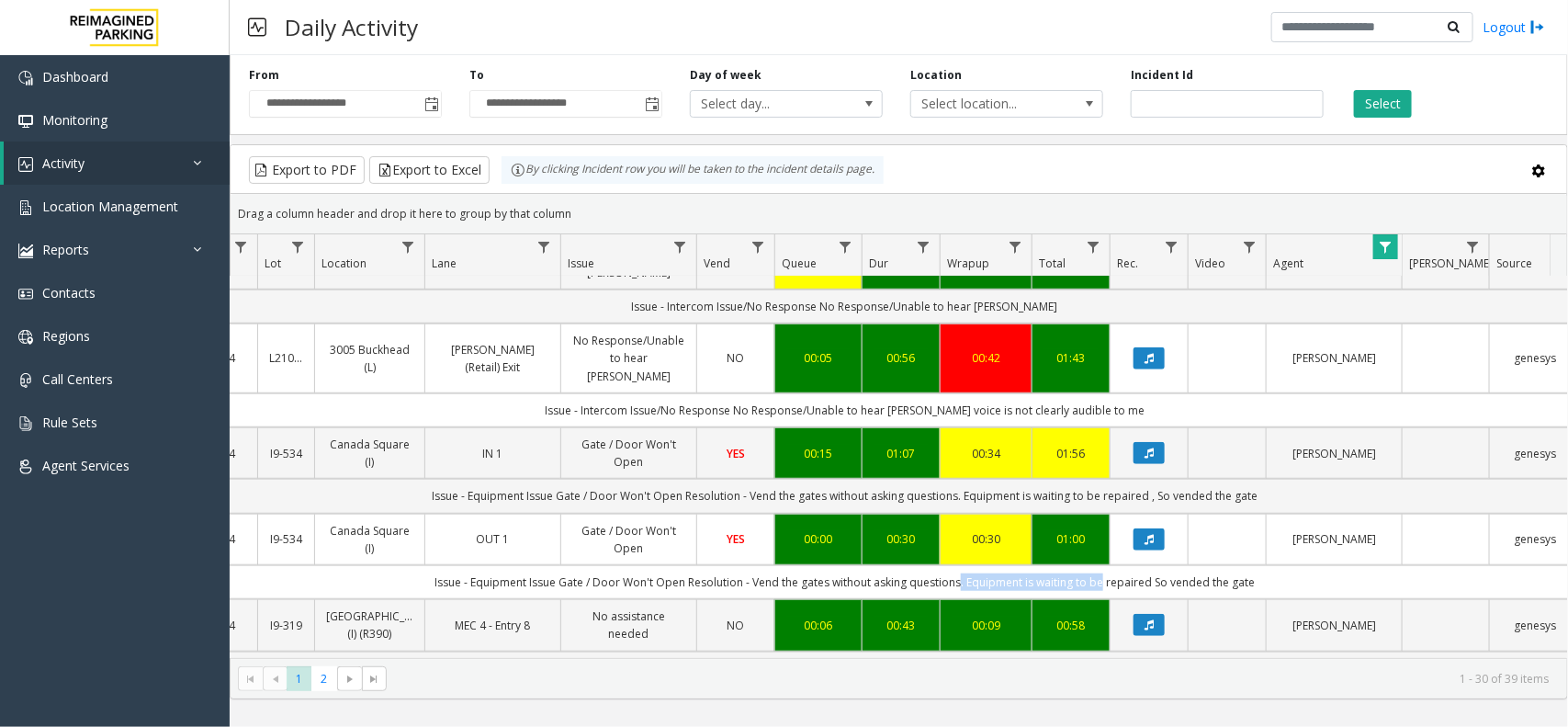drag, startPoint x: 953, startPoint y: 462, endPoint x: 1094, endPoint y: 466, distance: 141.05673 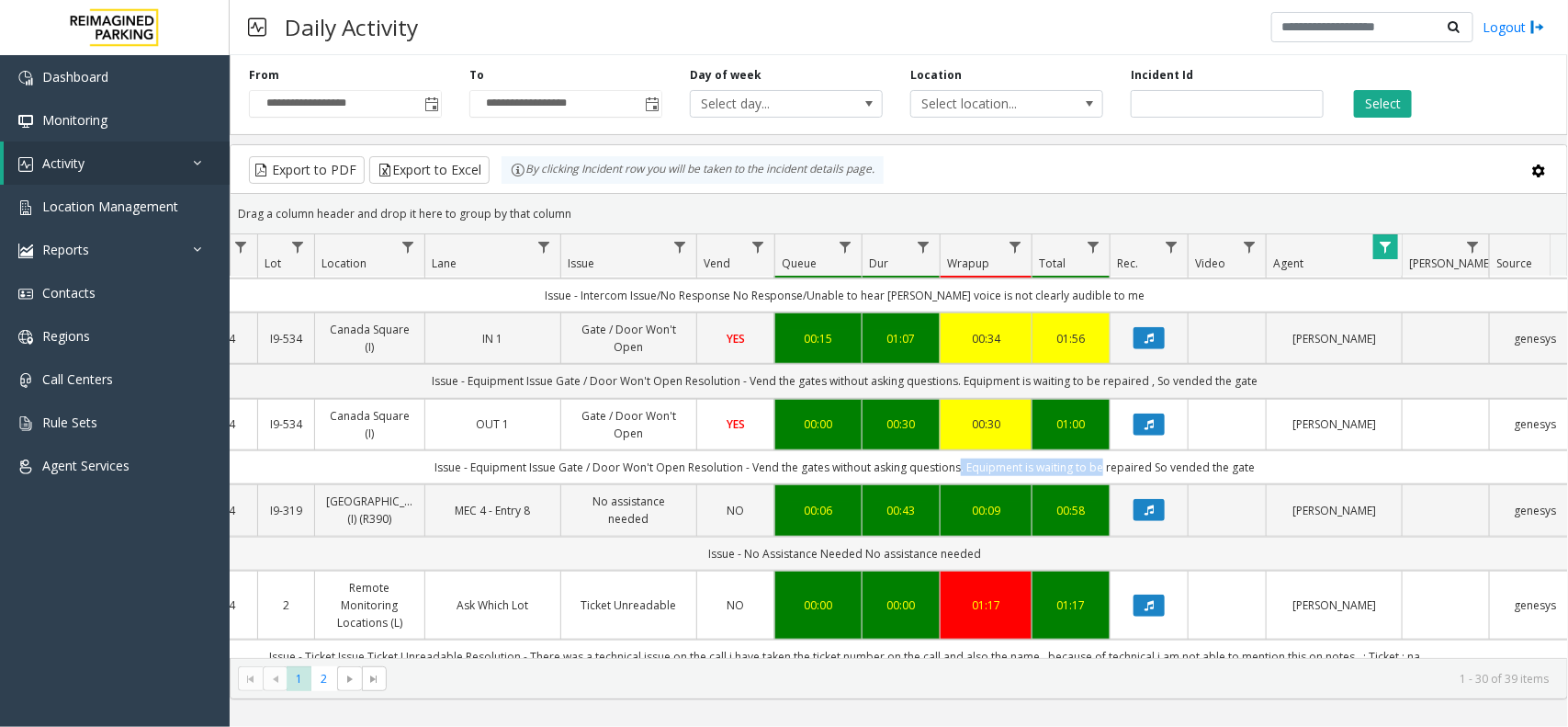 scroll, scrollTop: 804, scrollLeft: 243, axis: both 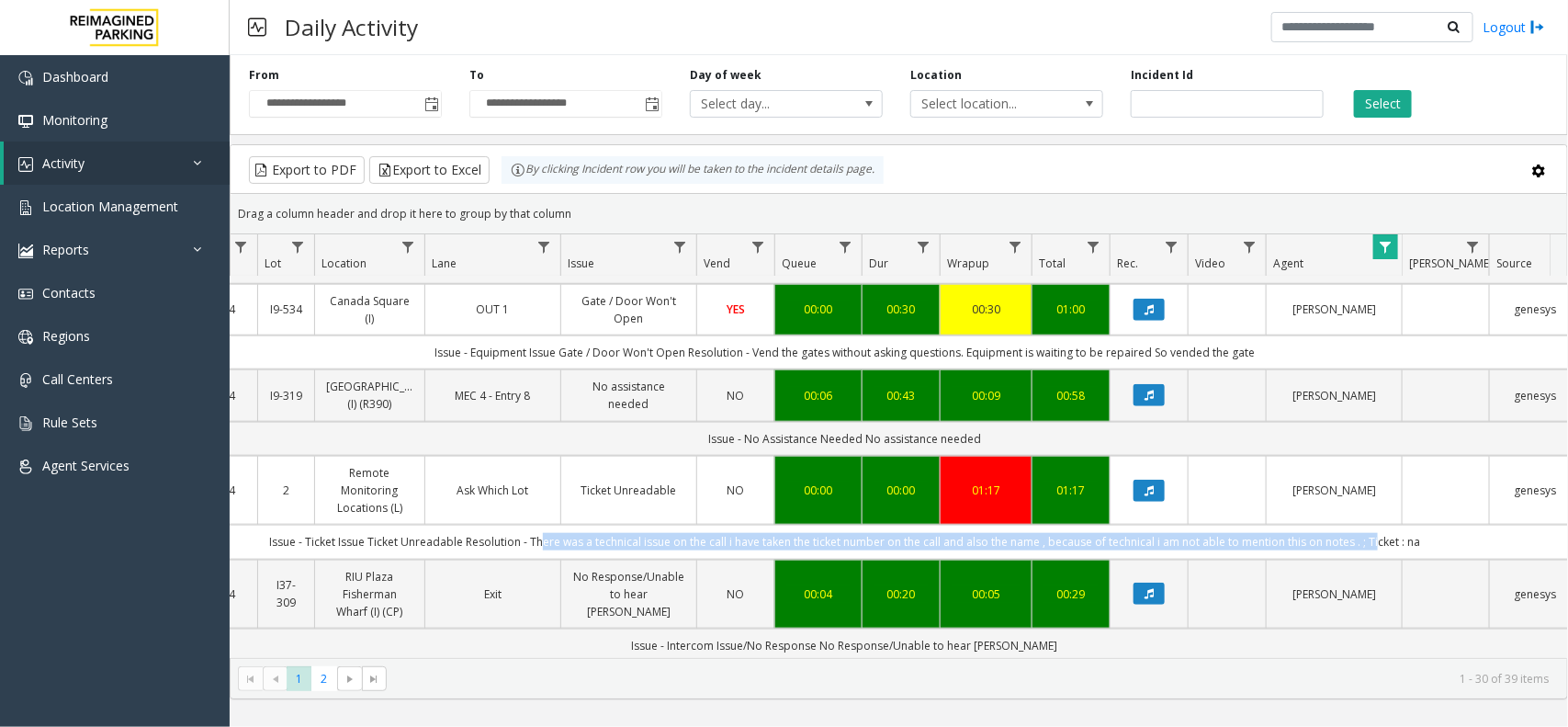 drag, startPoint x: 536, startPoint y: 447, endPoint x: 1371, endPoint y: 450, distance: 835.0054 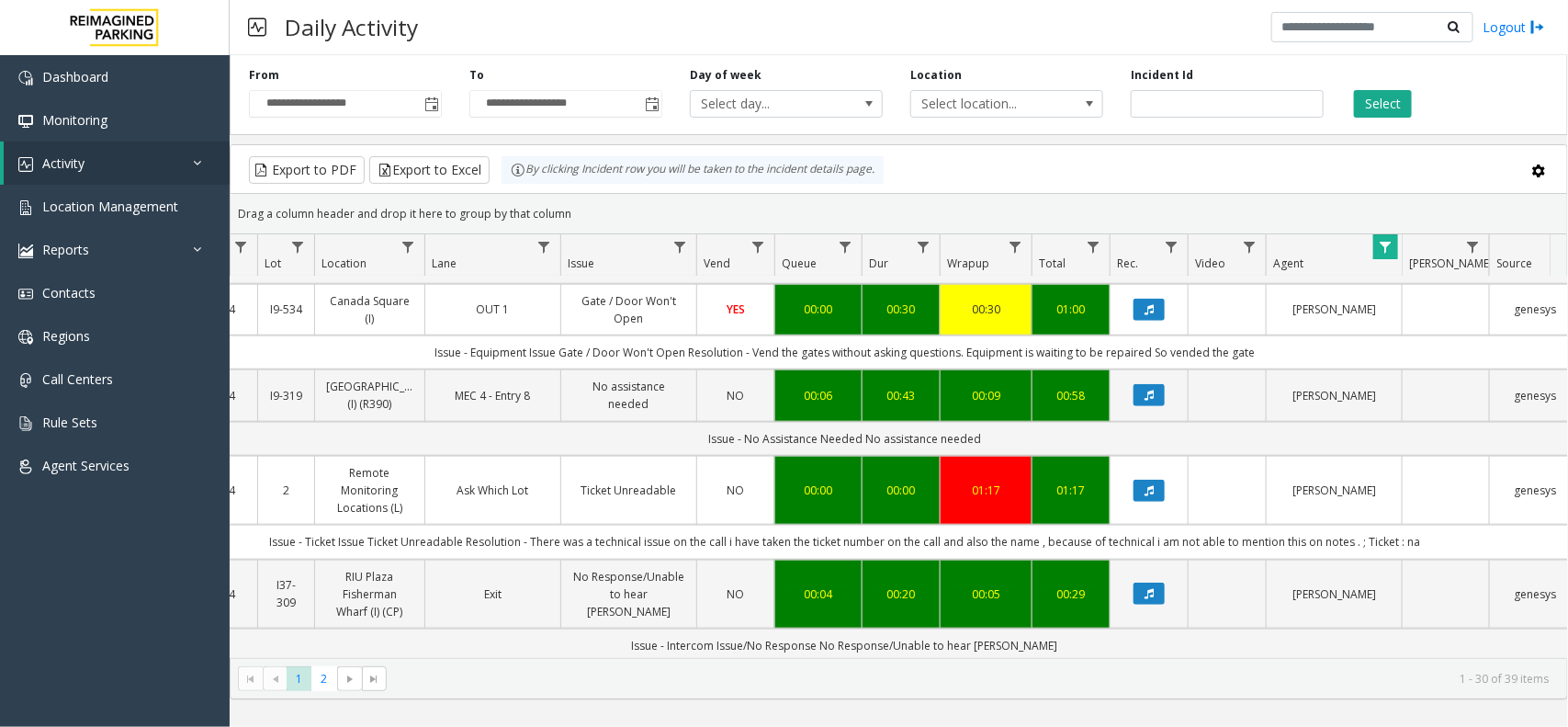 click on "Issue - Ticket Issue
Ticket Unreadable
Resolution - There was a technical issue on the call i have taken the ticket number on the call and also the name , because of technical i am not able to mention this on notes . ; Ticket : na" 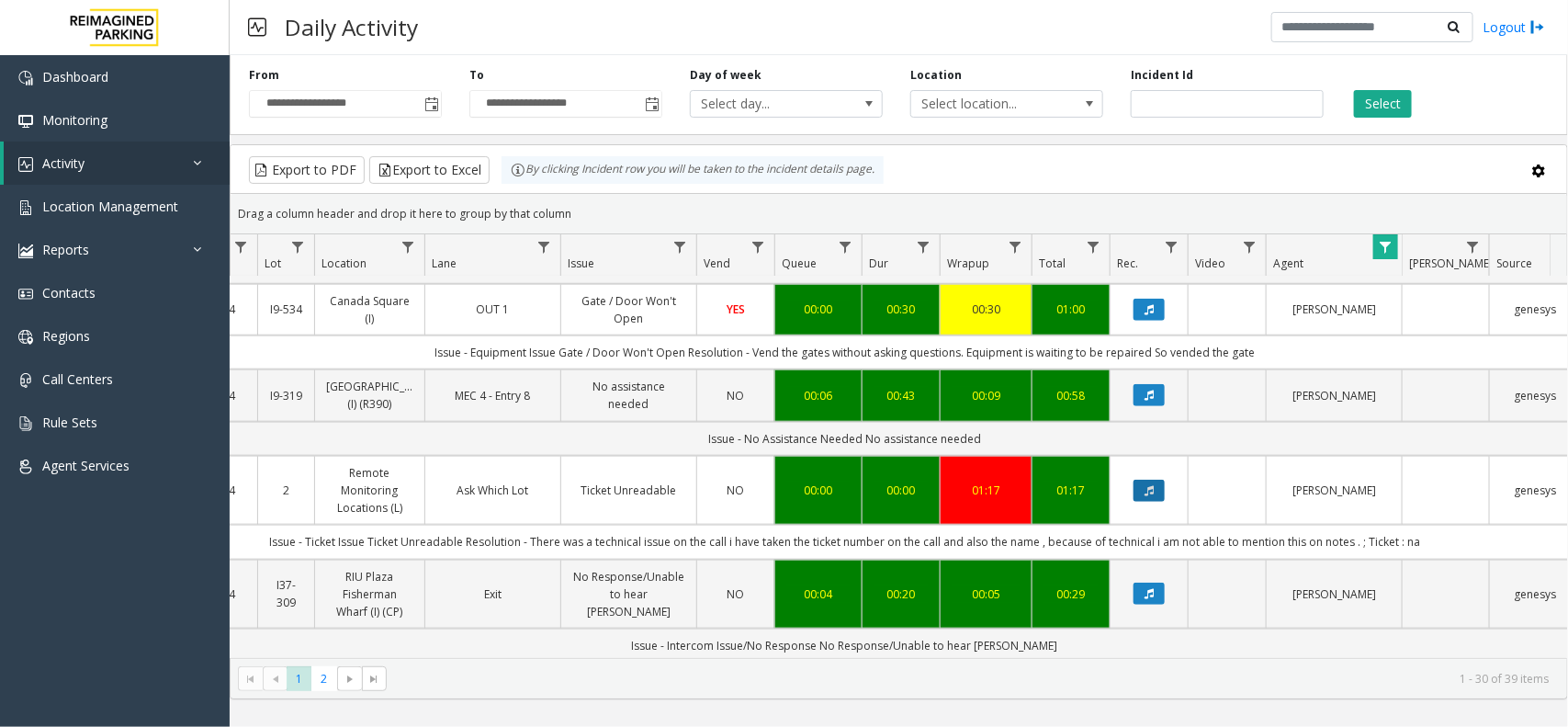 click 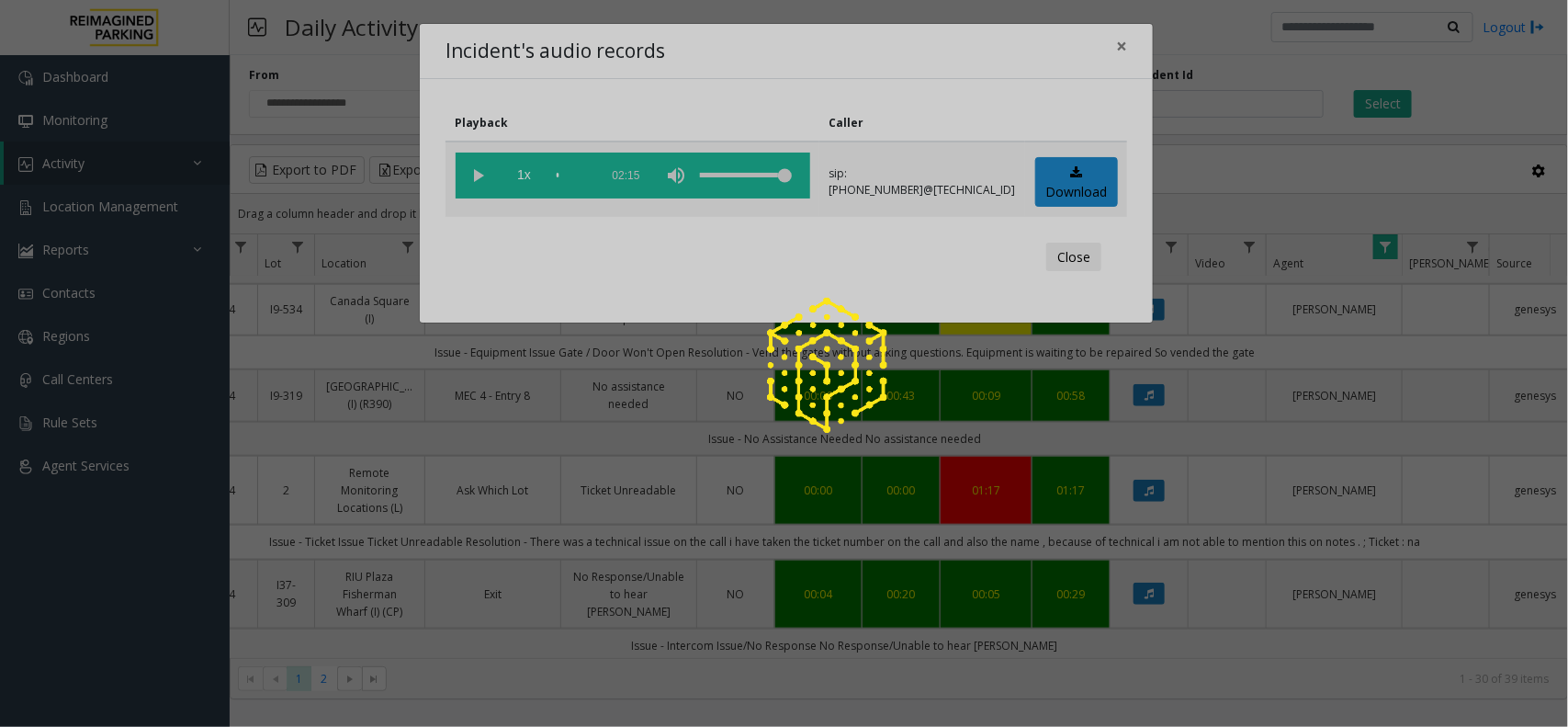 click 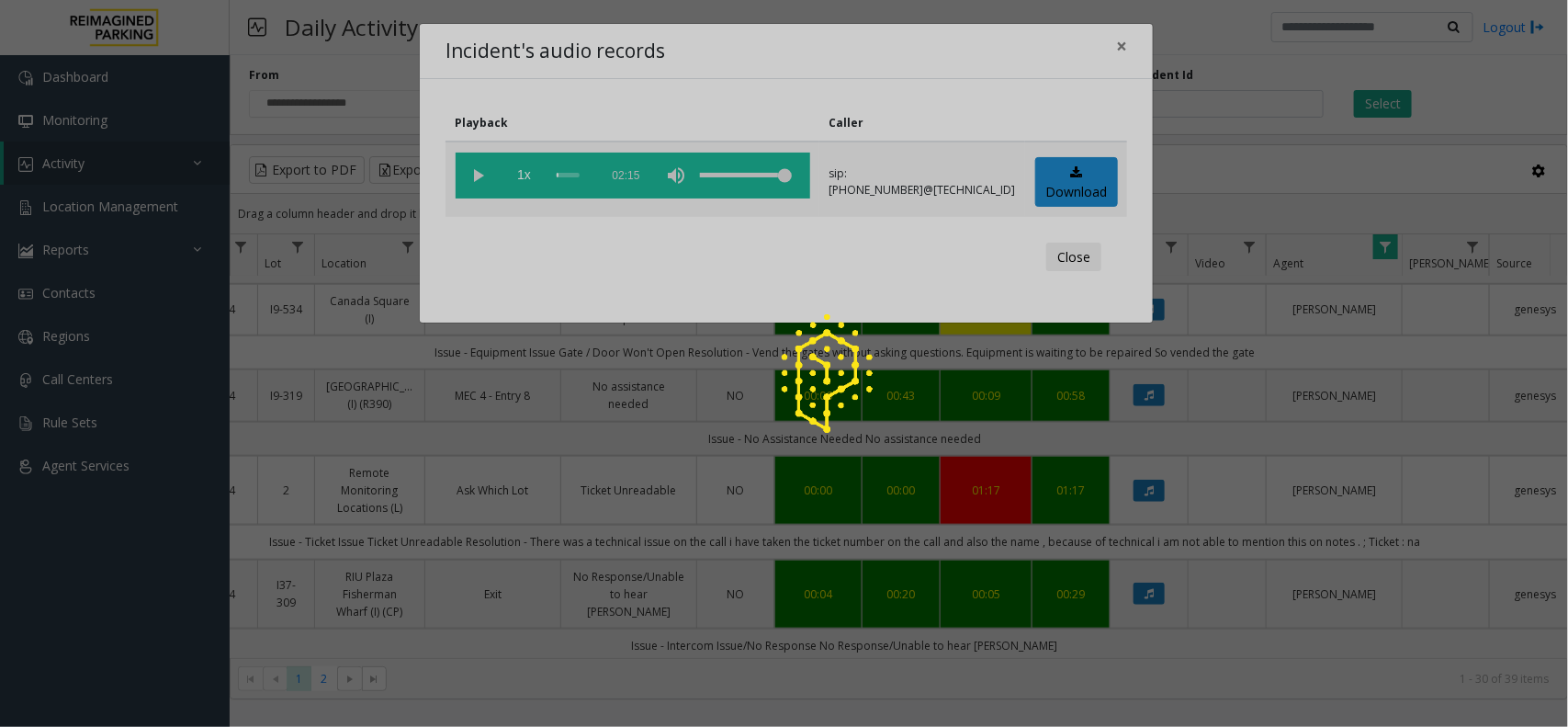 click 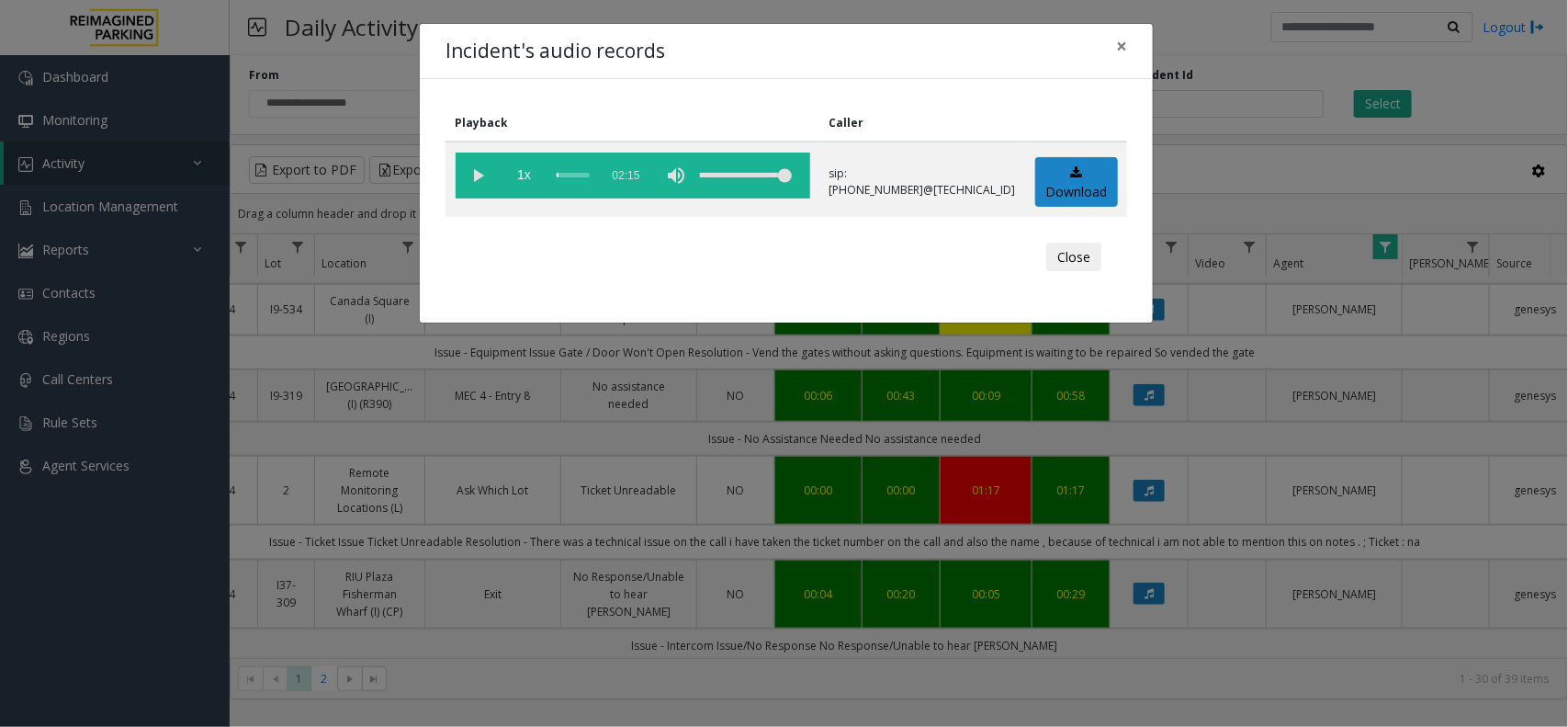 click 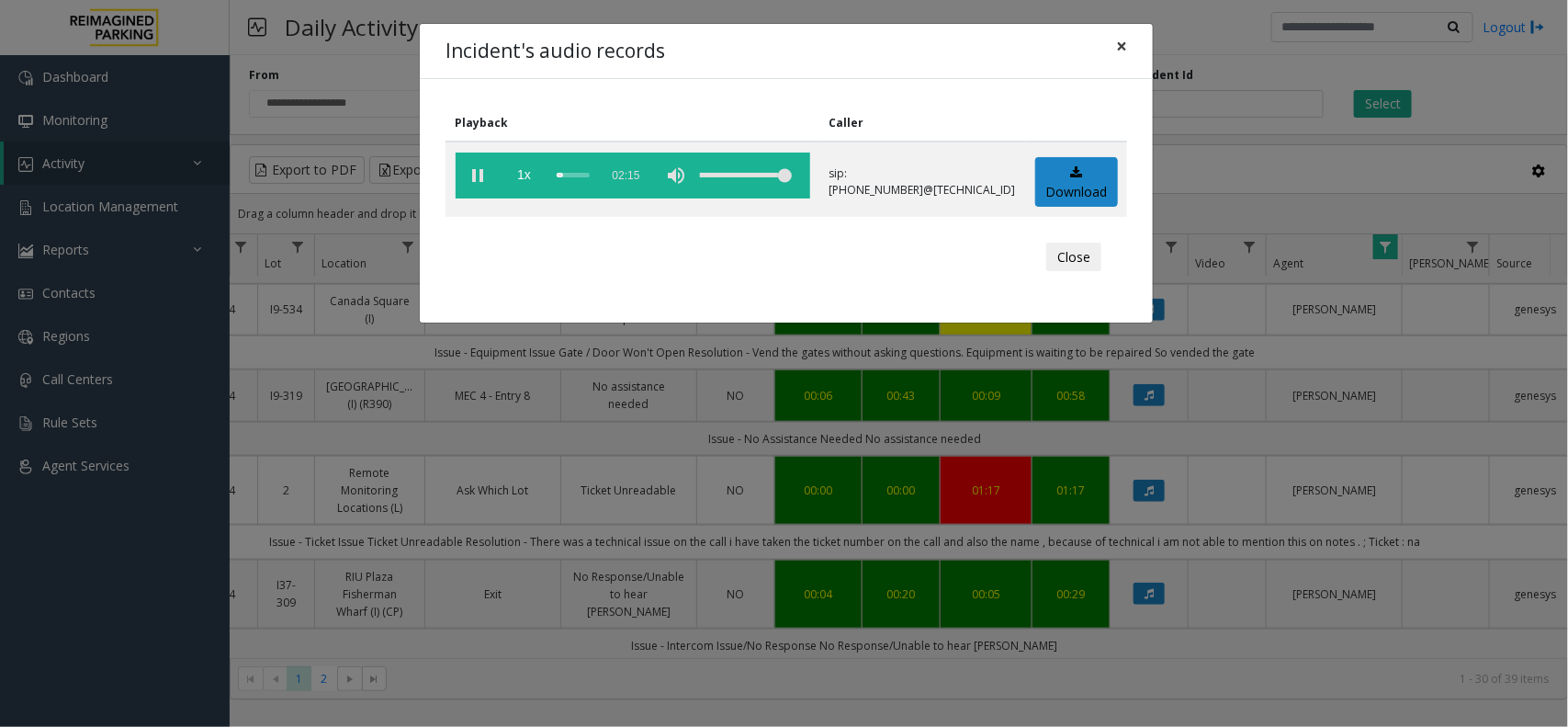 click on "×" 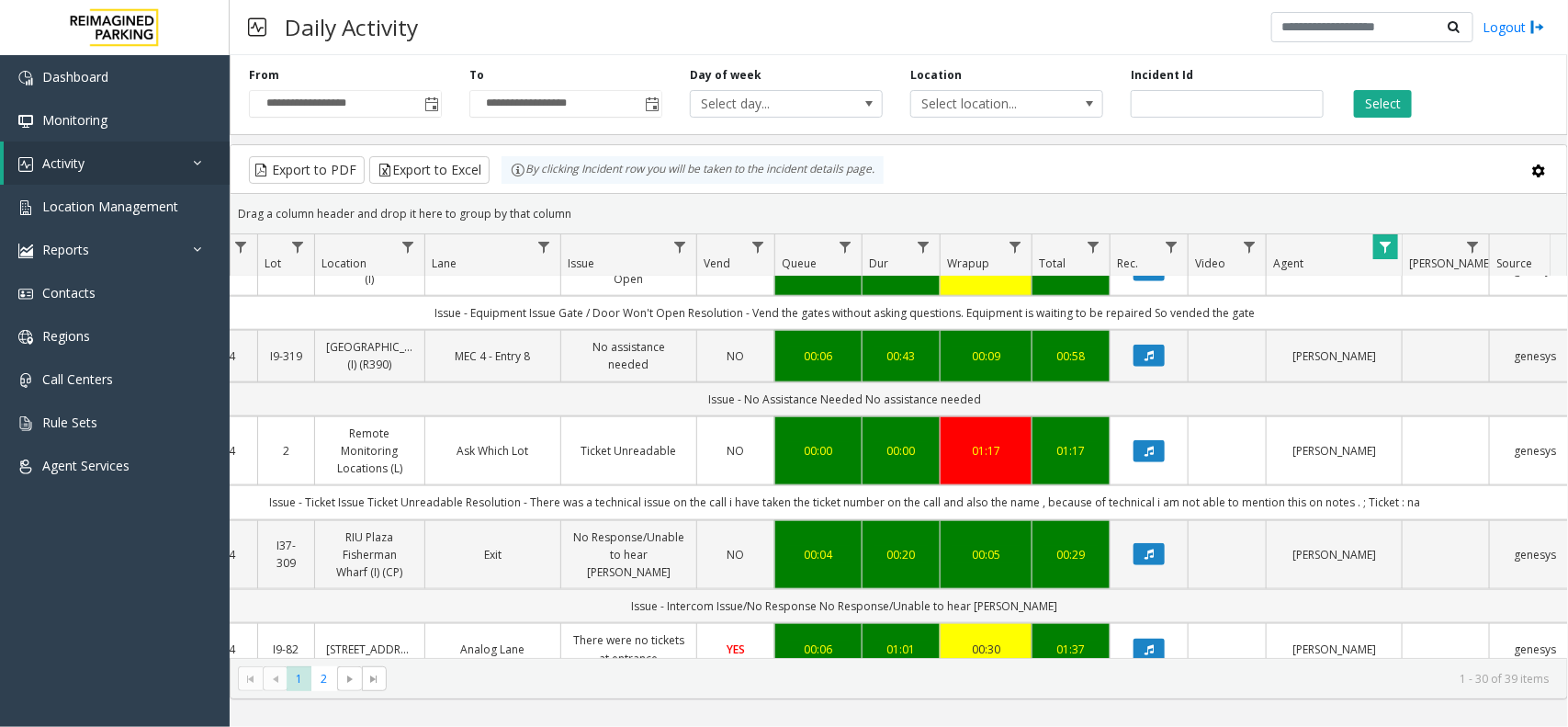 scroll, scrollTop: 804, scrollLeft: 243, axis: both 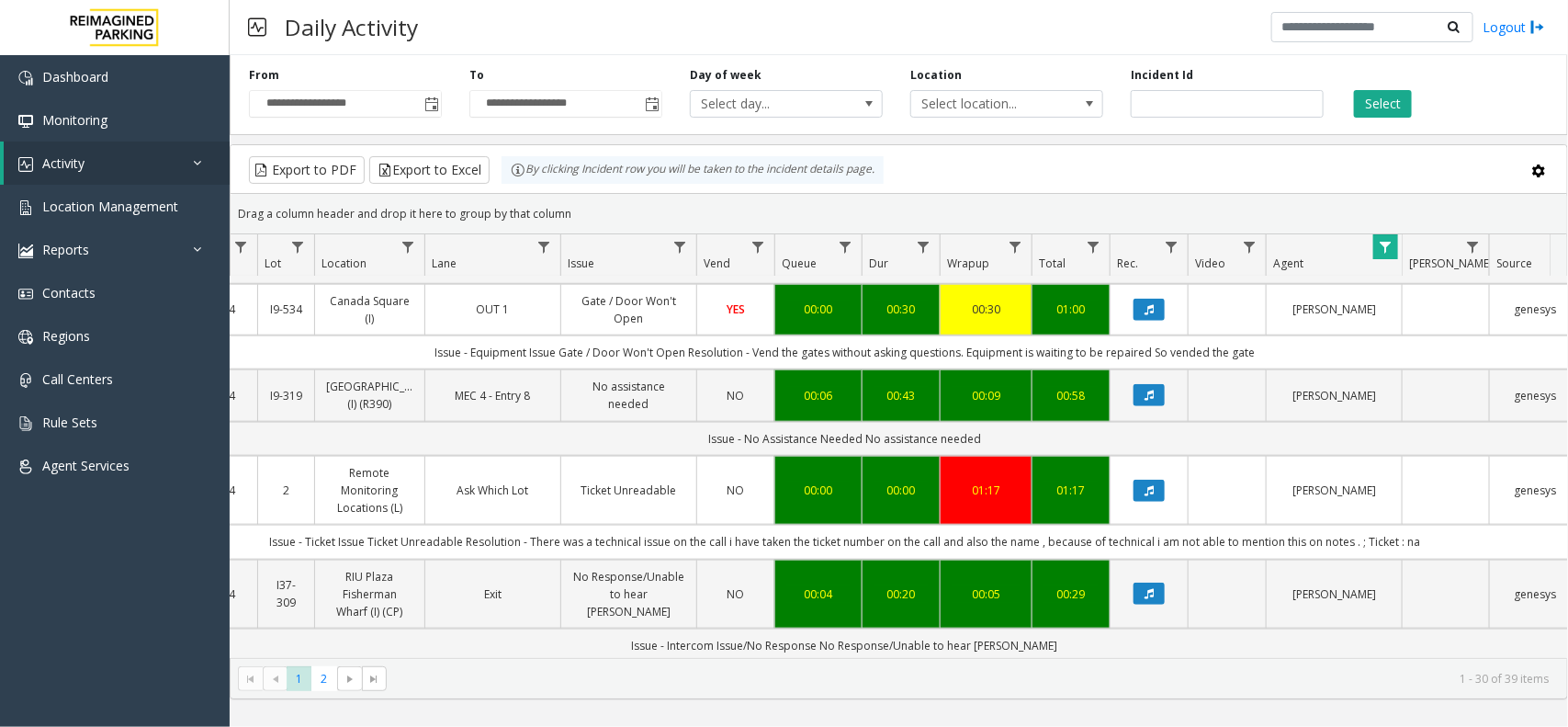 drag, startPoint x: 1048, startPoint y: 447, endPoint x: 1429, endPoint y: 442, distance: 381.03281 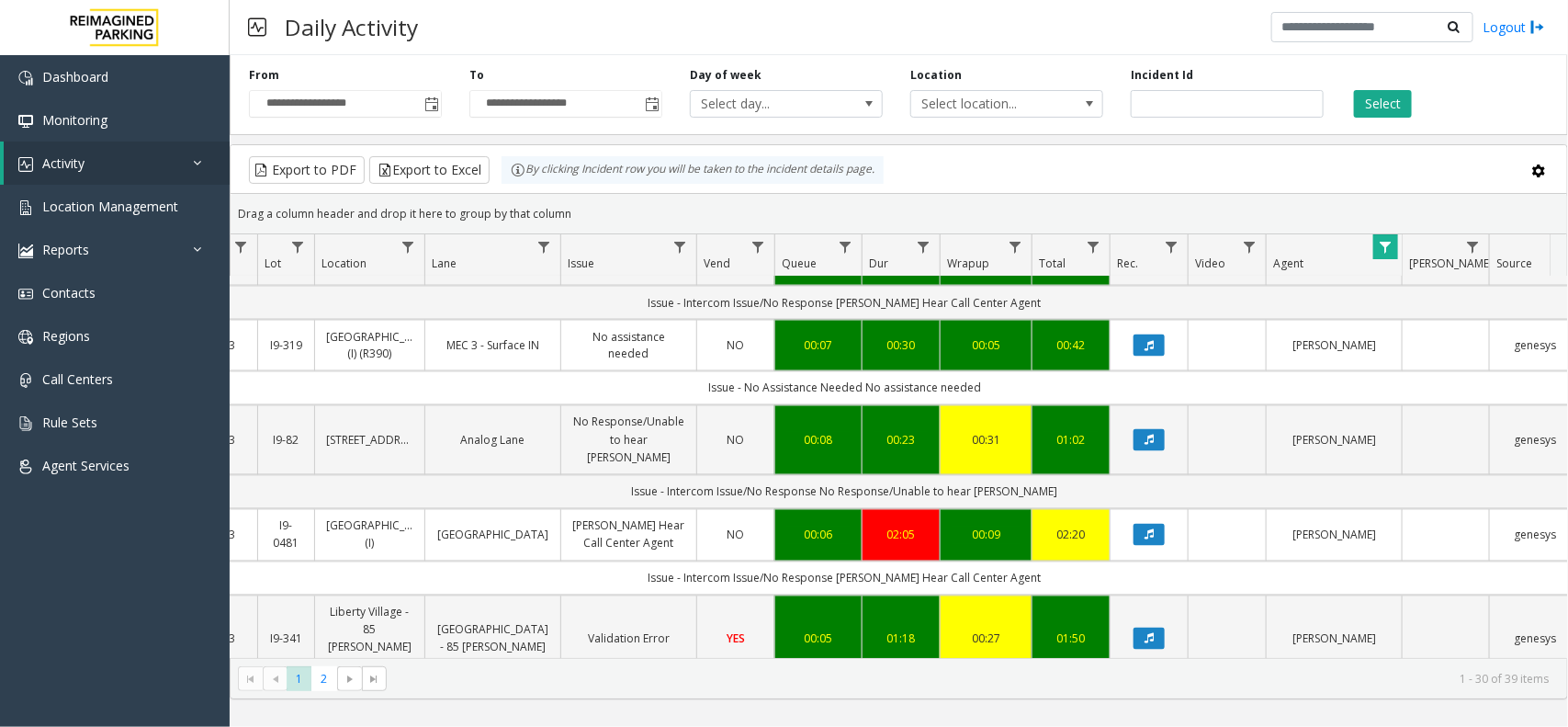 scroll, scrollTop: 1494, scrollLeft: 243, axis: both 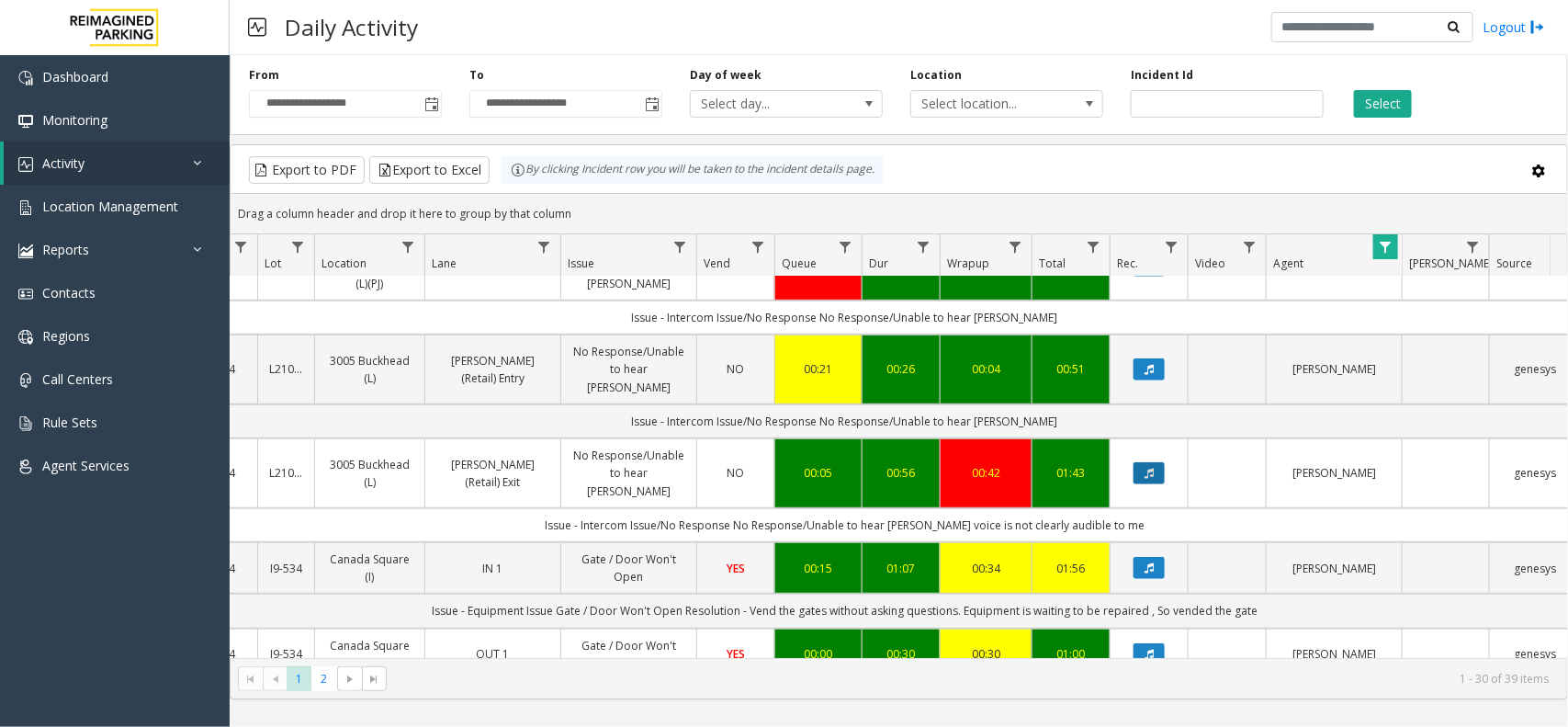 click 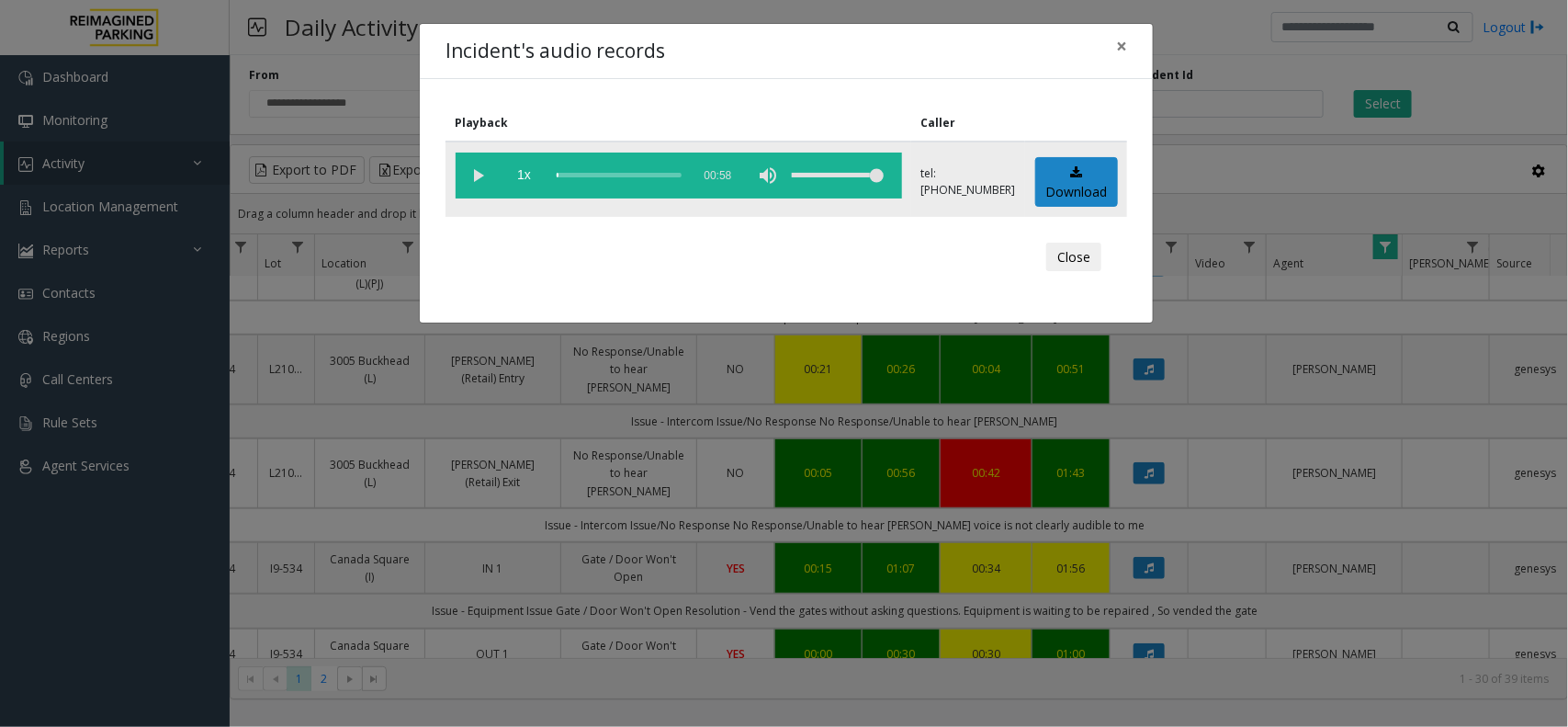 click 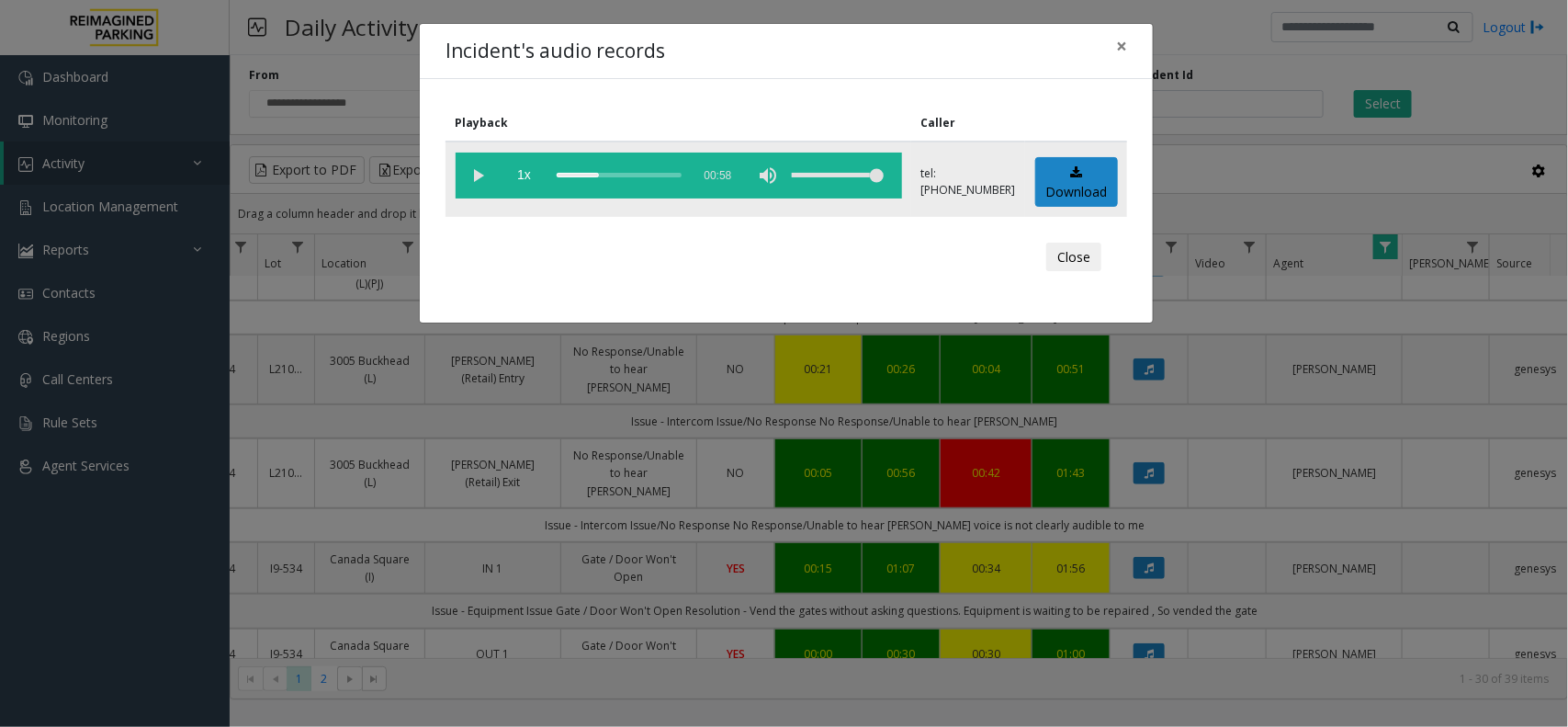 drag, startPoint x: 581, startPoint y: 175, endPoint x: 498, endPoint y: 159, distance: 84.528102 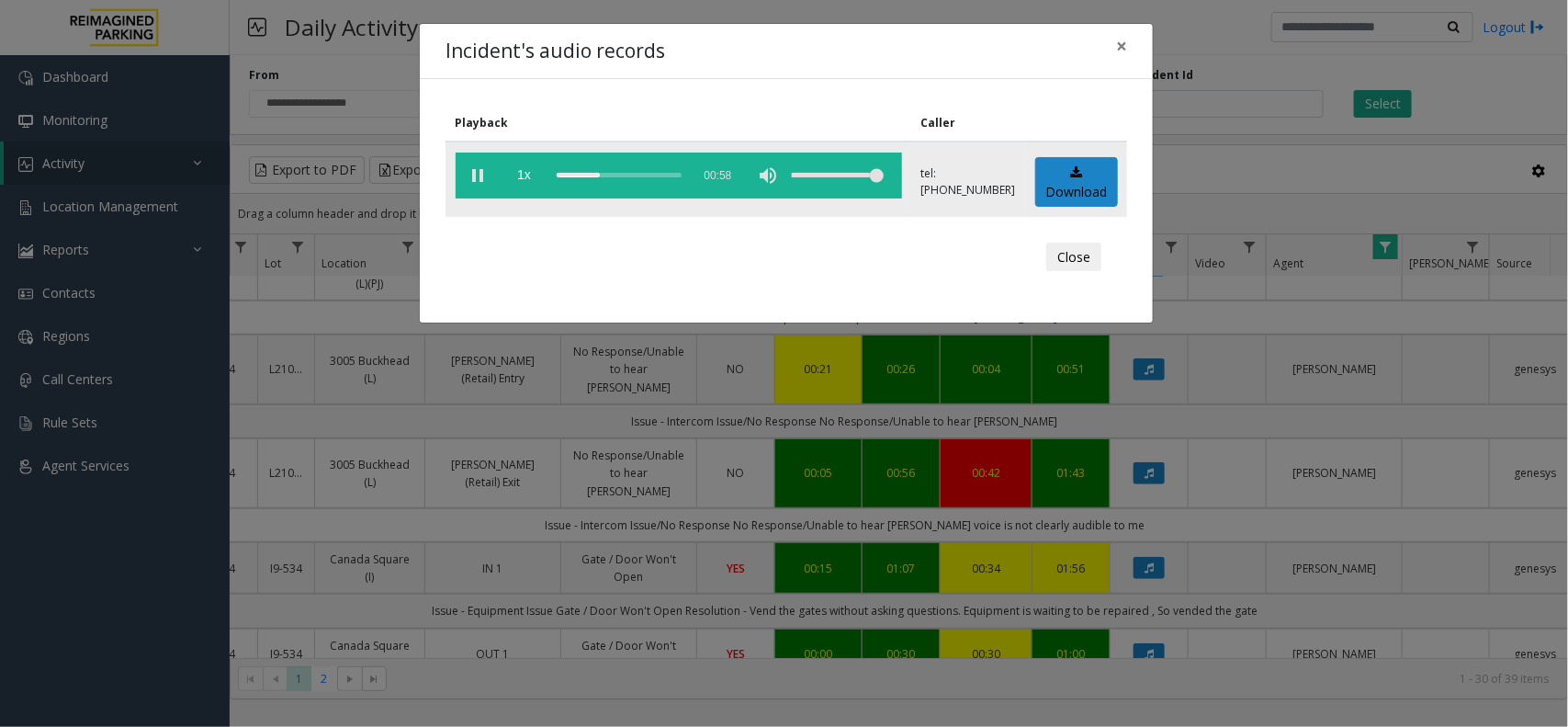click on "**********" at bounding box center (784, 363) 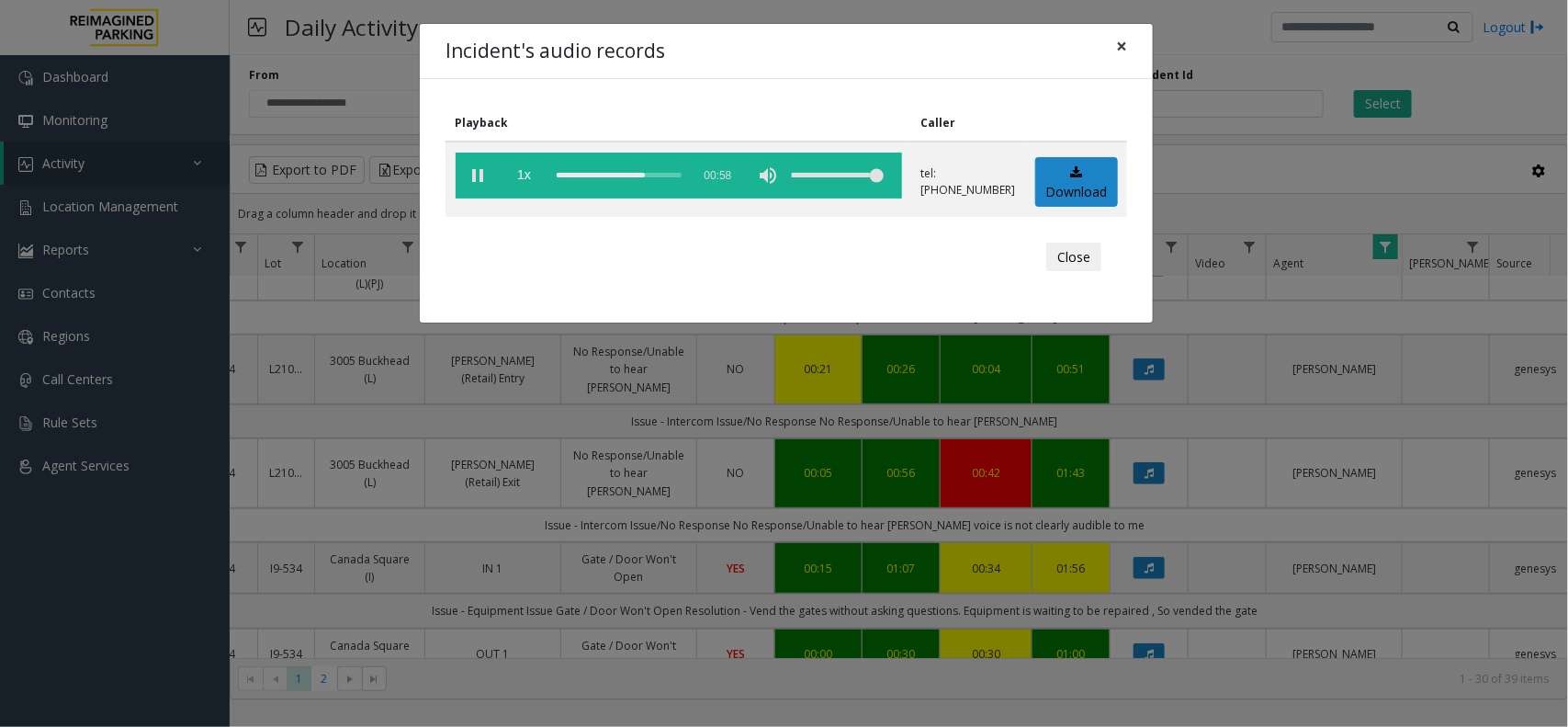 click on "×" 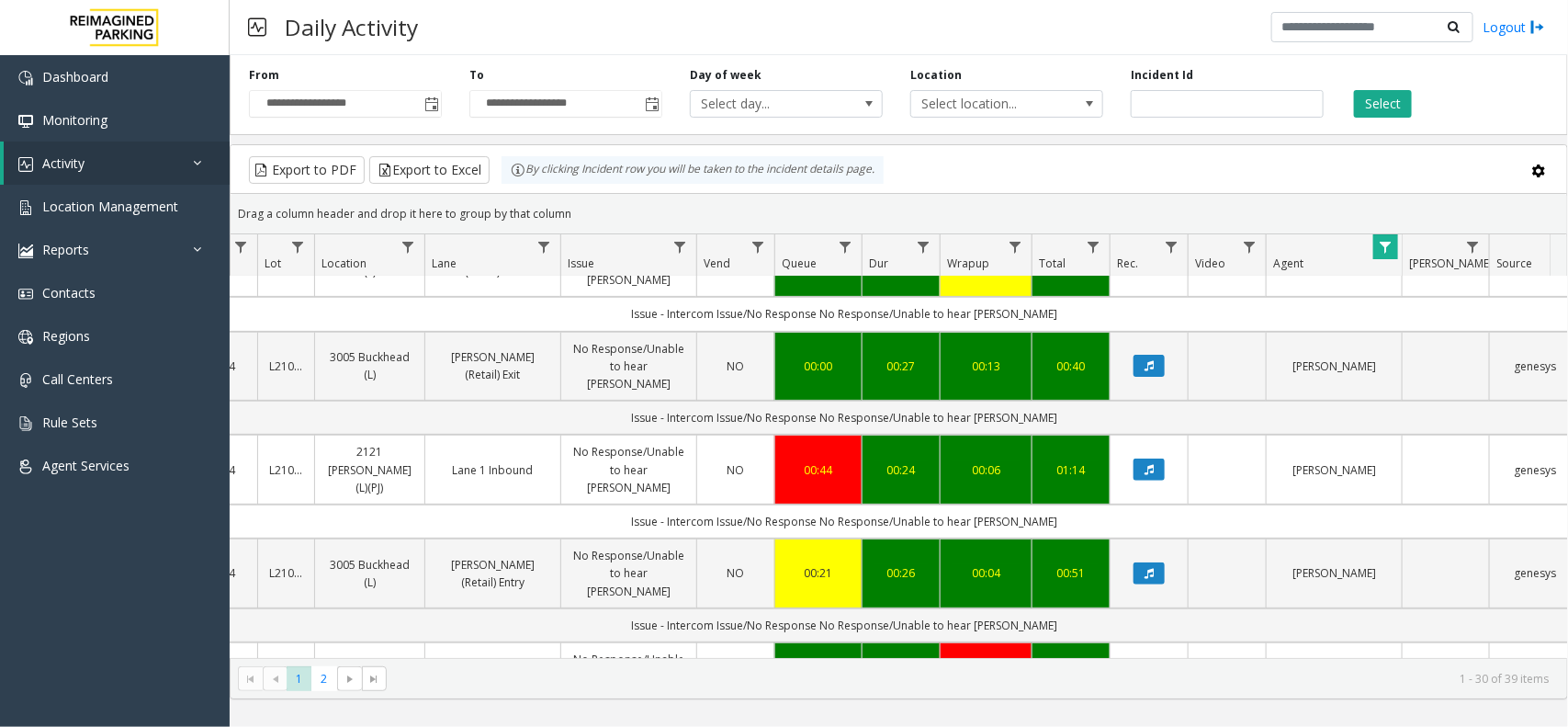 scroll, scrollTop: 0, scrollLeft: 243, axis: horizontal 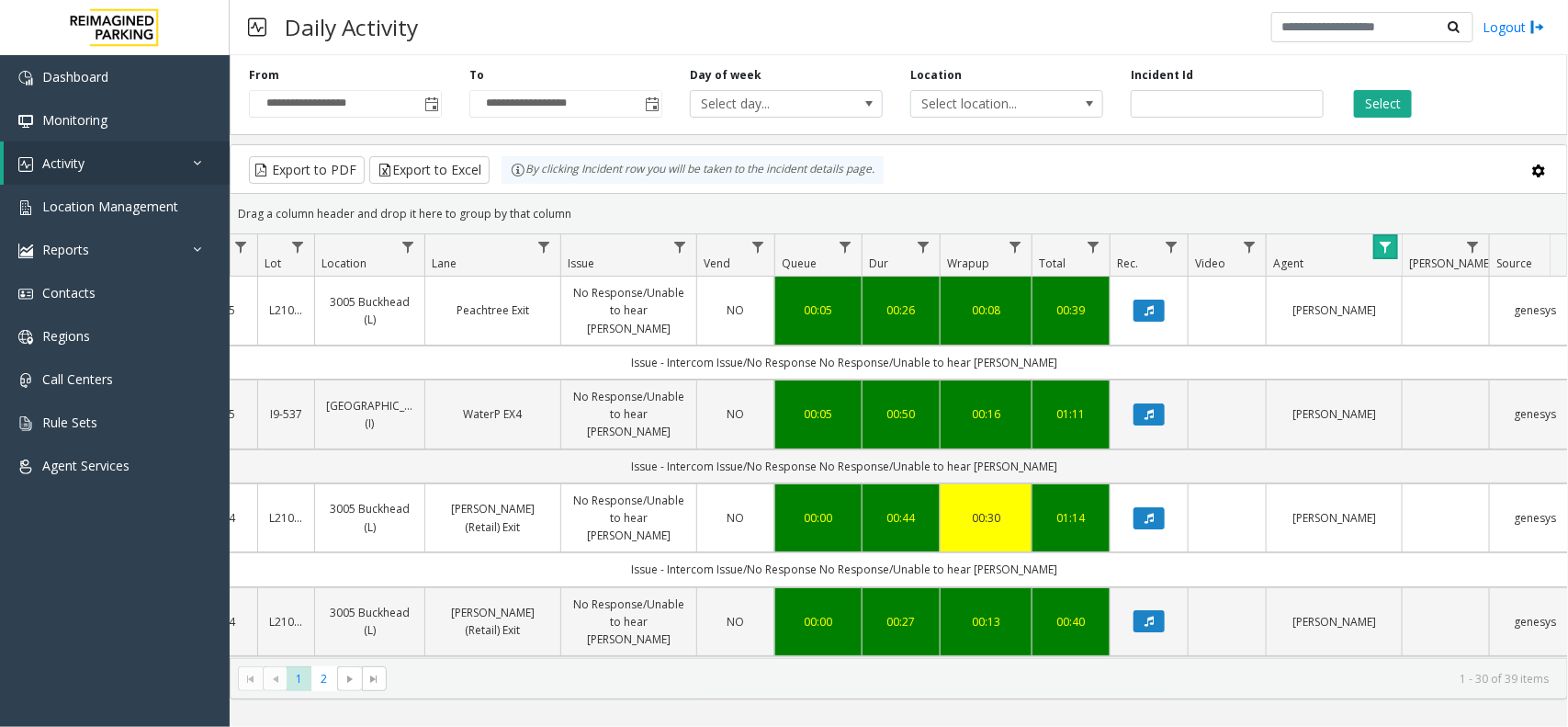 click 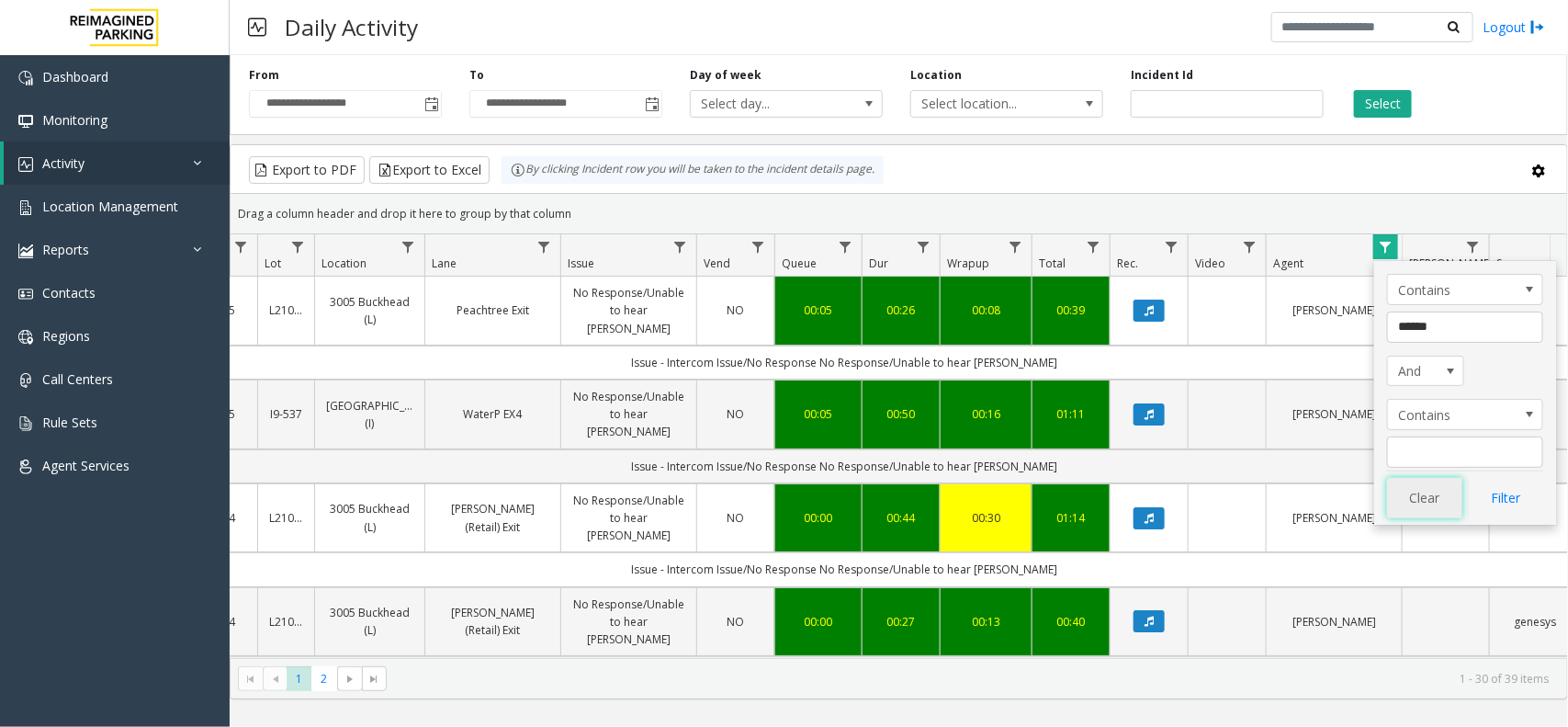 click on "Clear" 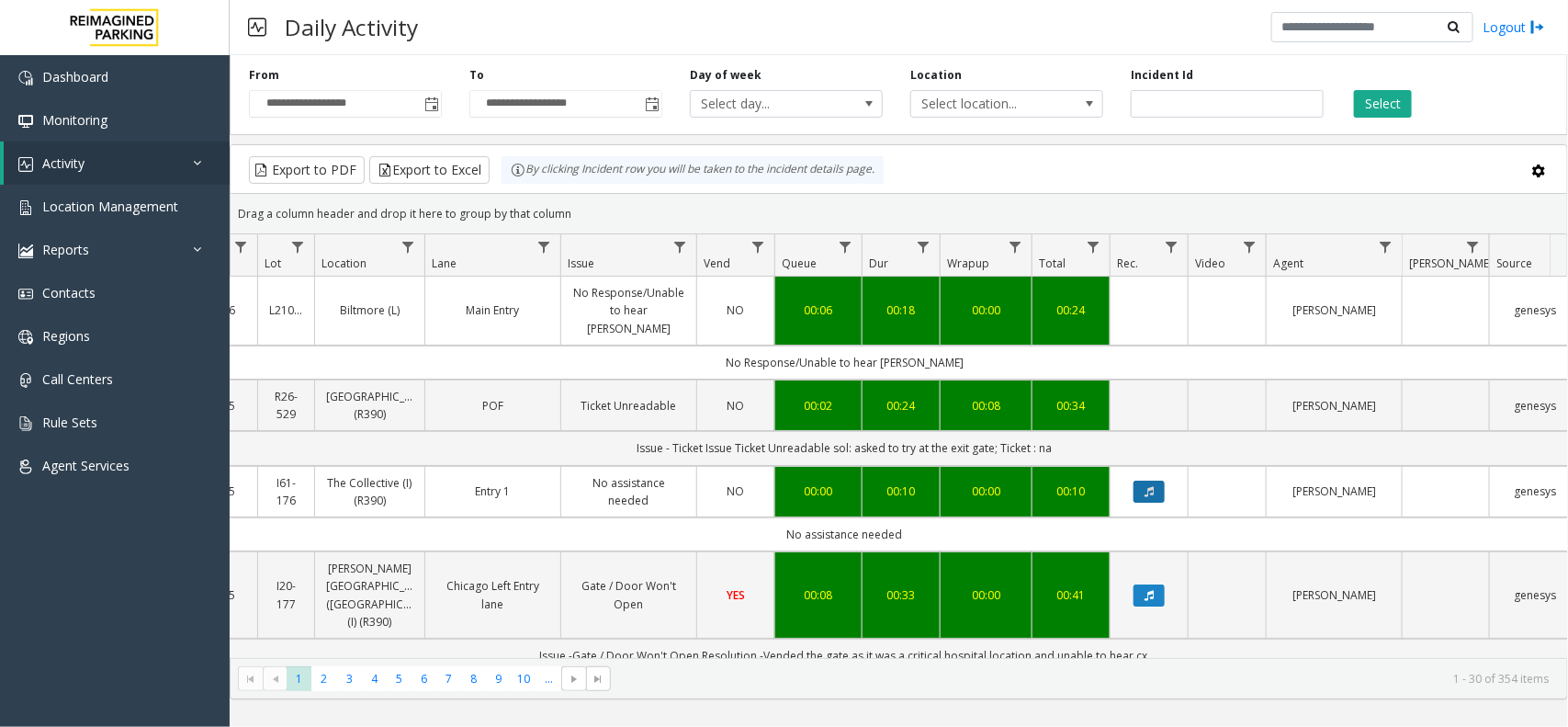 click 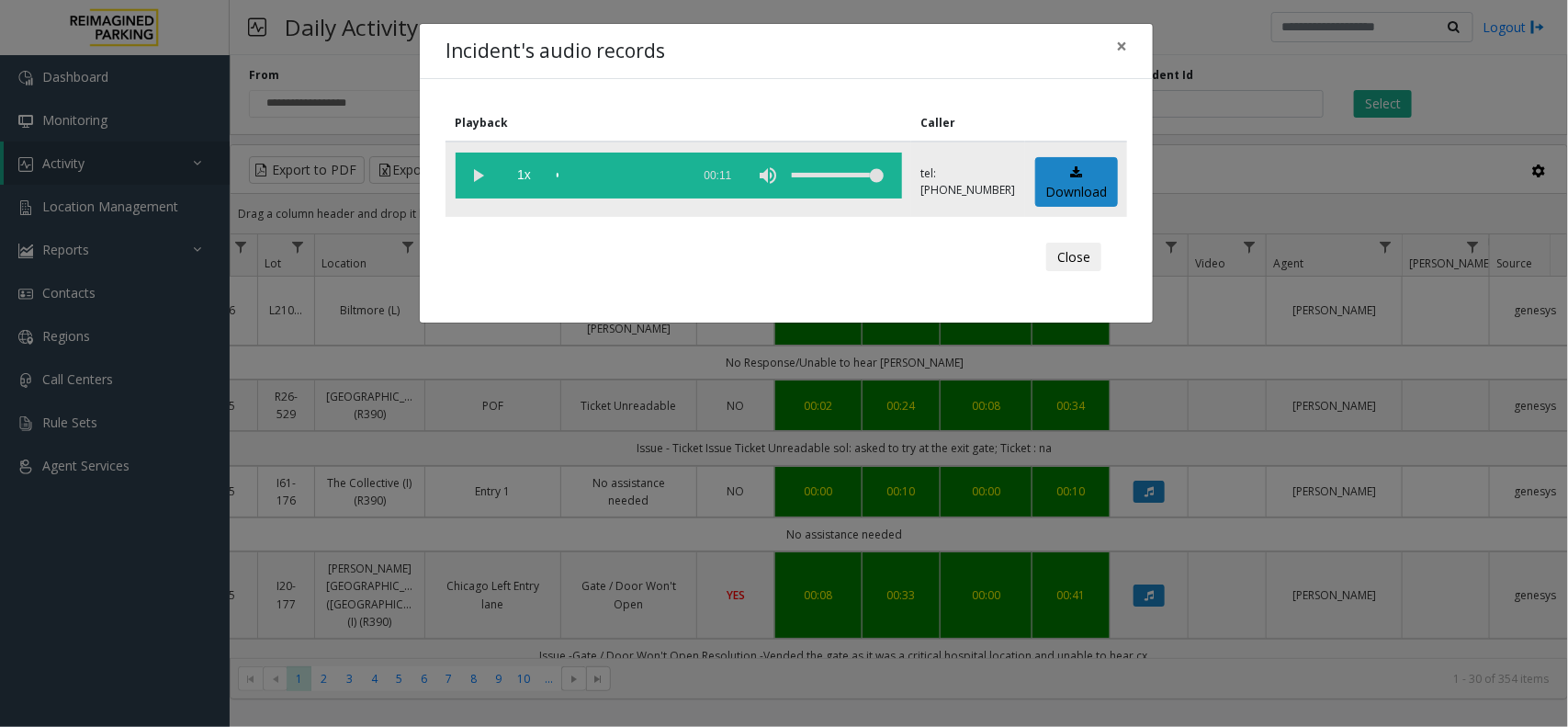 click 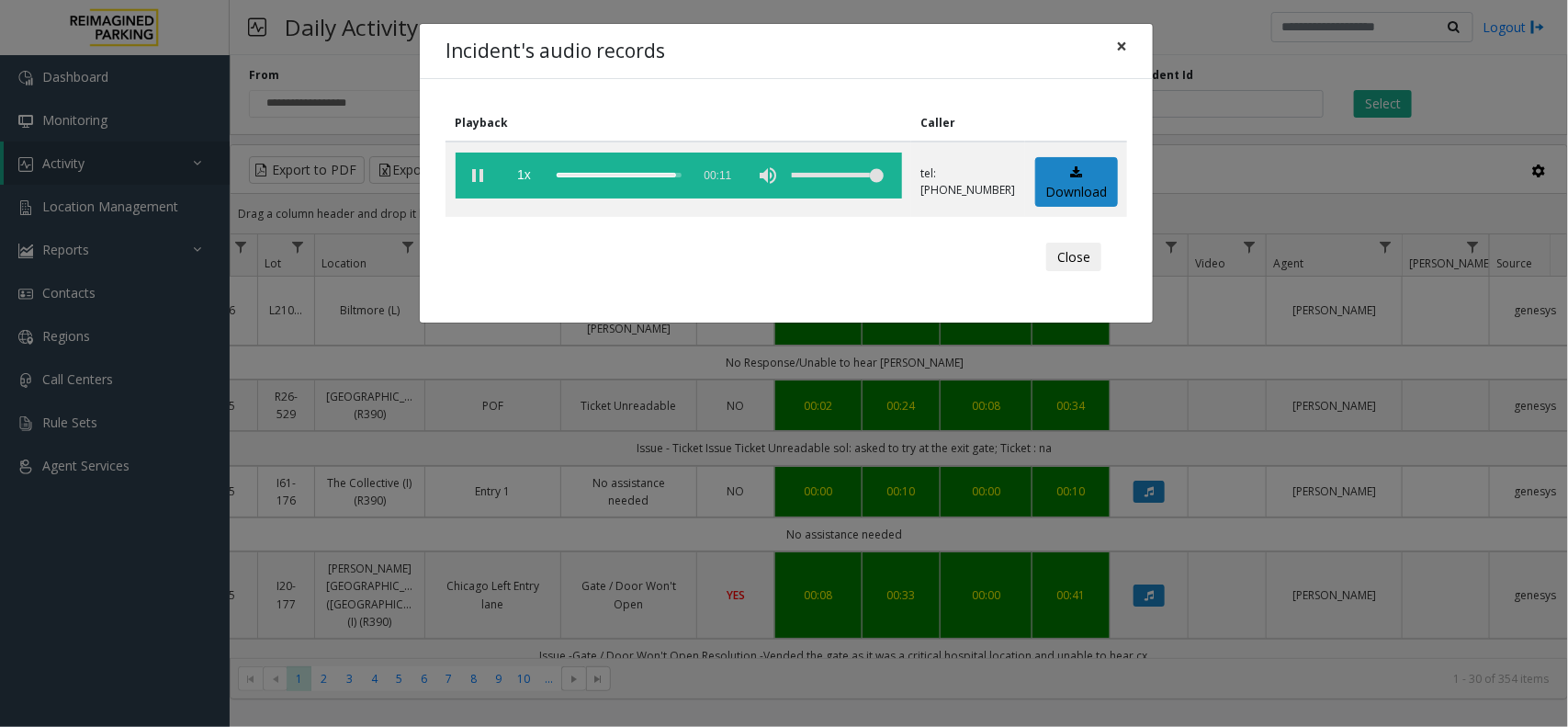 click on "×" 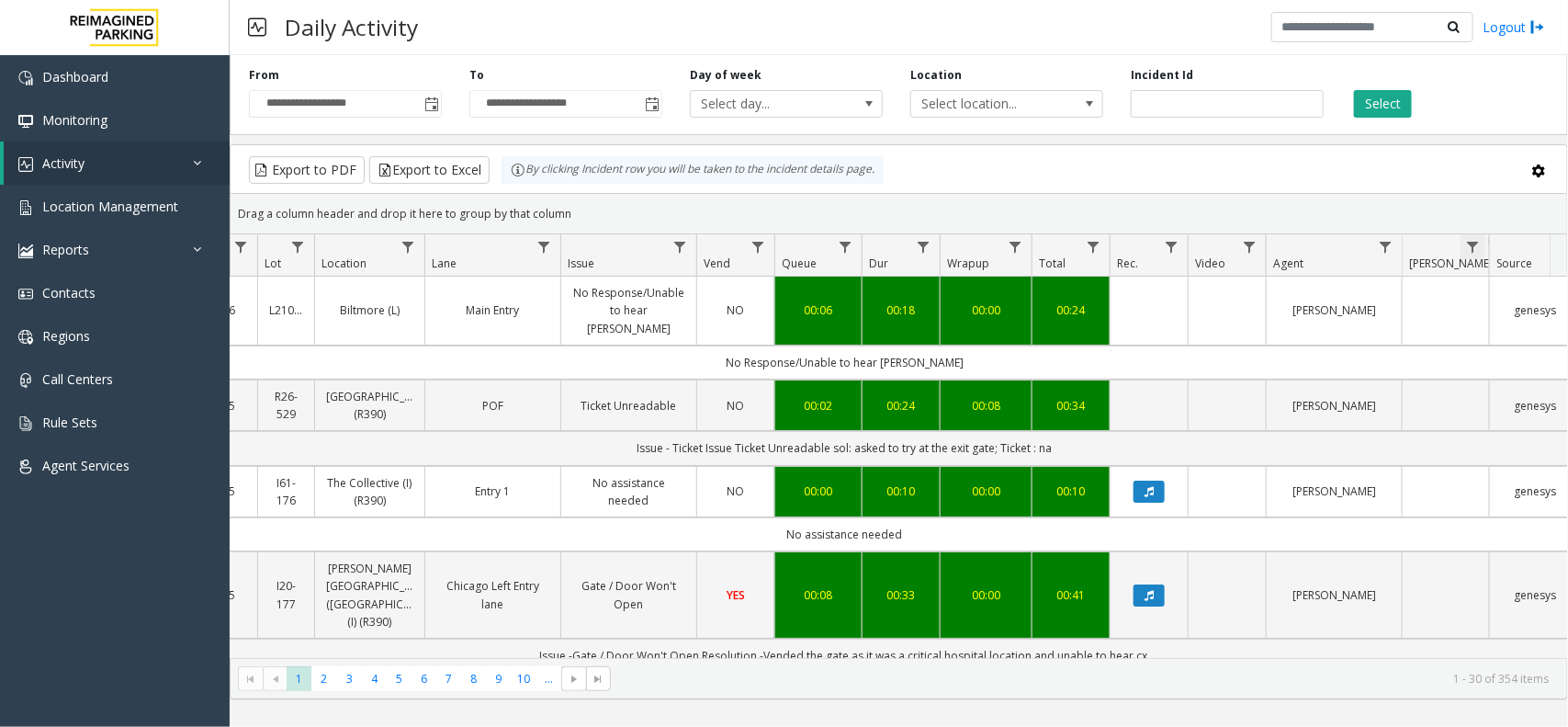 click 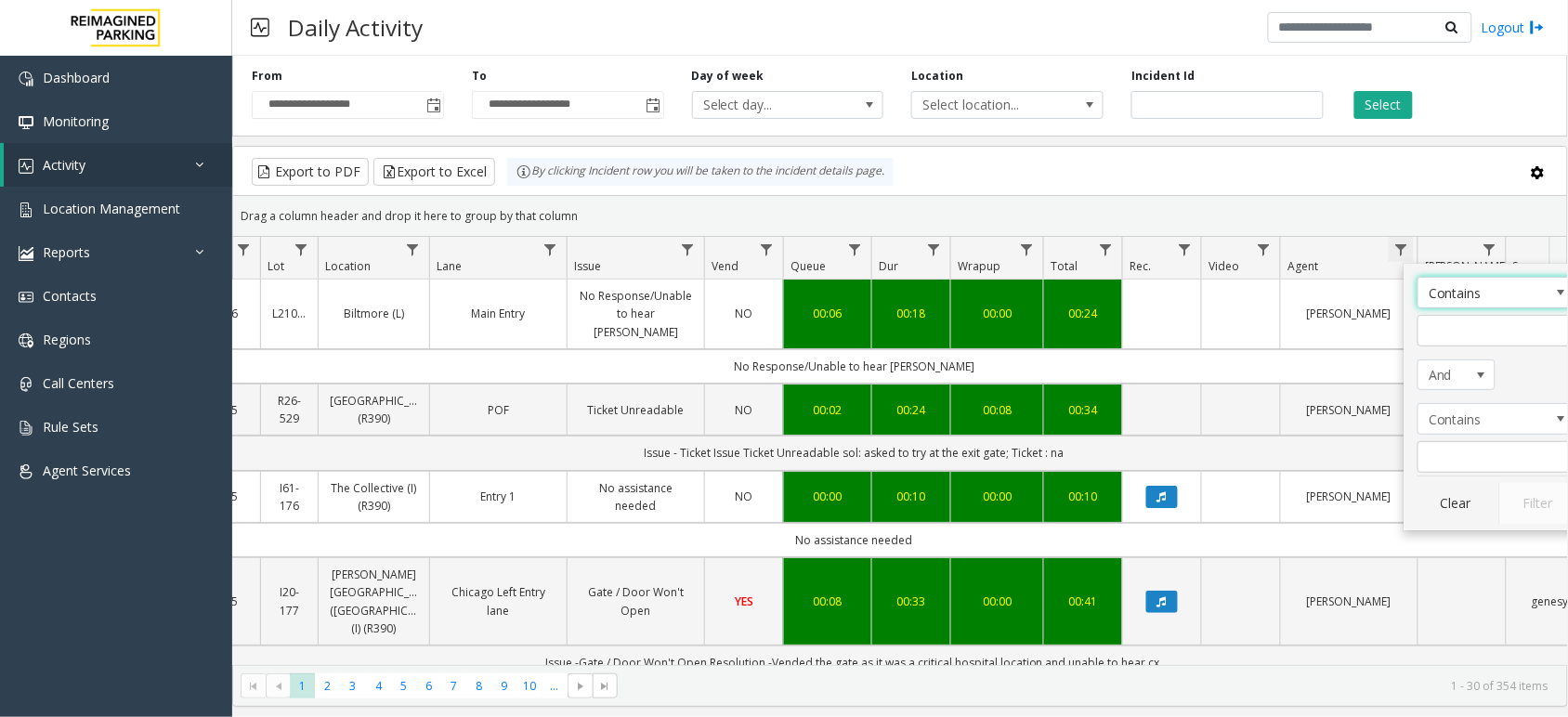 click 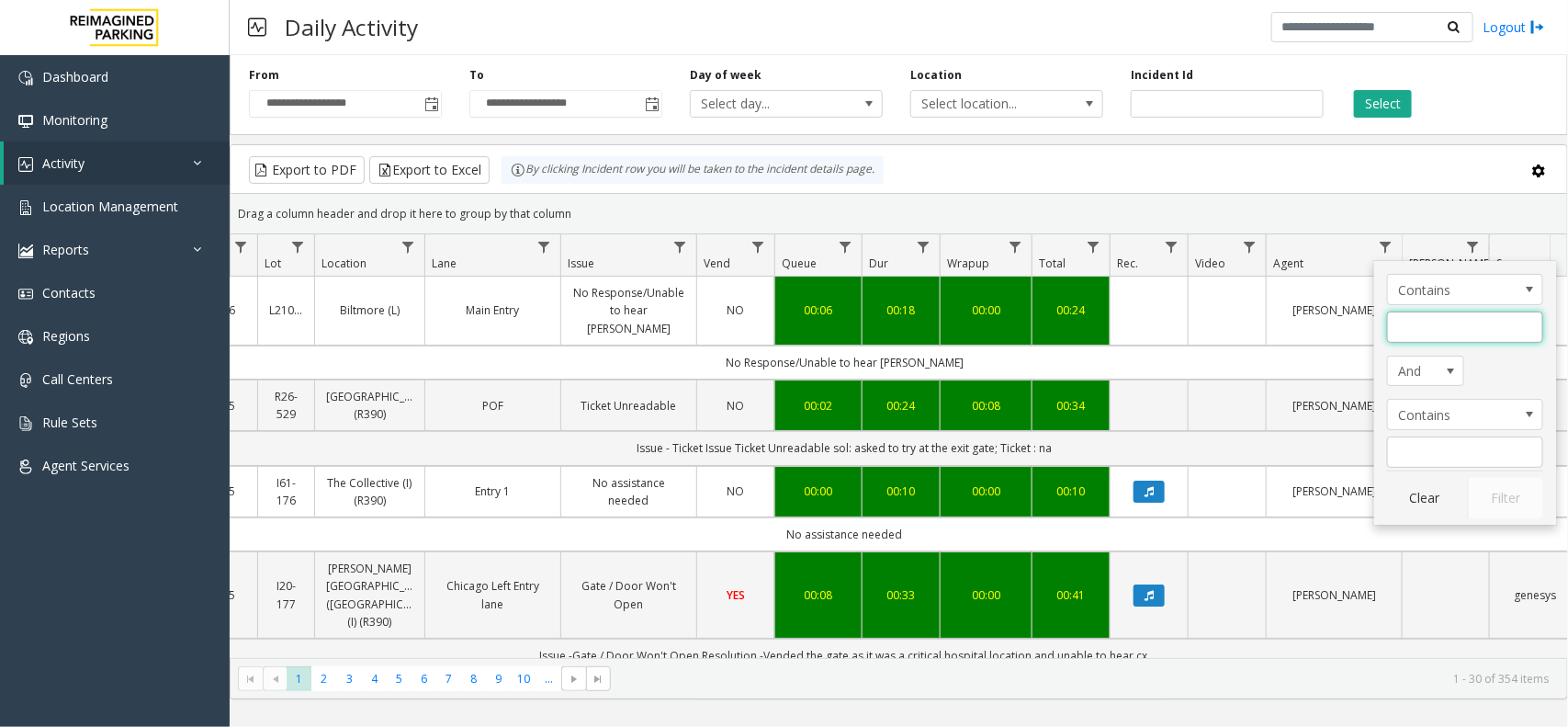 click 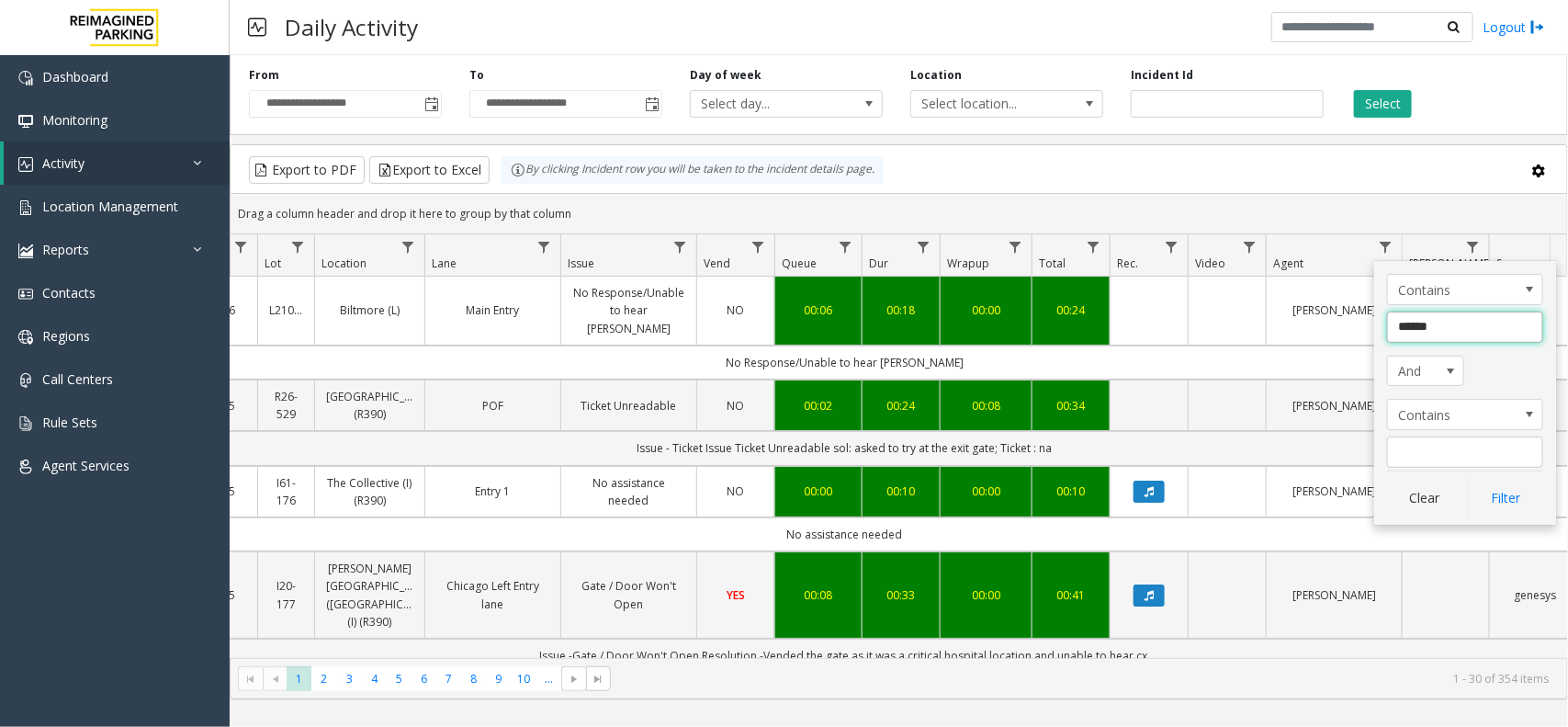type on "******" 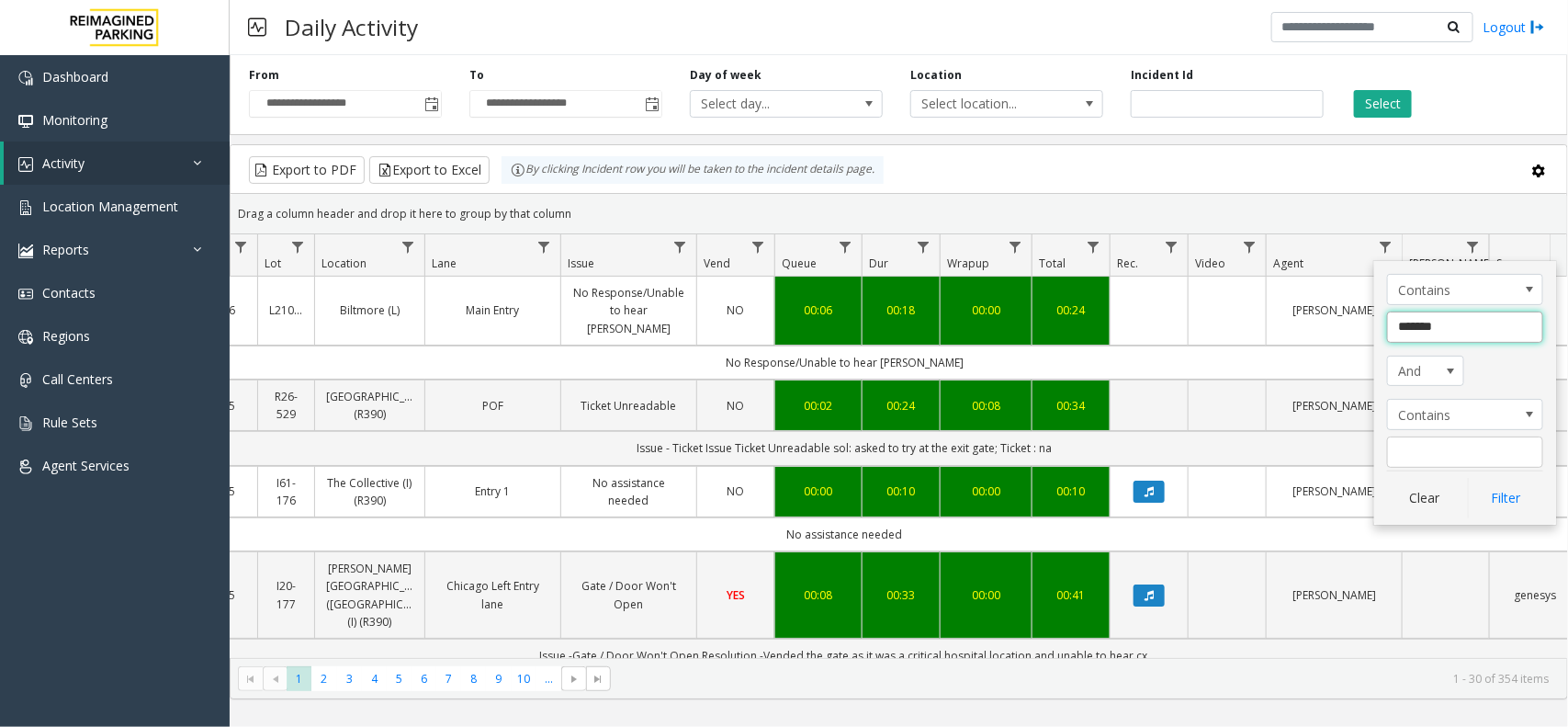click on "Filter" 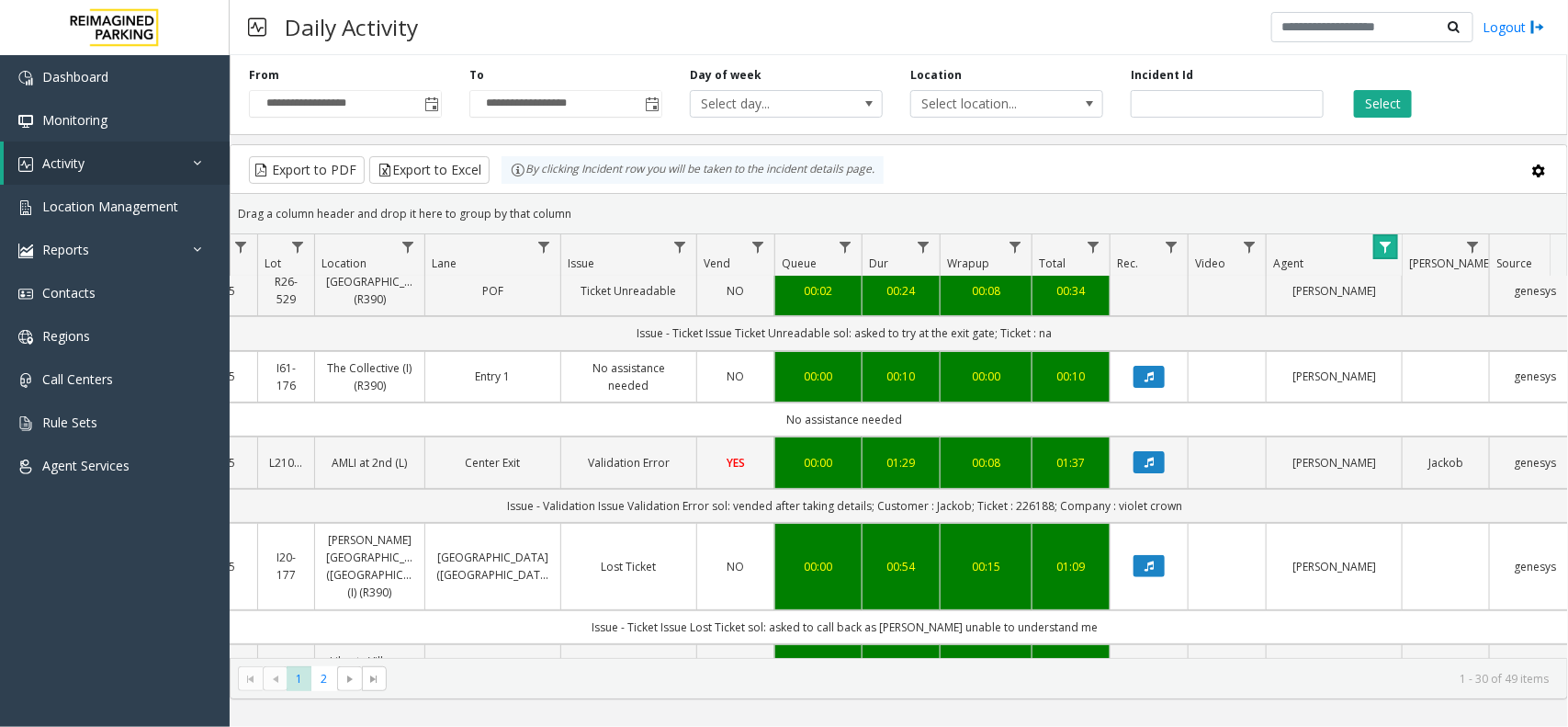scroll, scrollTop: 460, scrollLeft: 243, axis: both 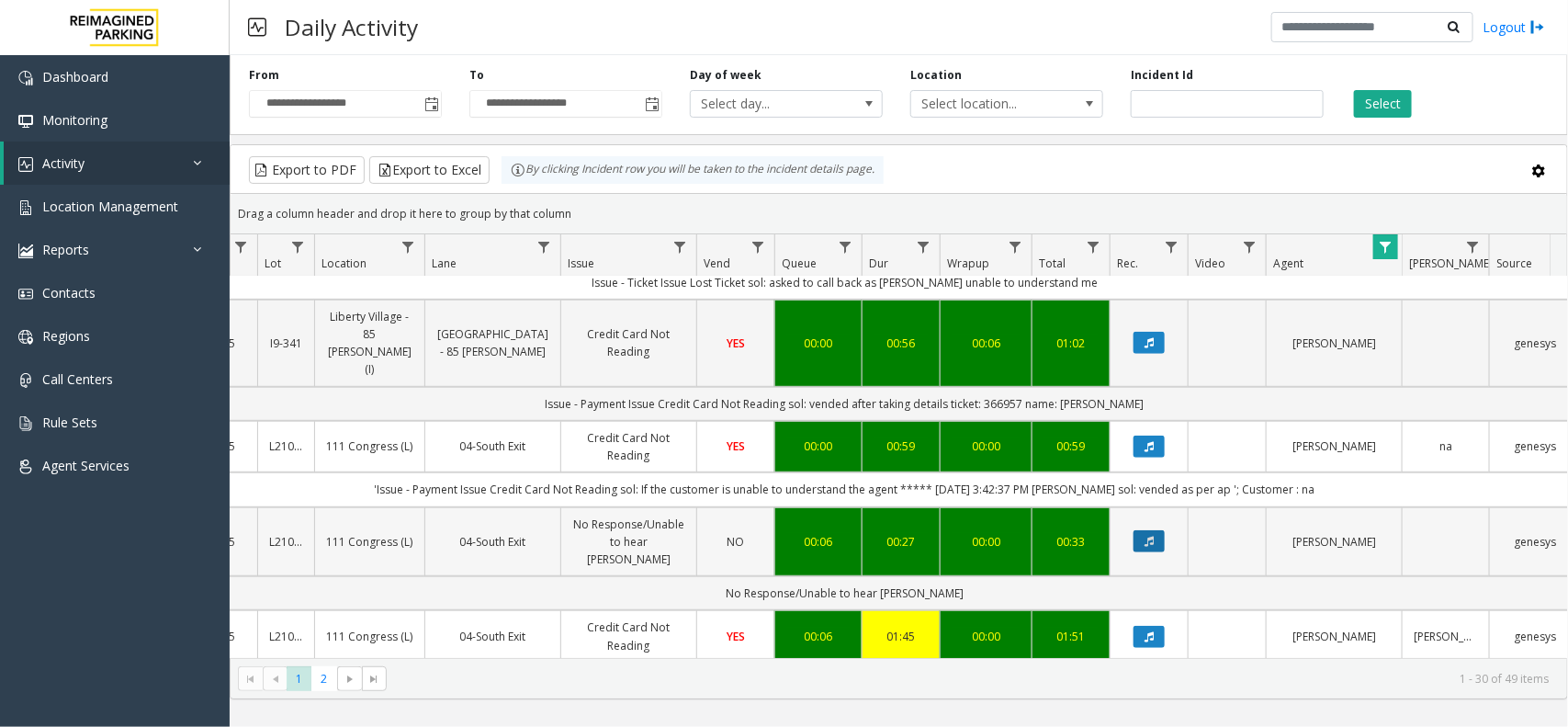 click 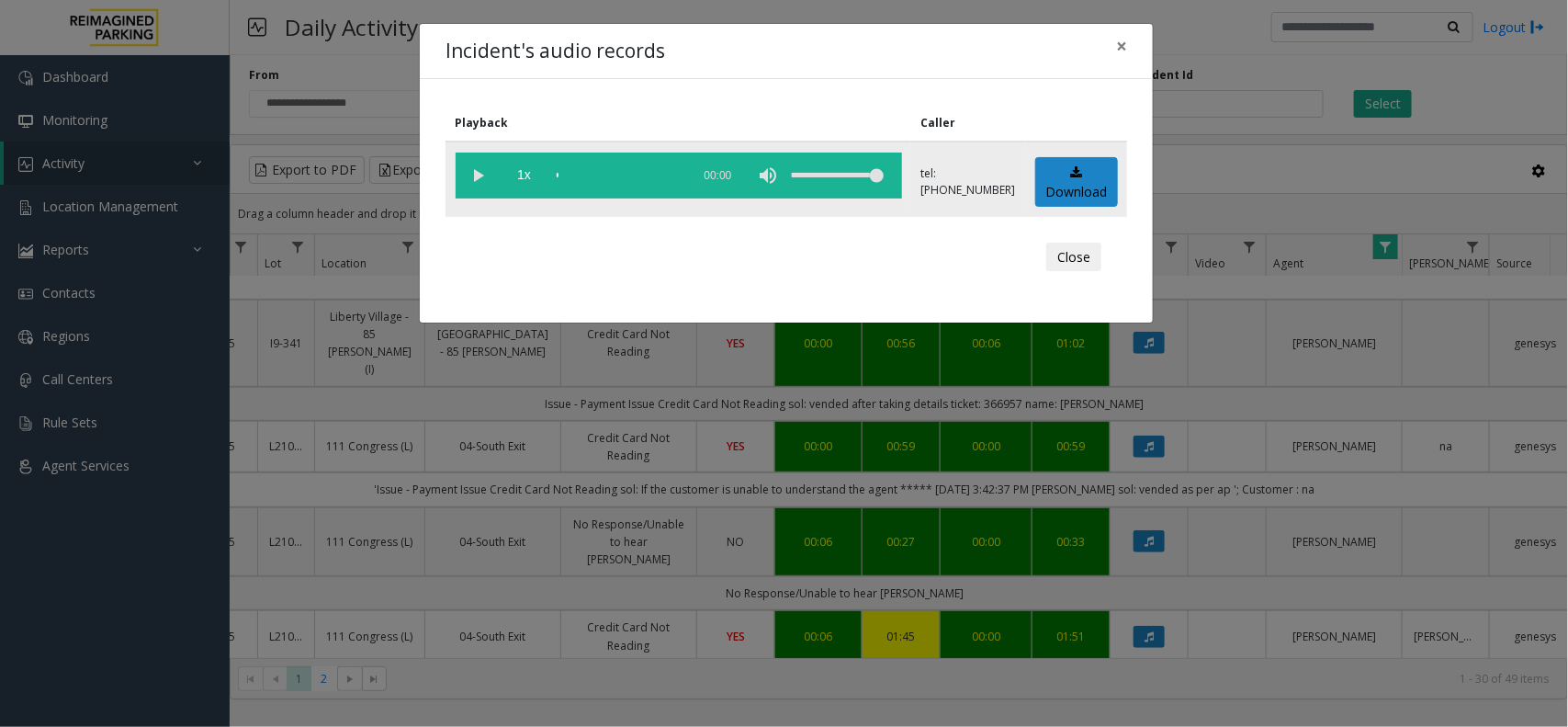 click 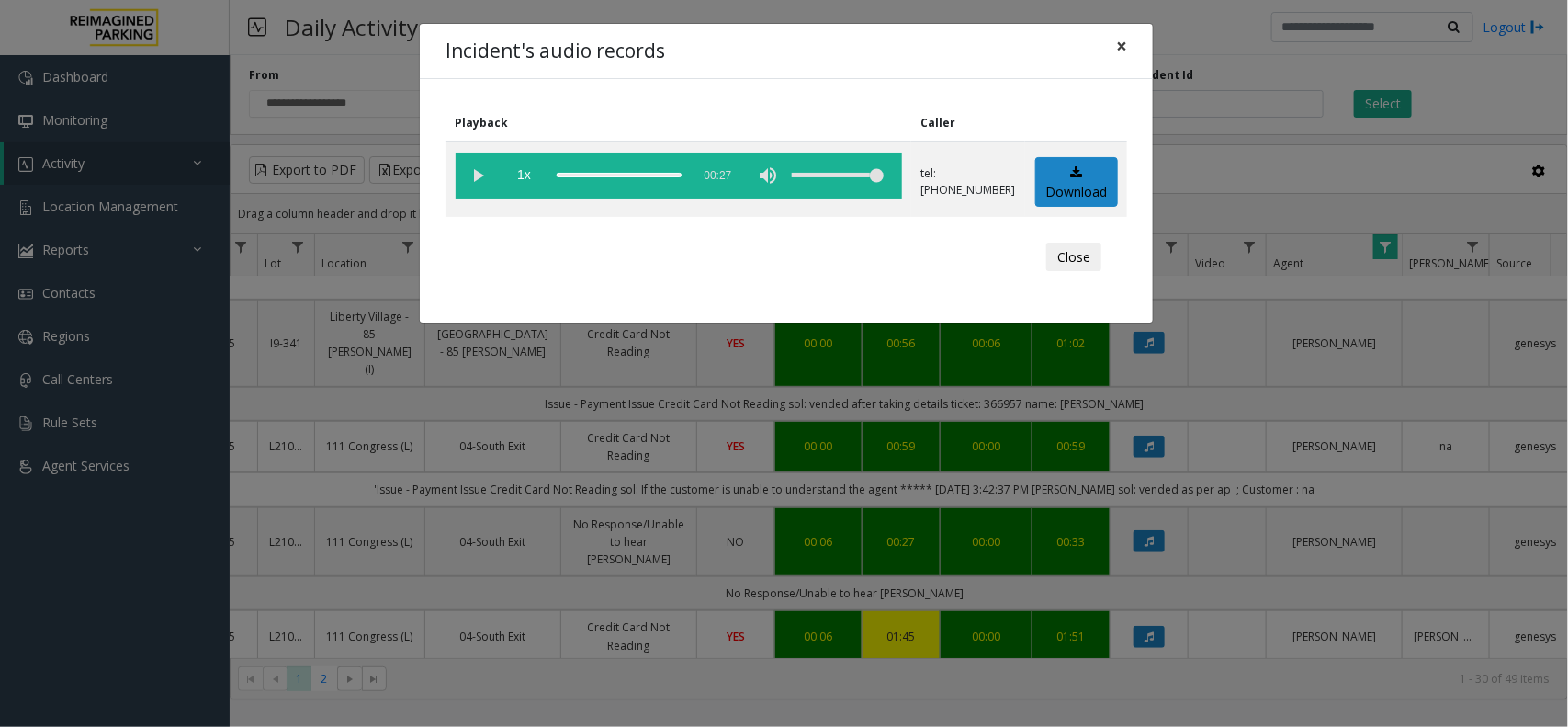 click on "×" 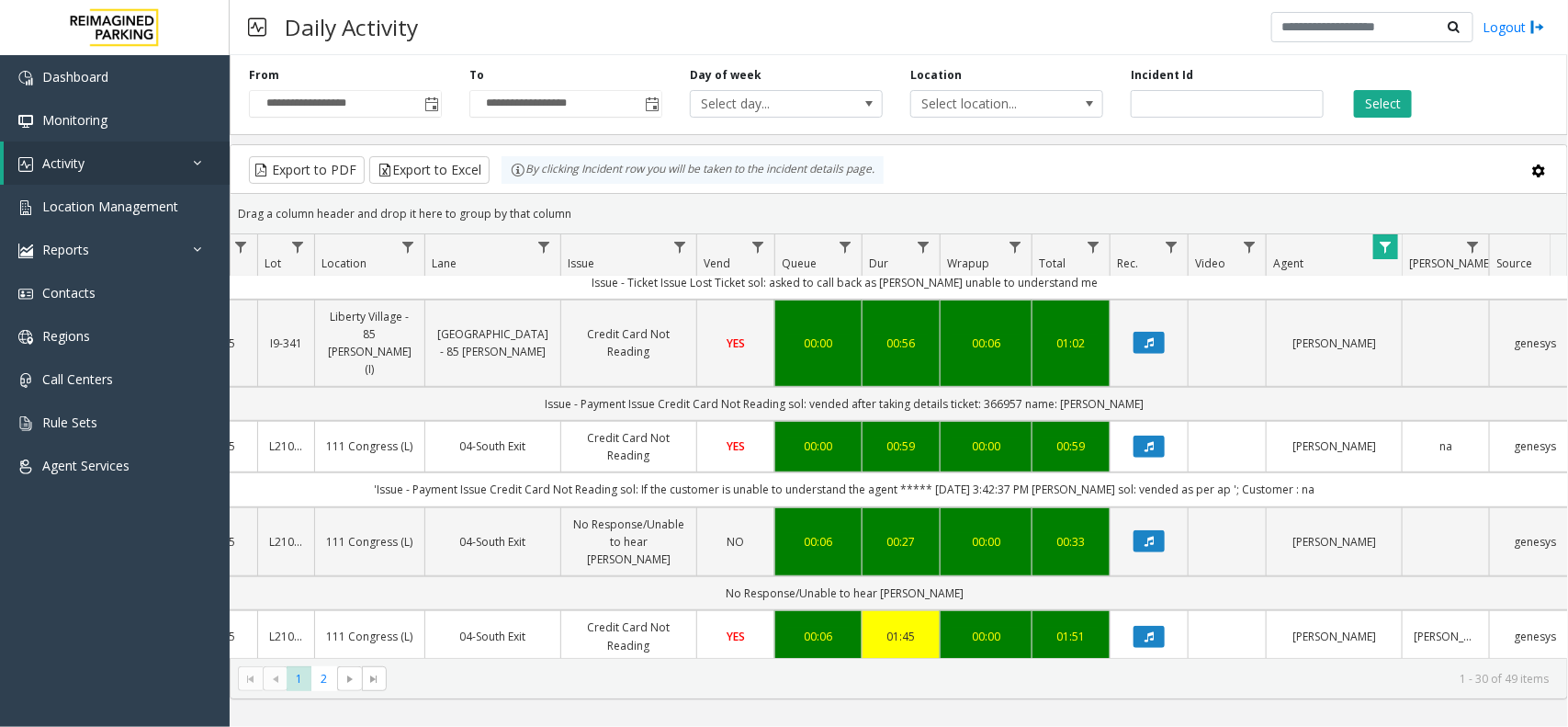 click 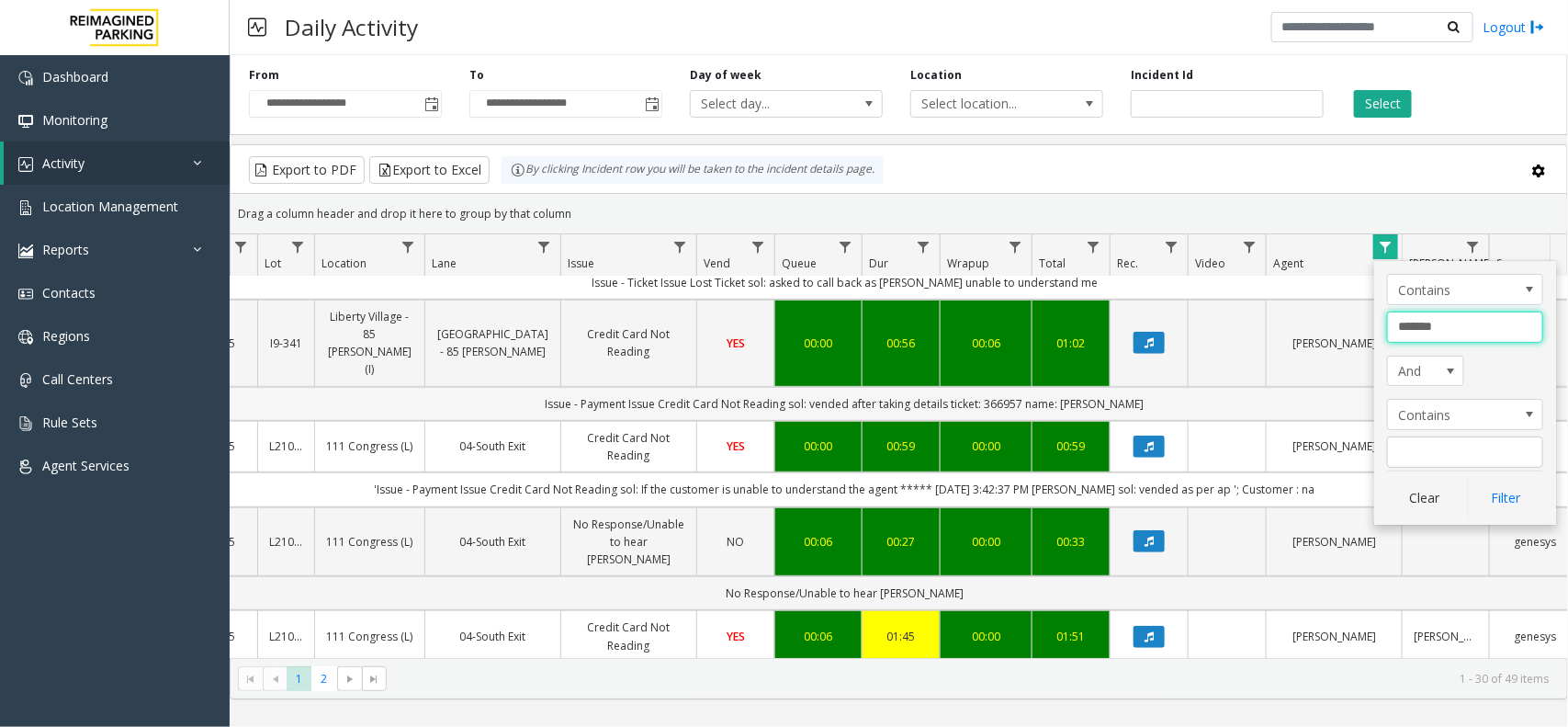 drag, startPoint x: 1467, startPoint y: 340, endPoint x: 1361, endPoint y: 335, distance: 106.11786 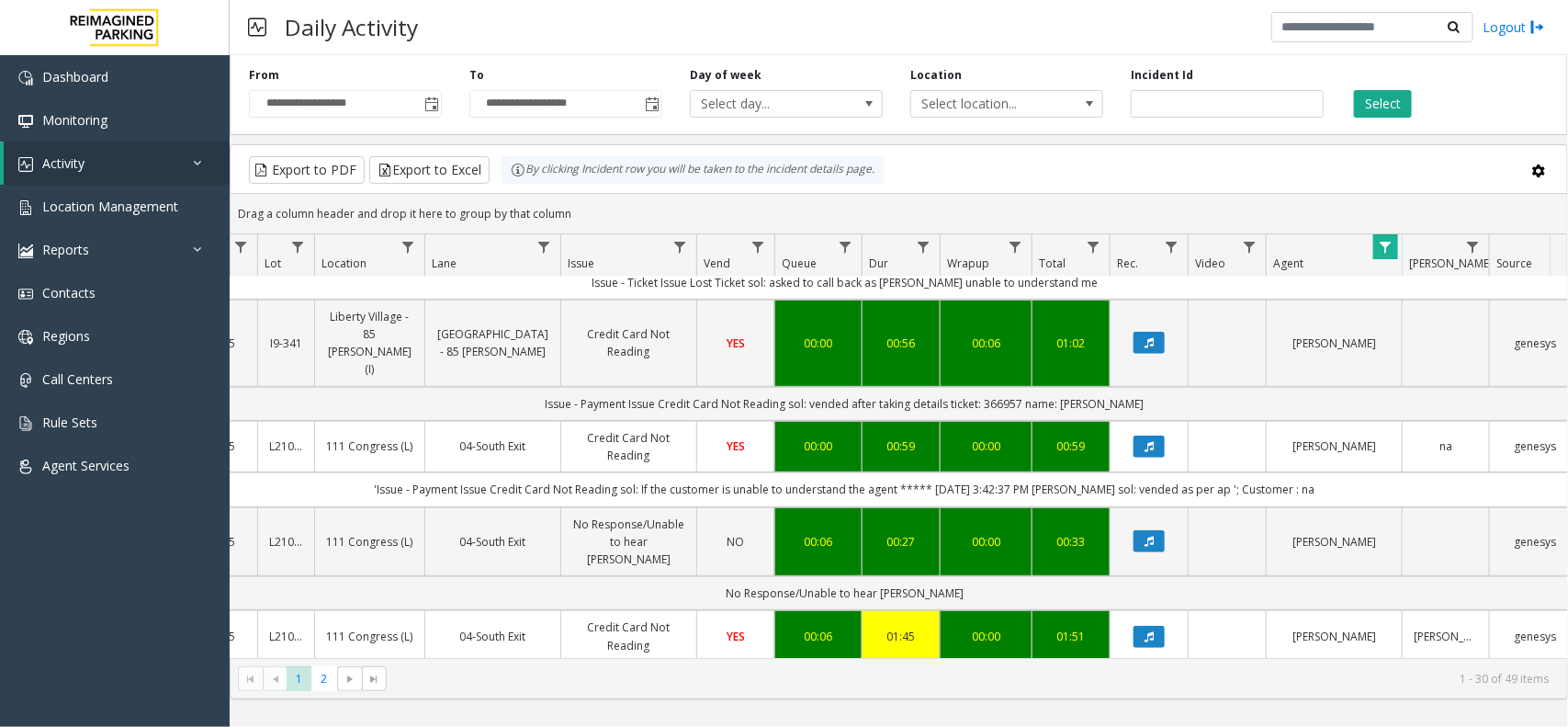 click 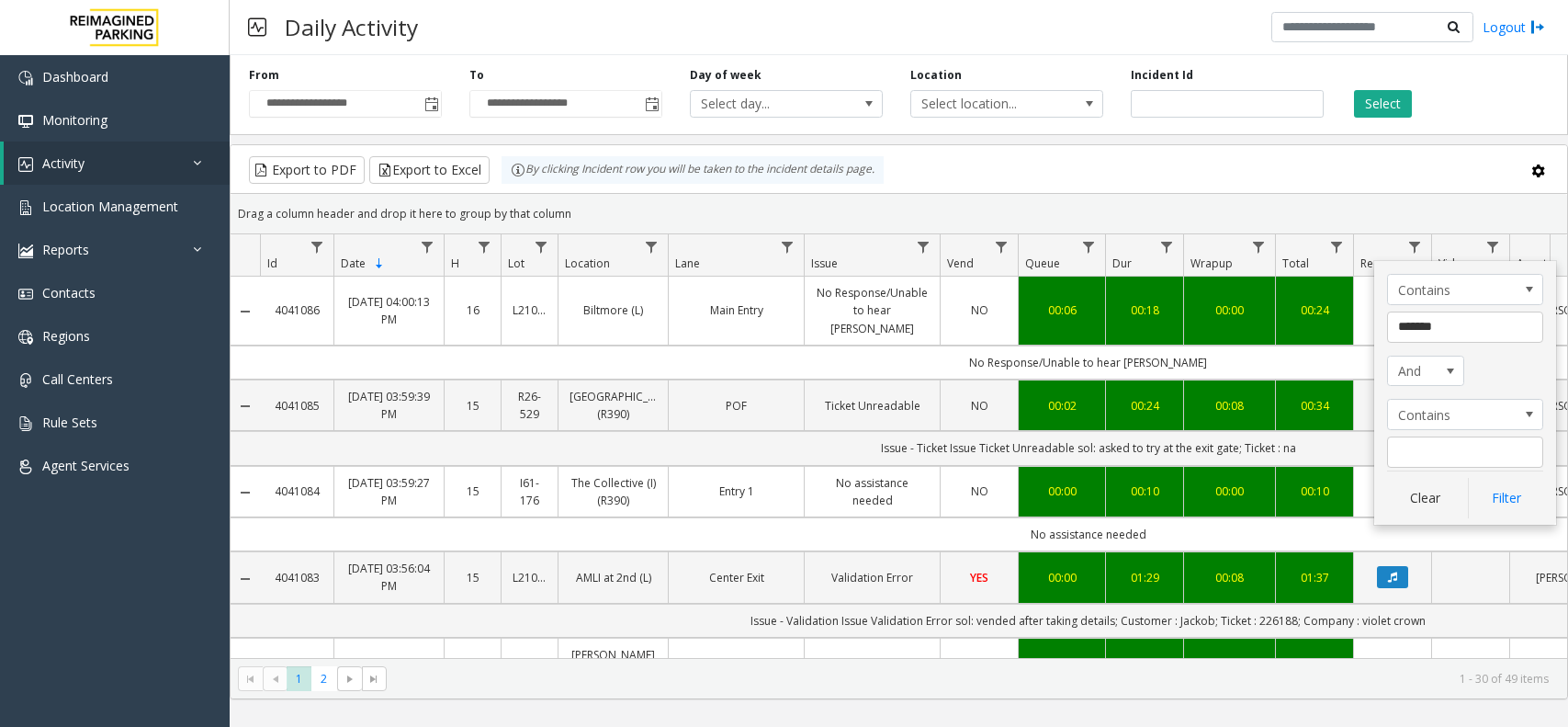 scroll, scrollTop: 0, scrollLeft: 0, axis: both 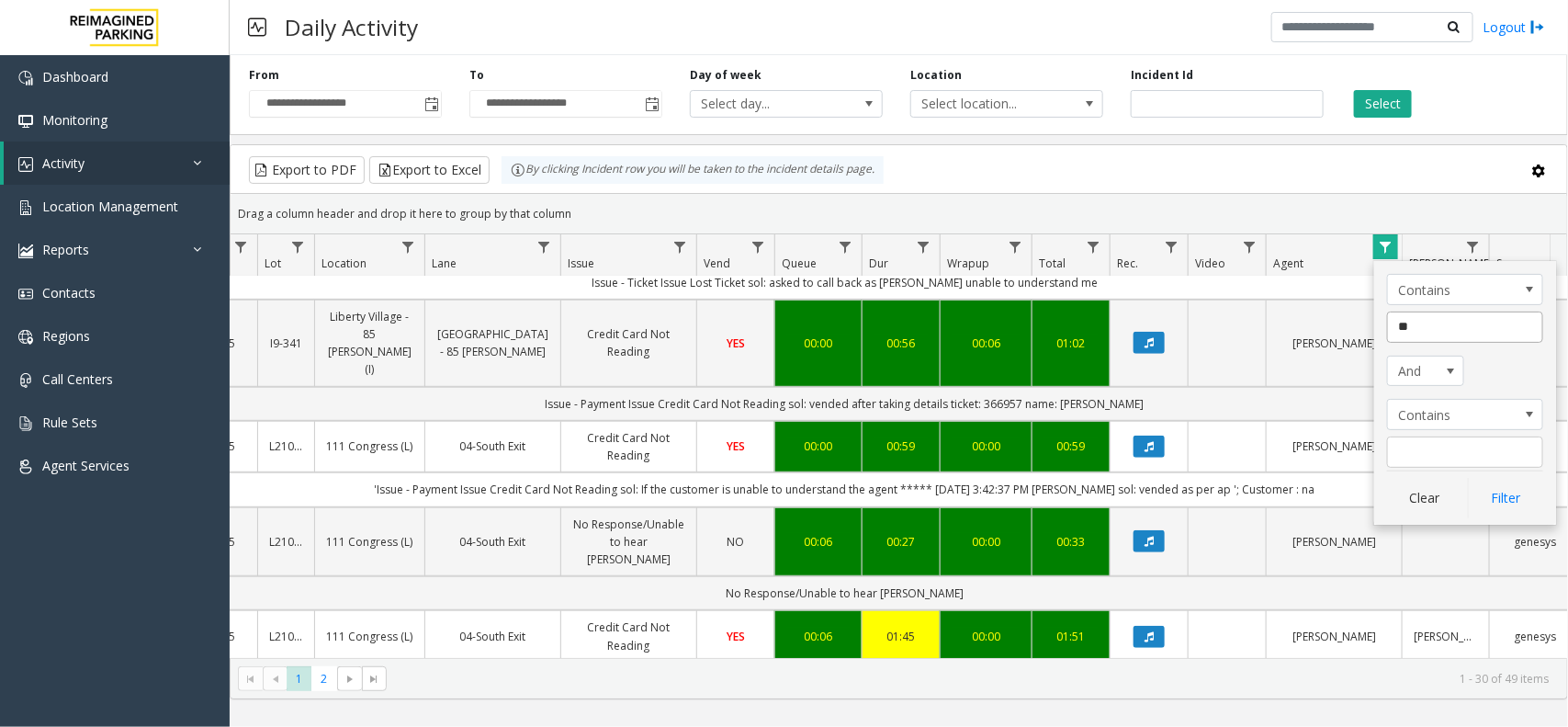 type on "*" 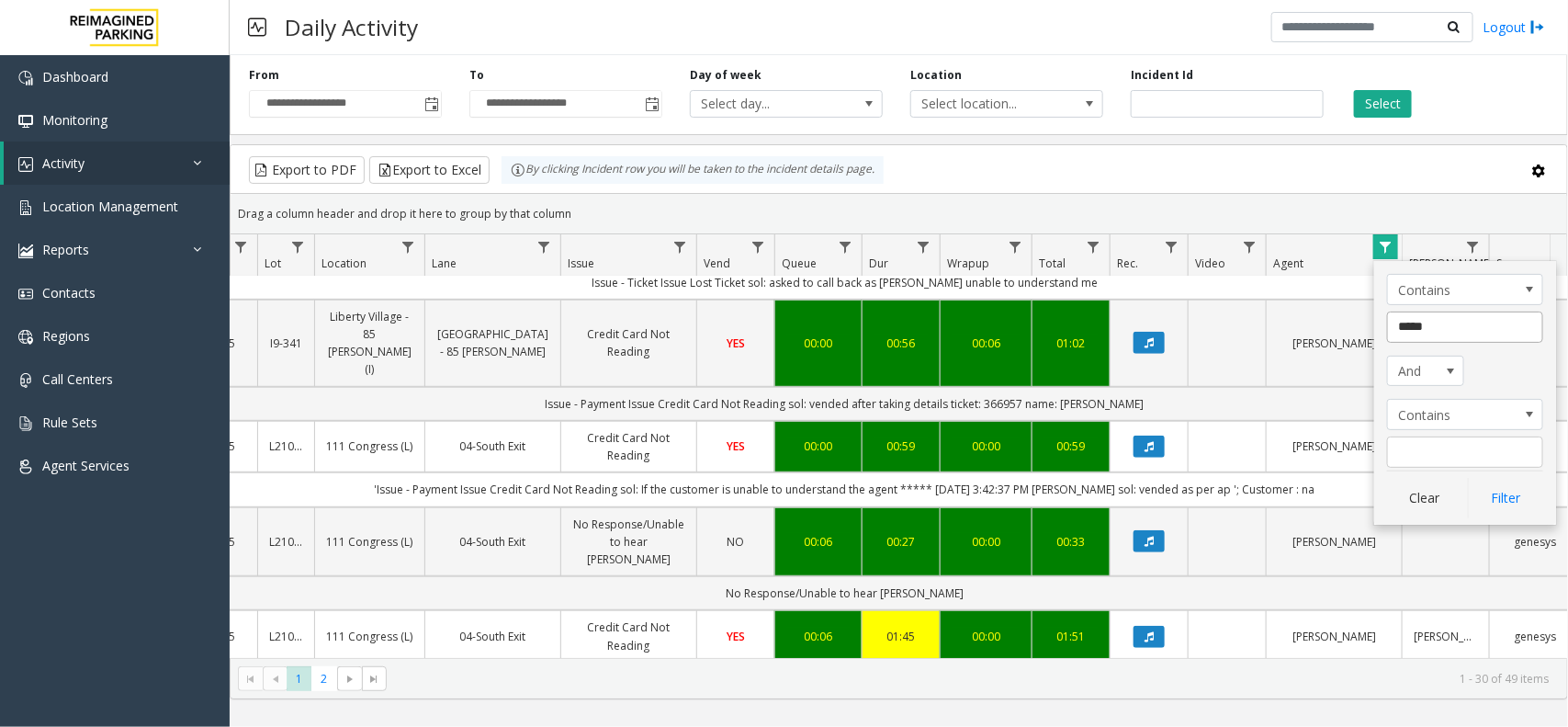 type on "******" 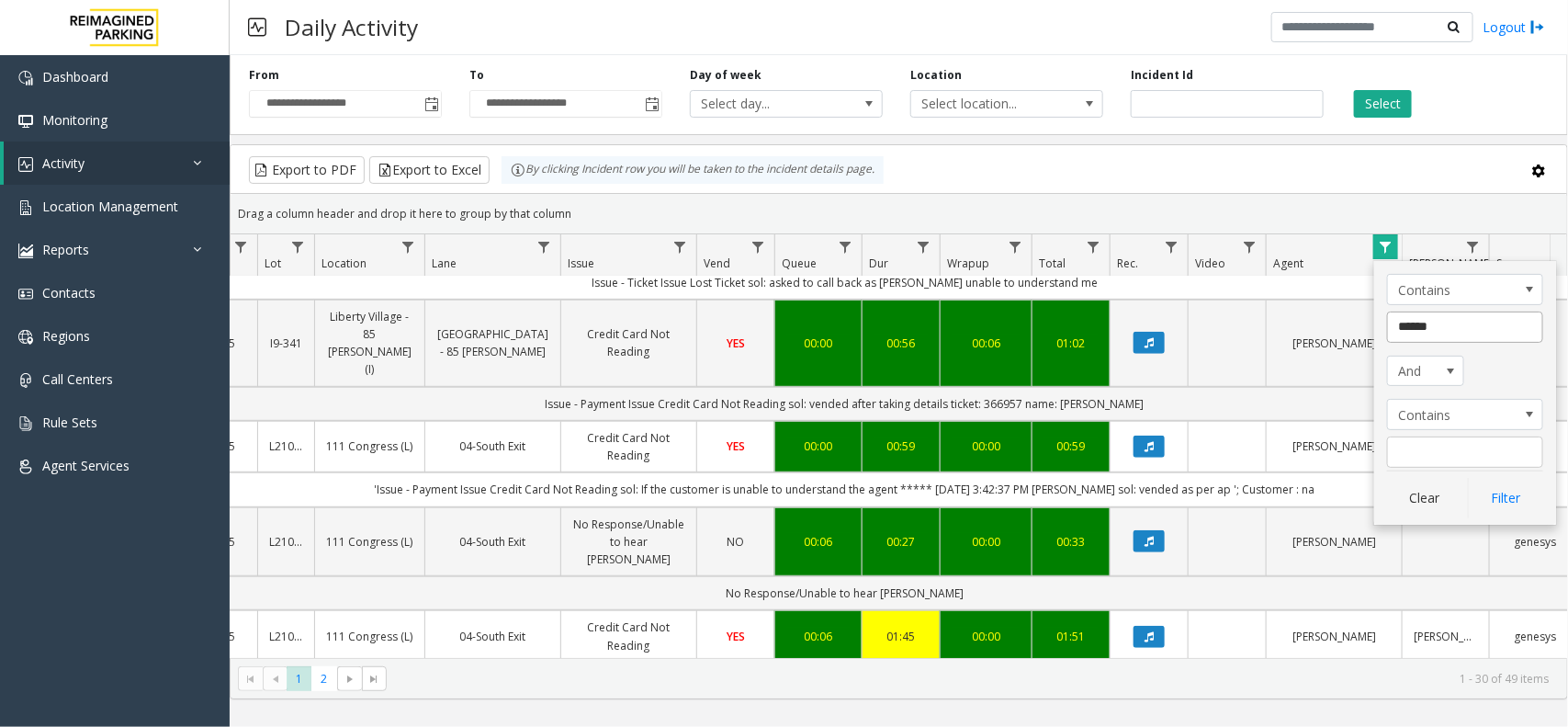 click on "Filter" 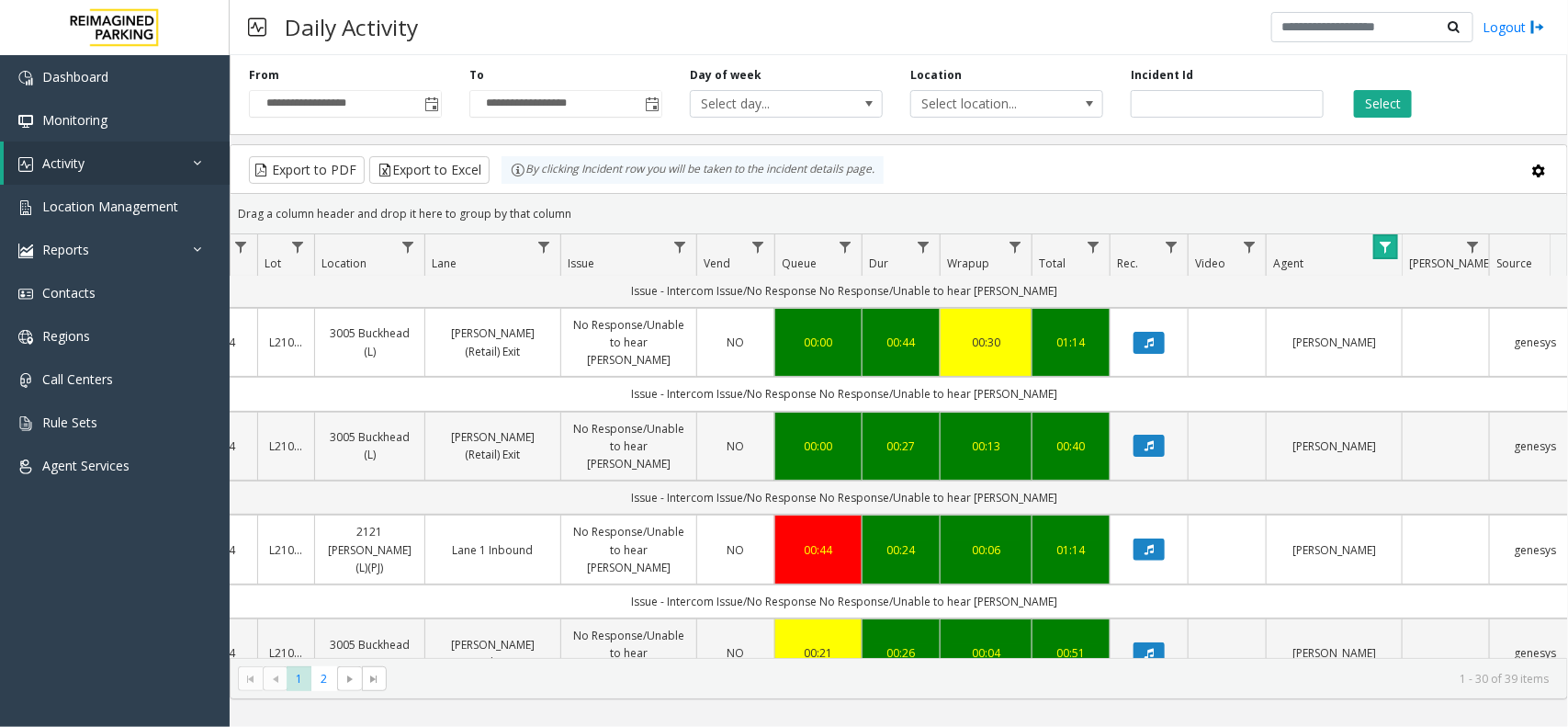 scroll, scrollTop: 0, scrollLeft: 243, axis: horizontal 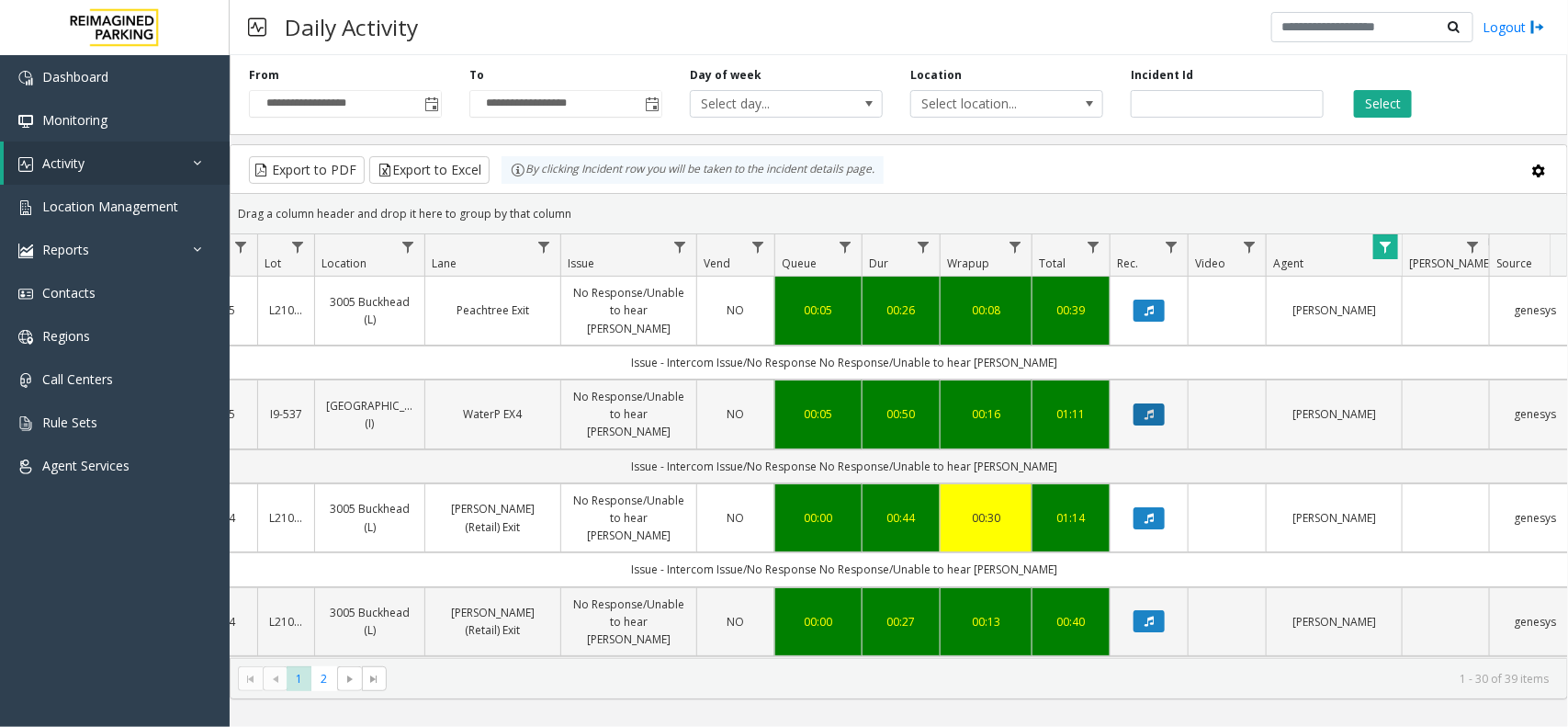 click 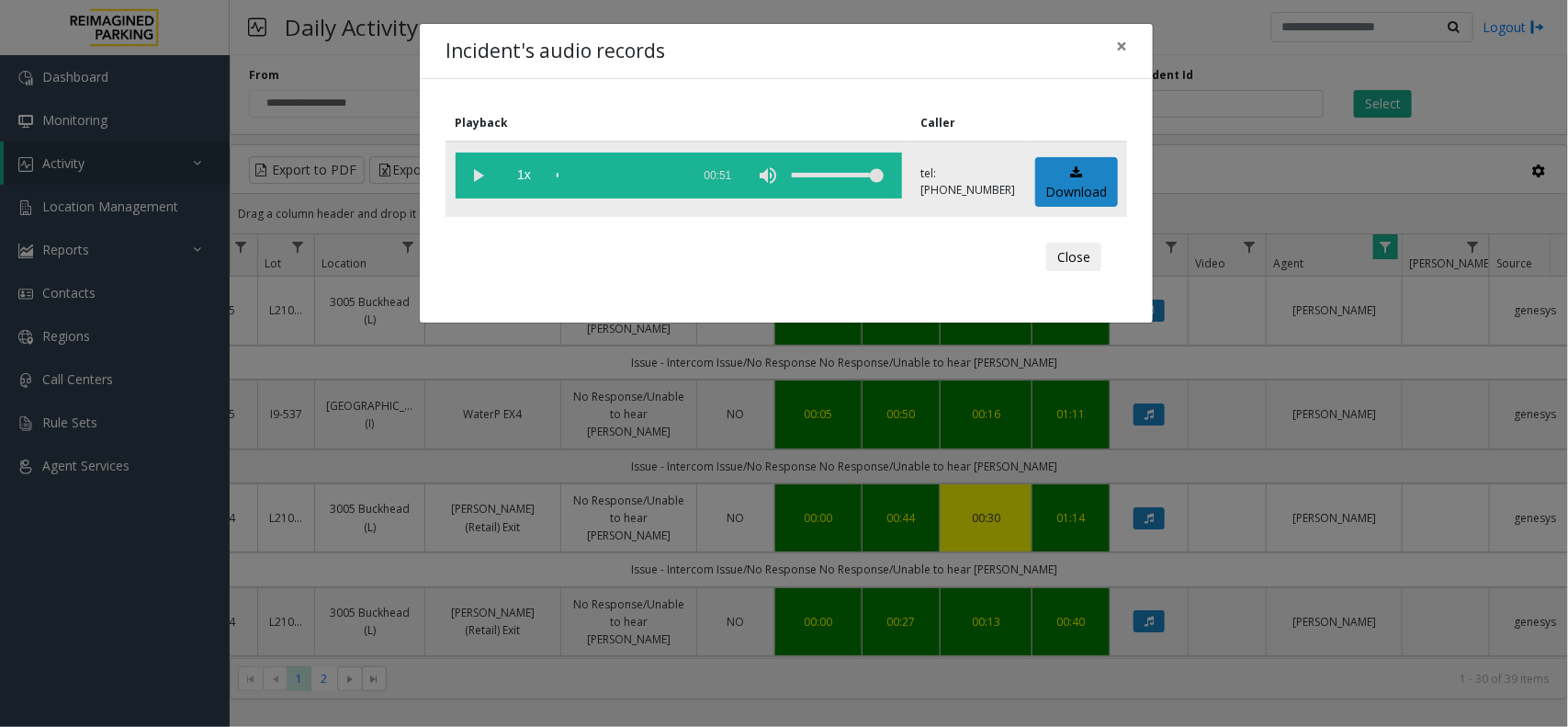 click 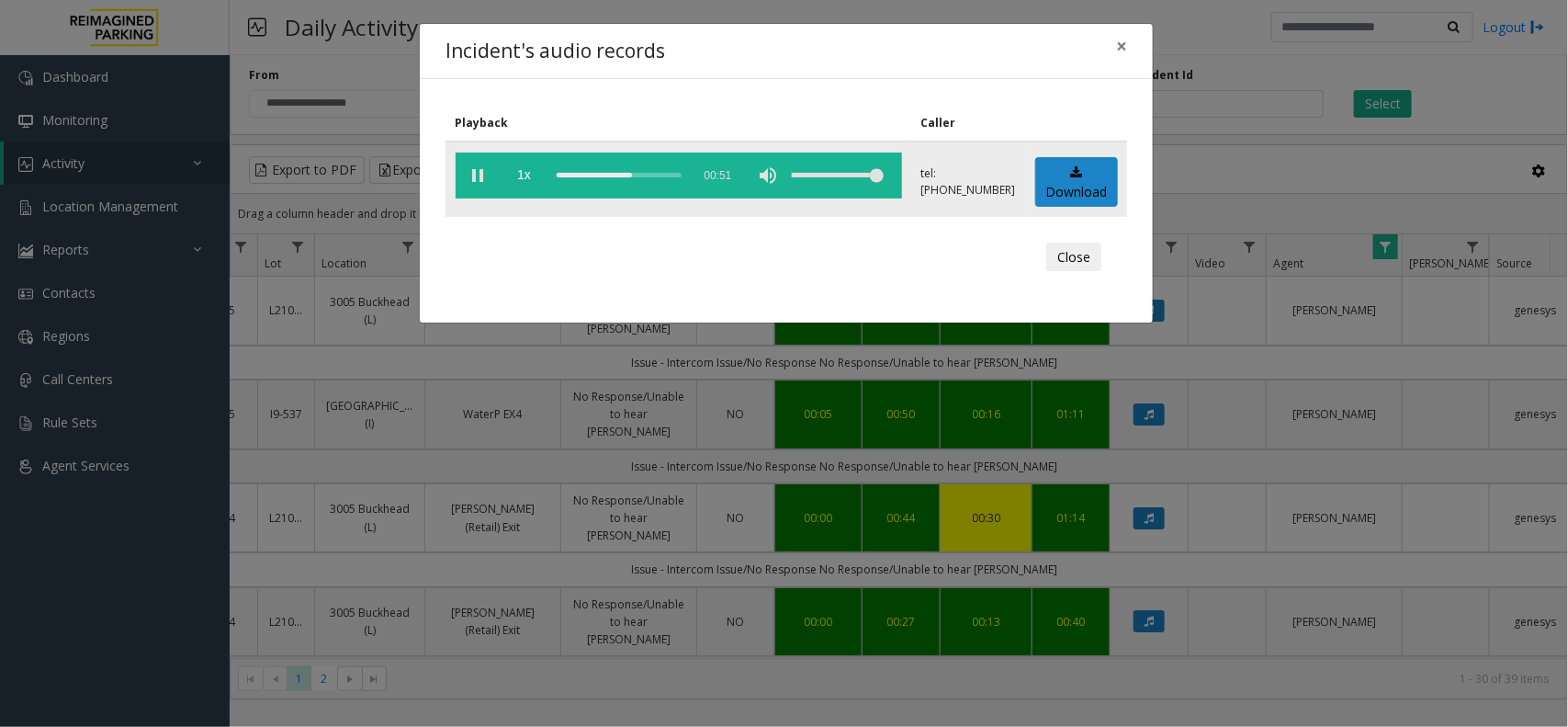 click 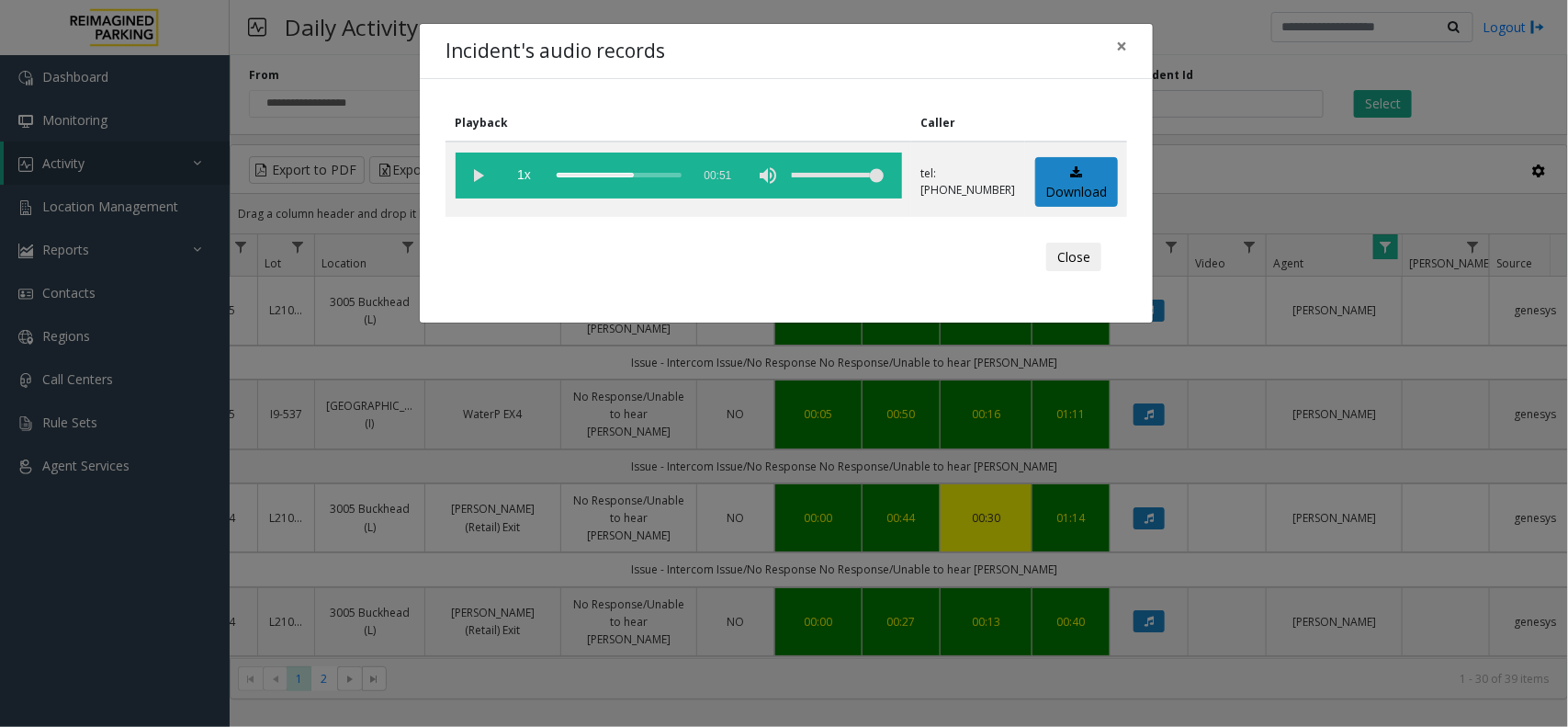 click 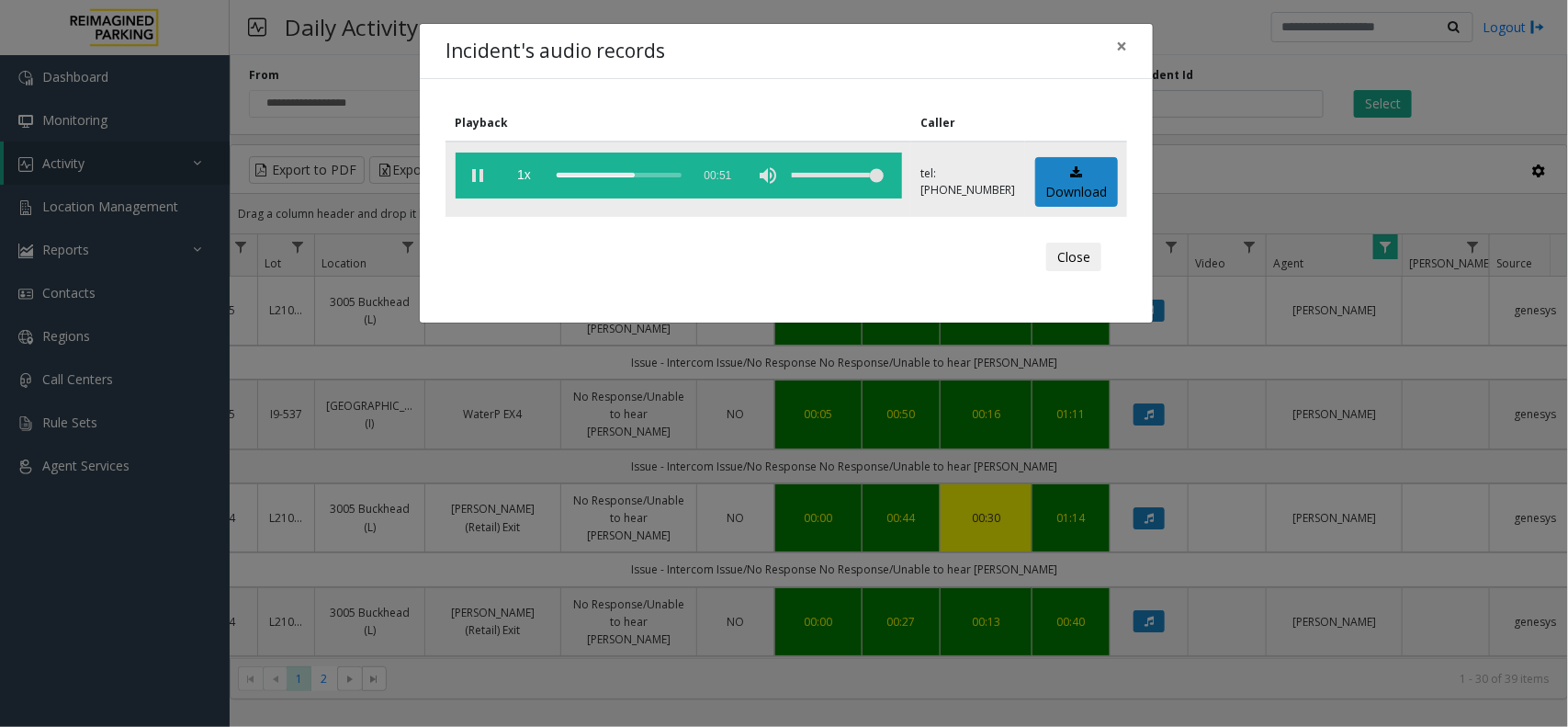 click 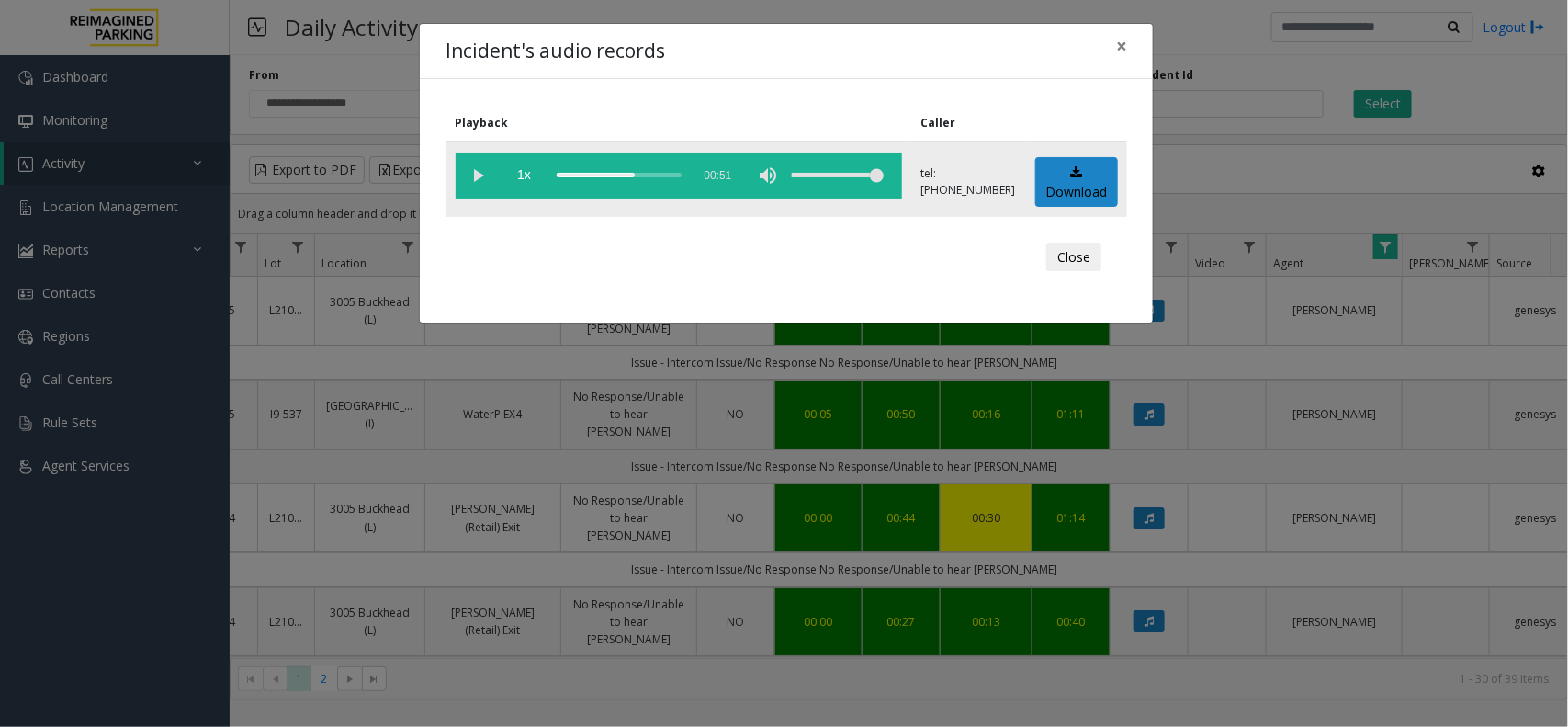click 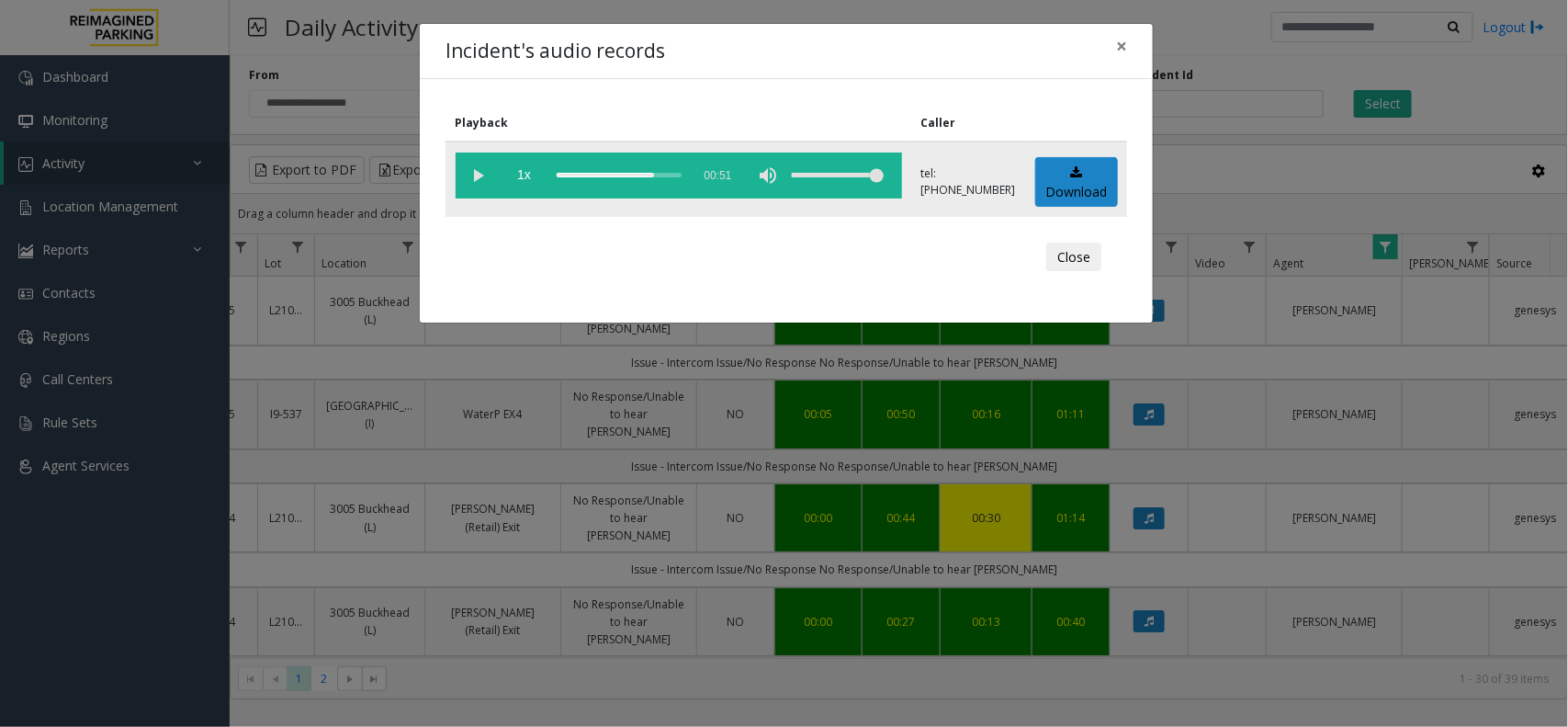 drag, startPoint x: 660, startPoint y: 172, endPoint x: 554, endPoint y: 173, distance: 106.00472 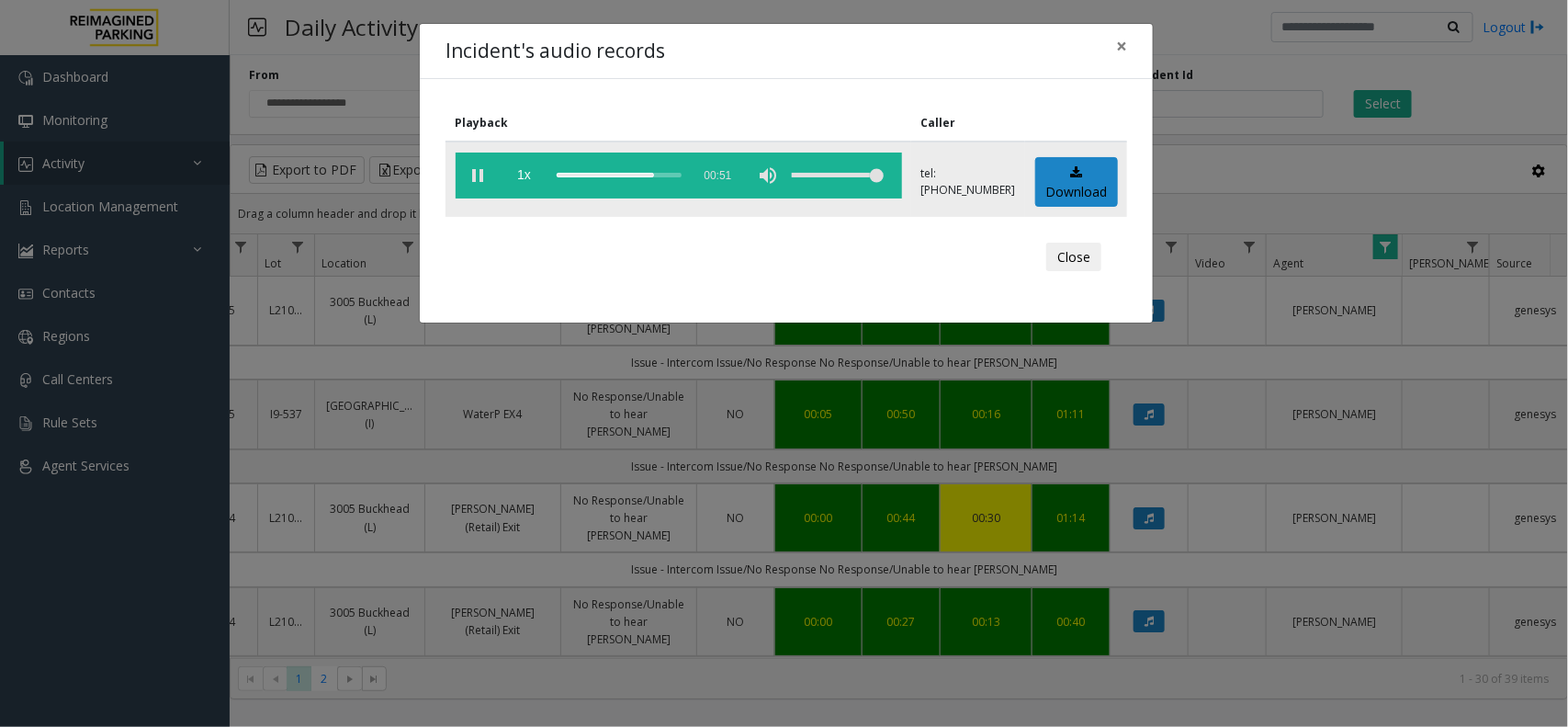 click 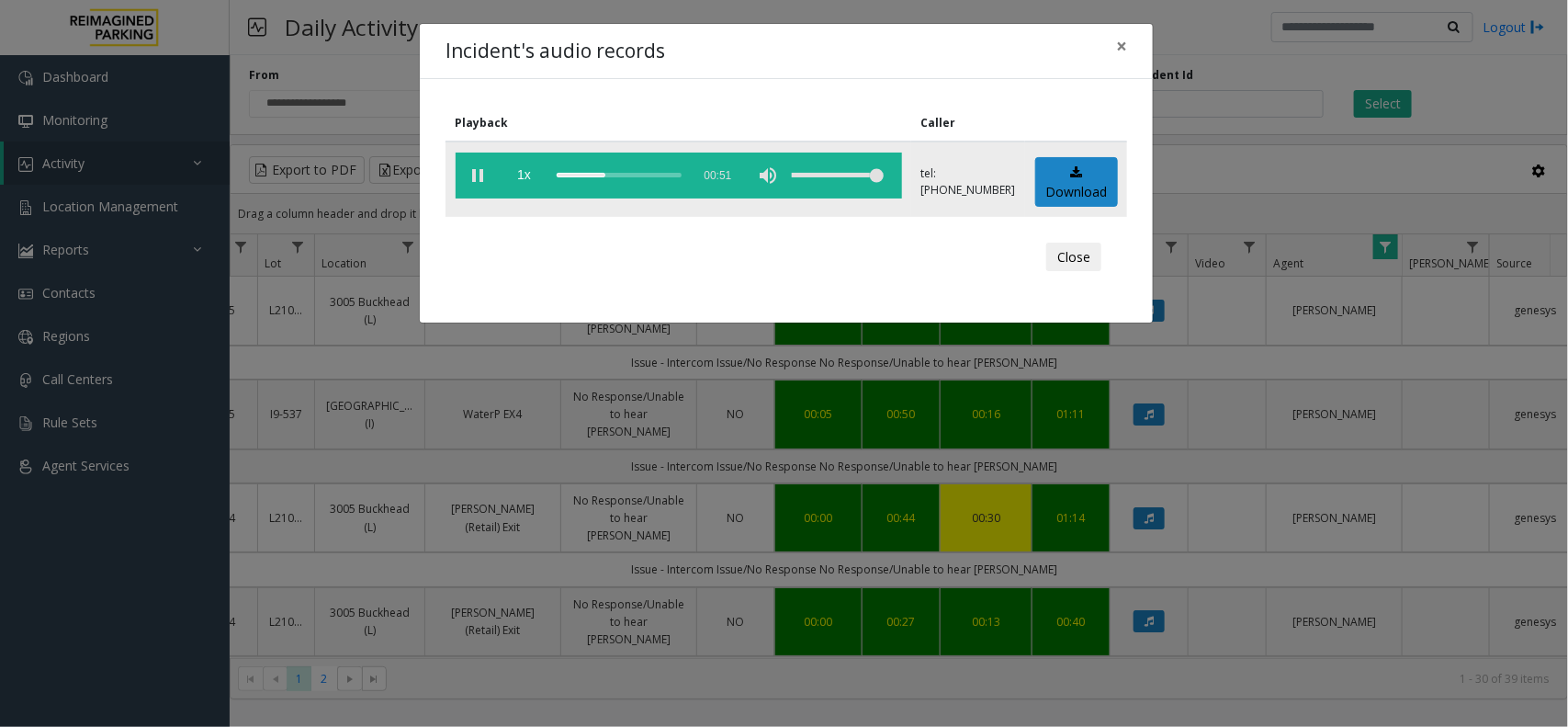 click 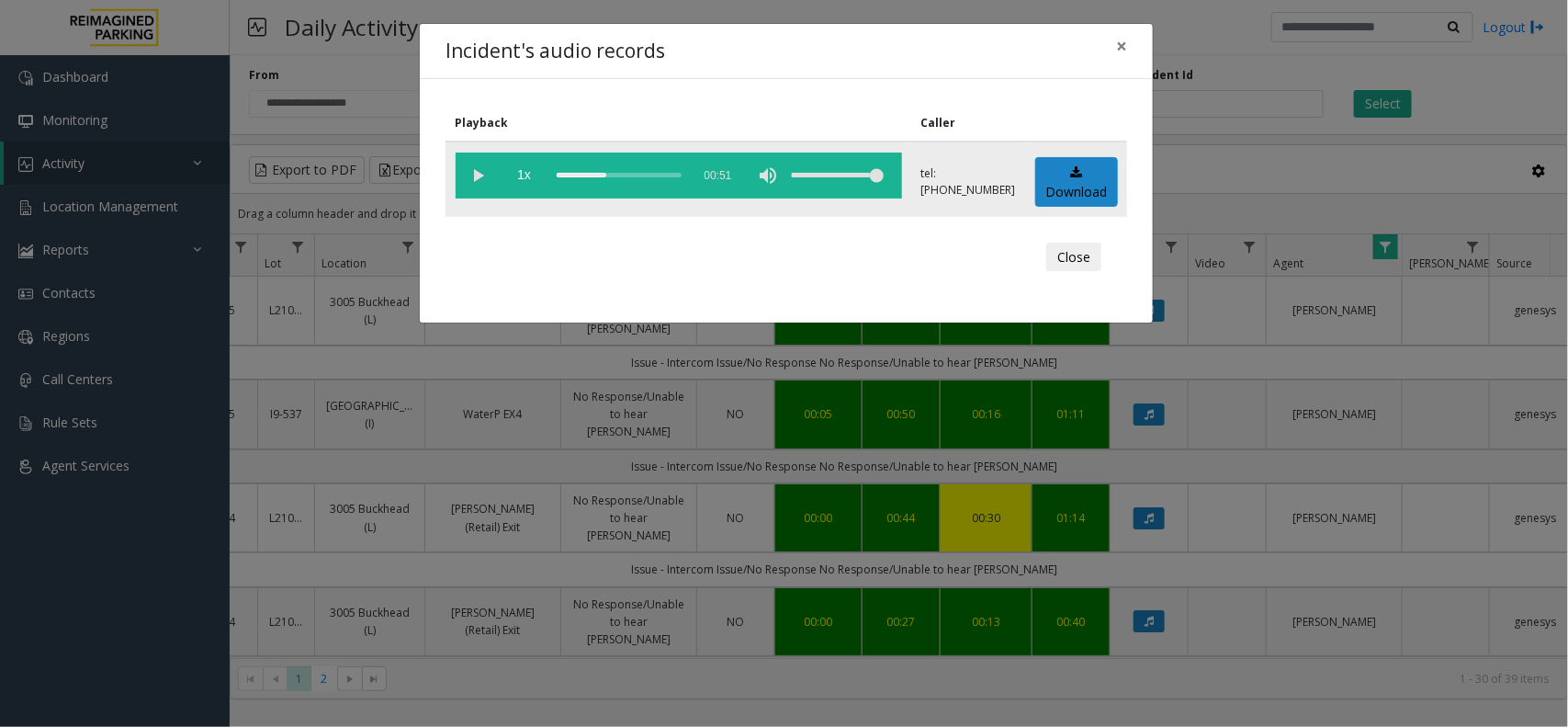 click 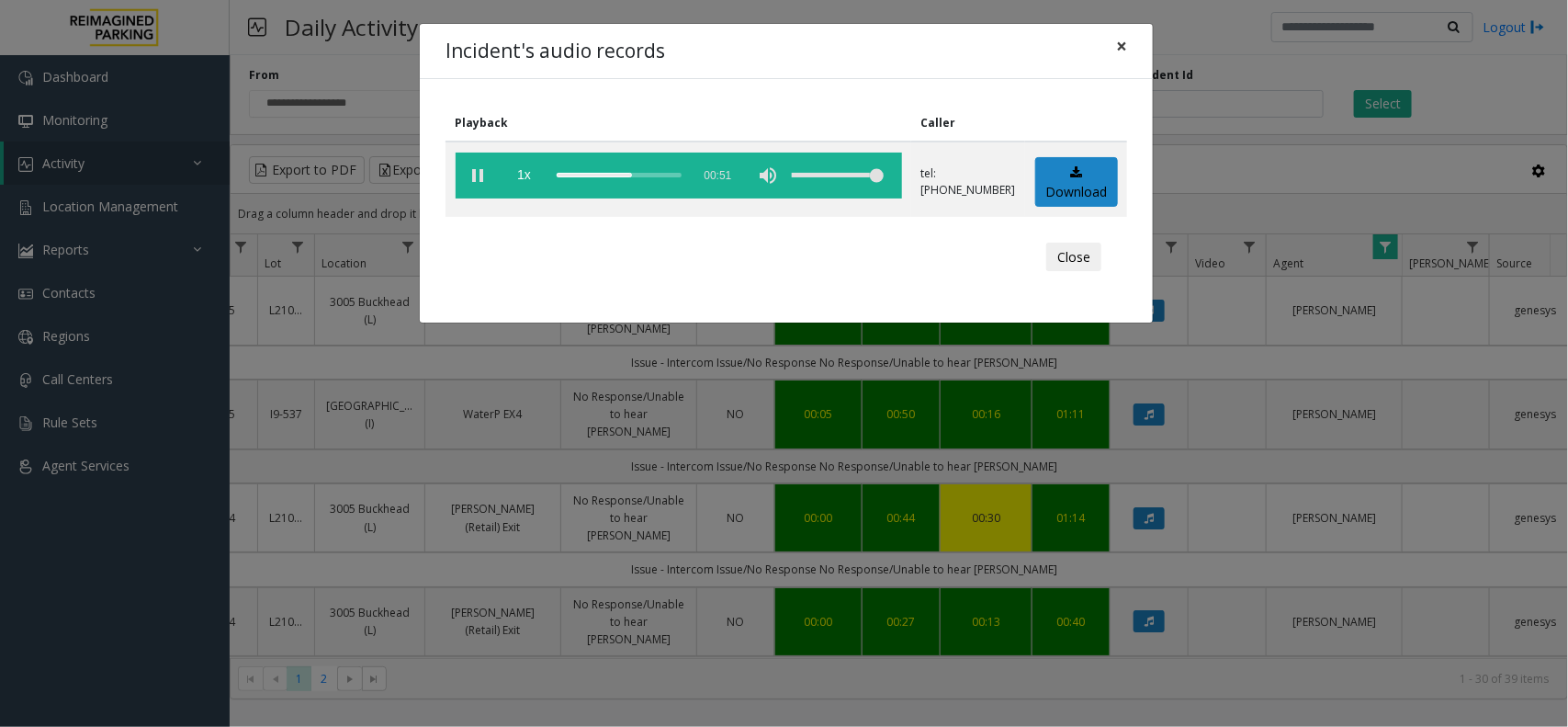 click on "×" 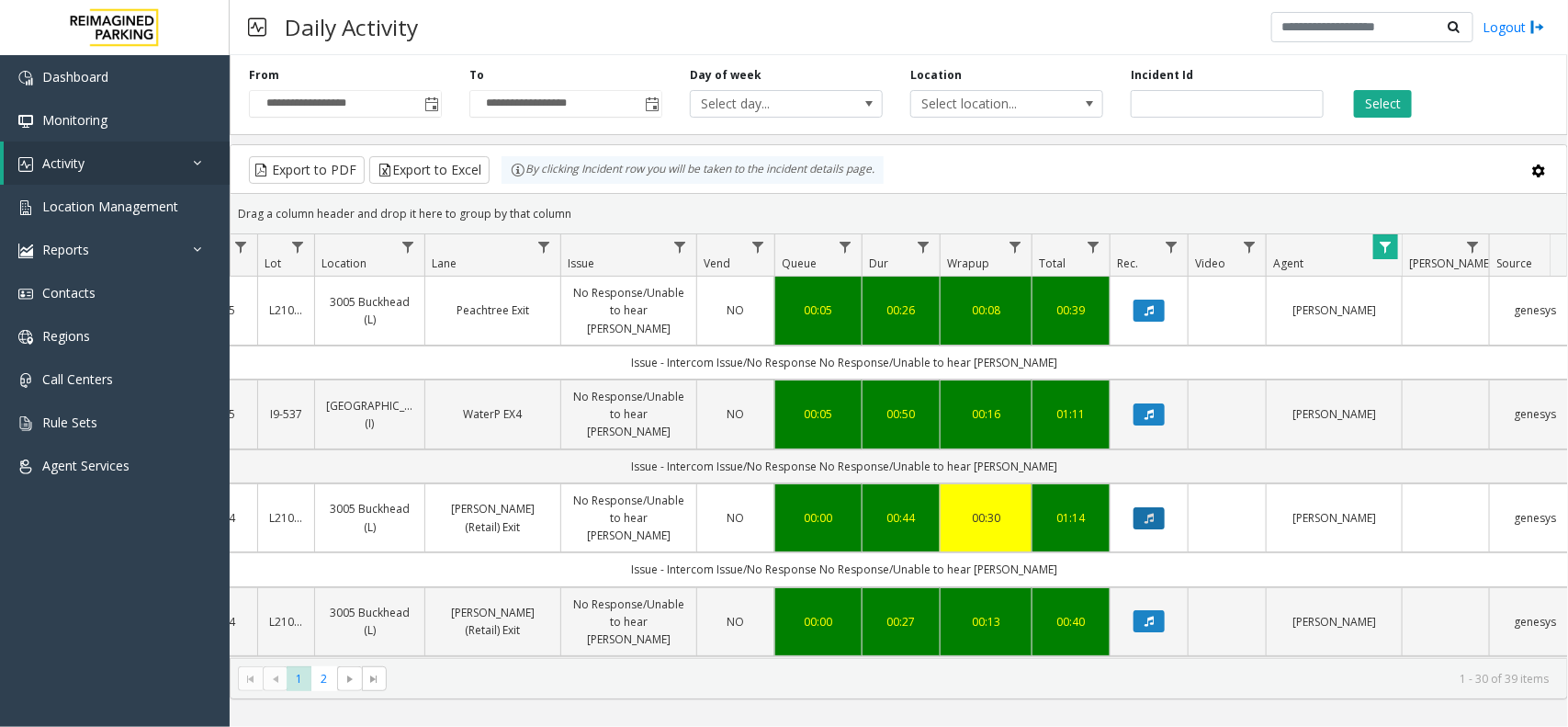 click 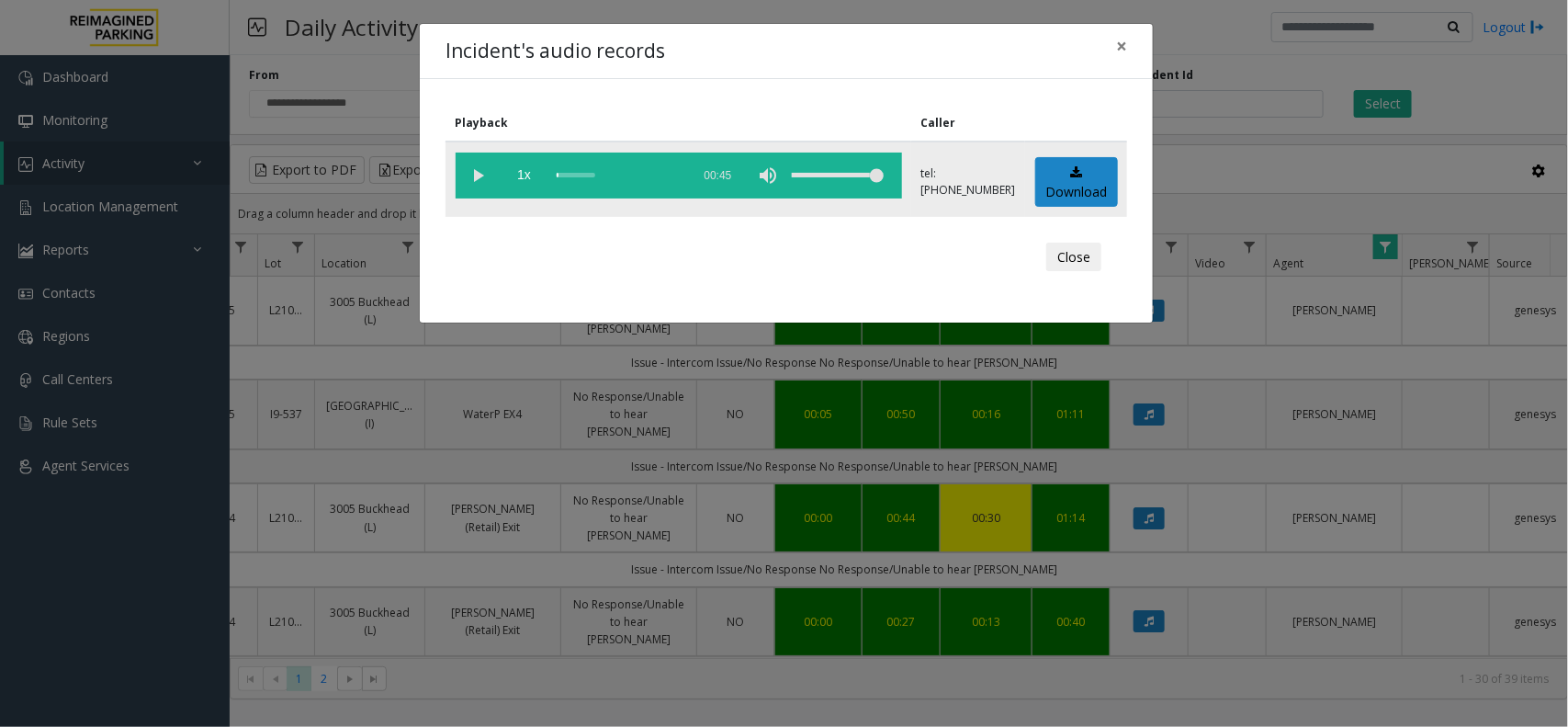 click 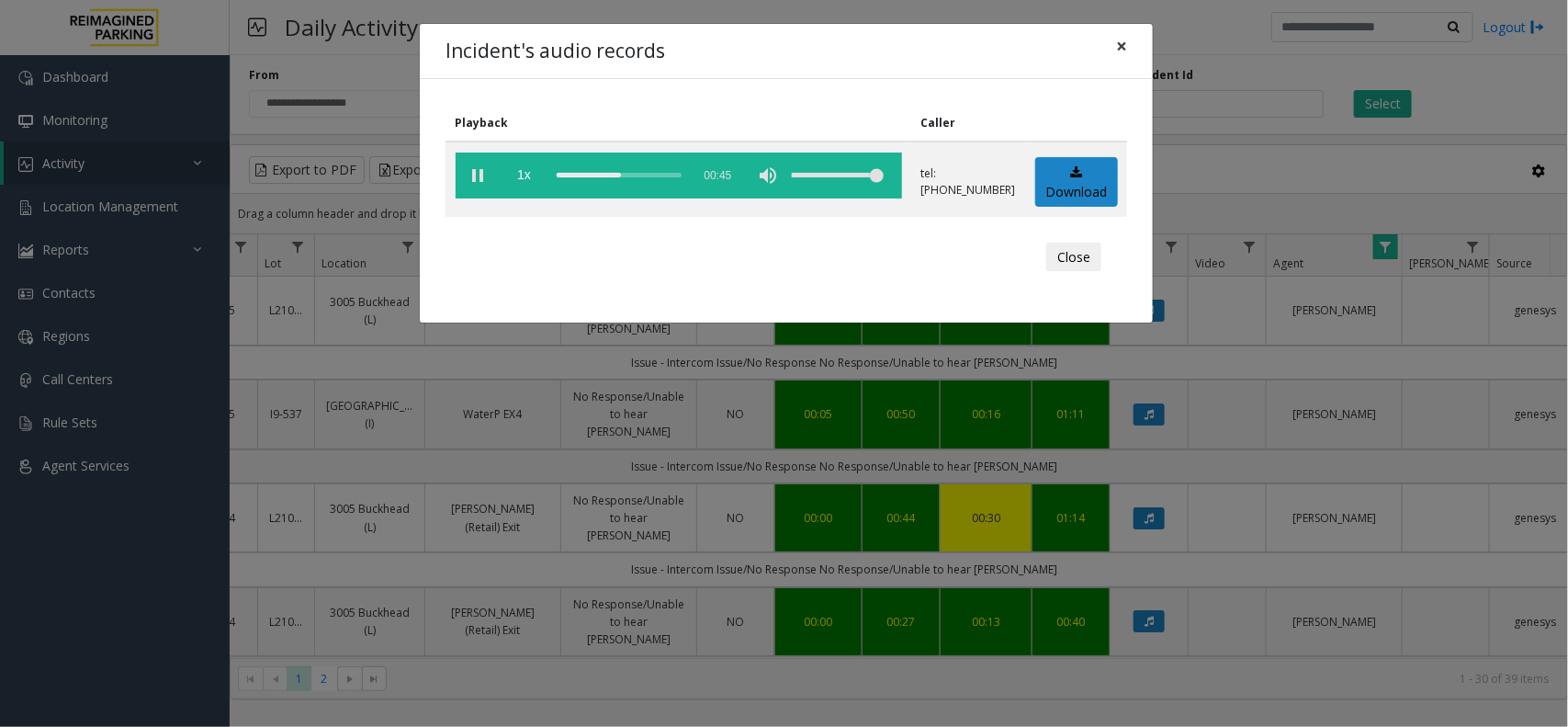 click on "×" 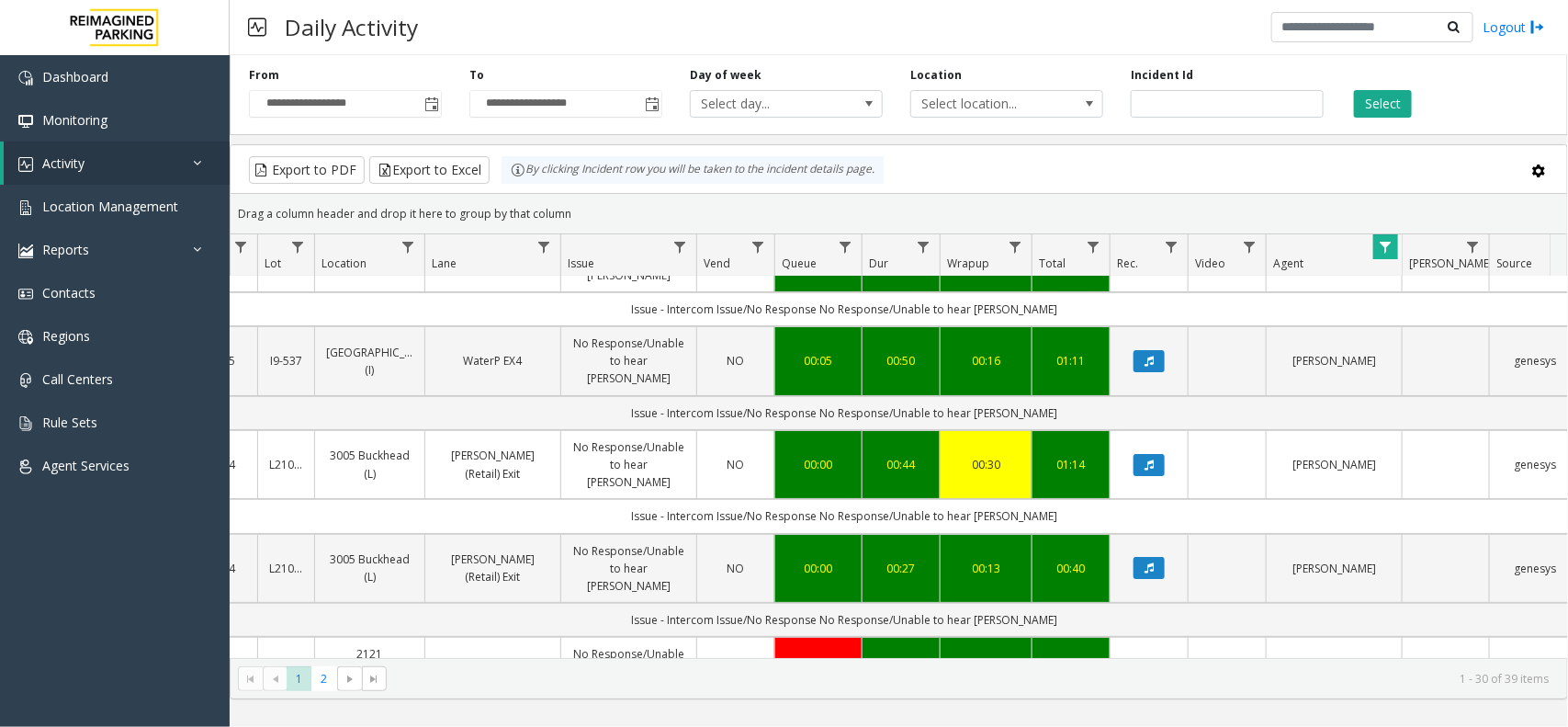 scroll, scrollTop: 0, scrollLeft: 243, axis: horizontal 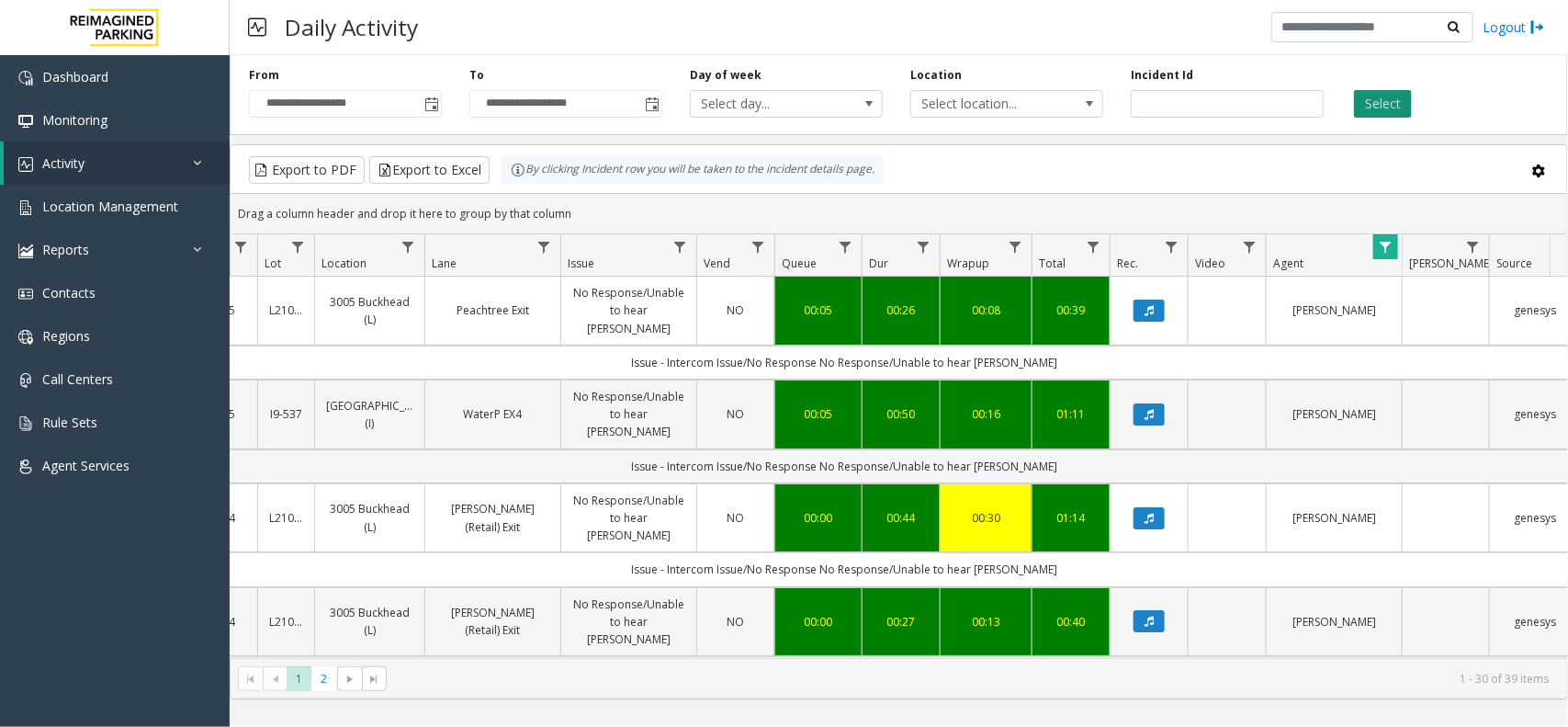 click on "Select" 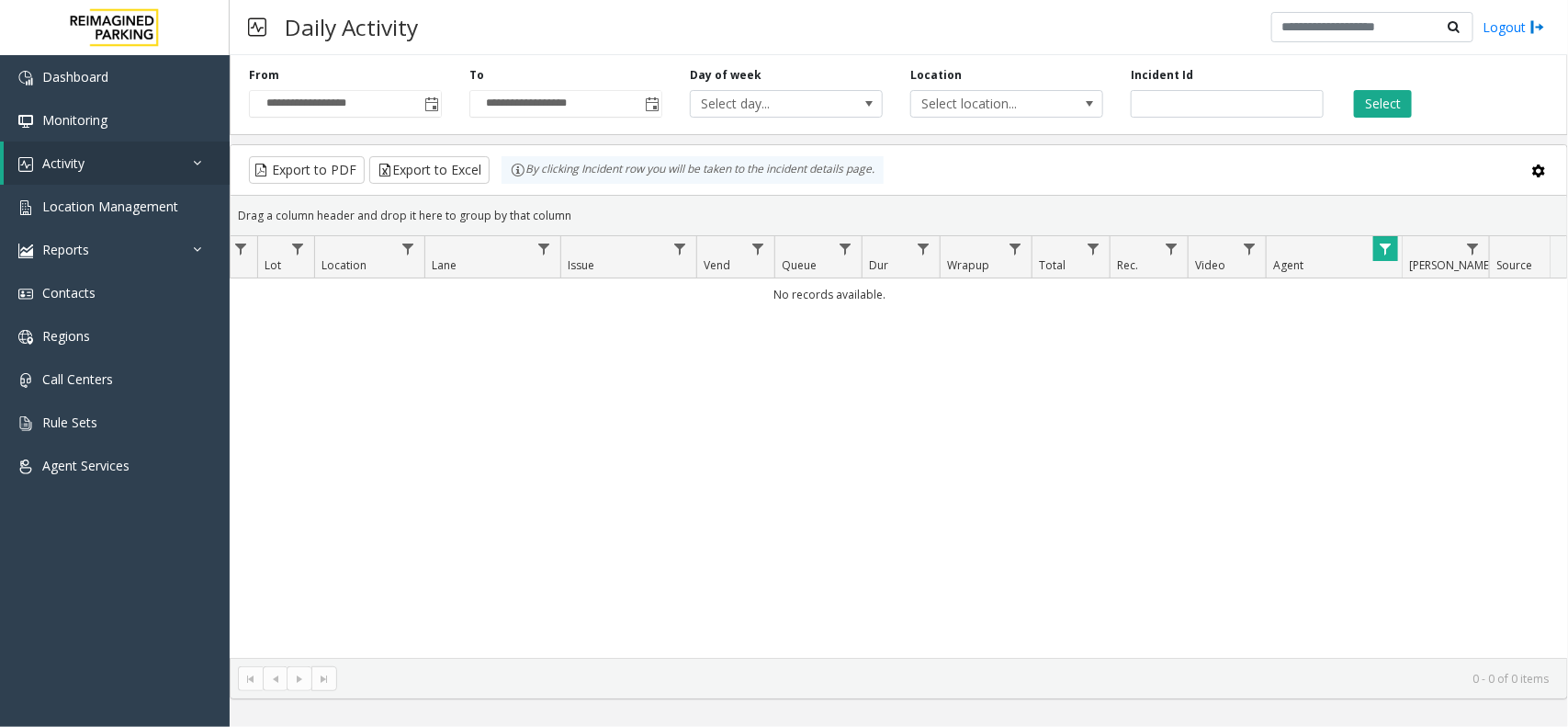 click 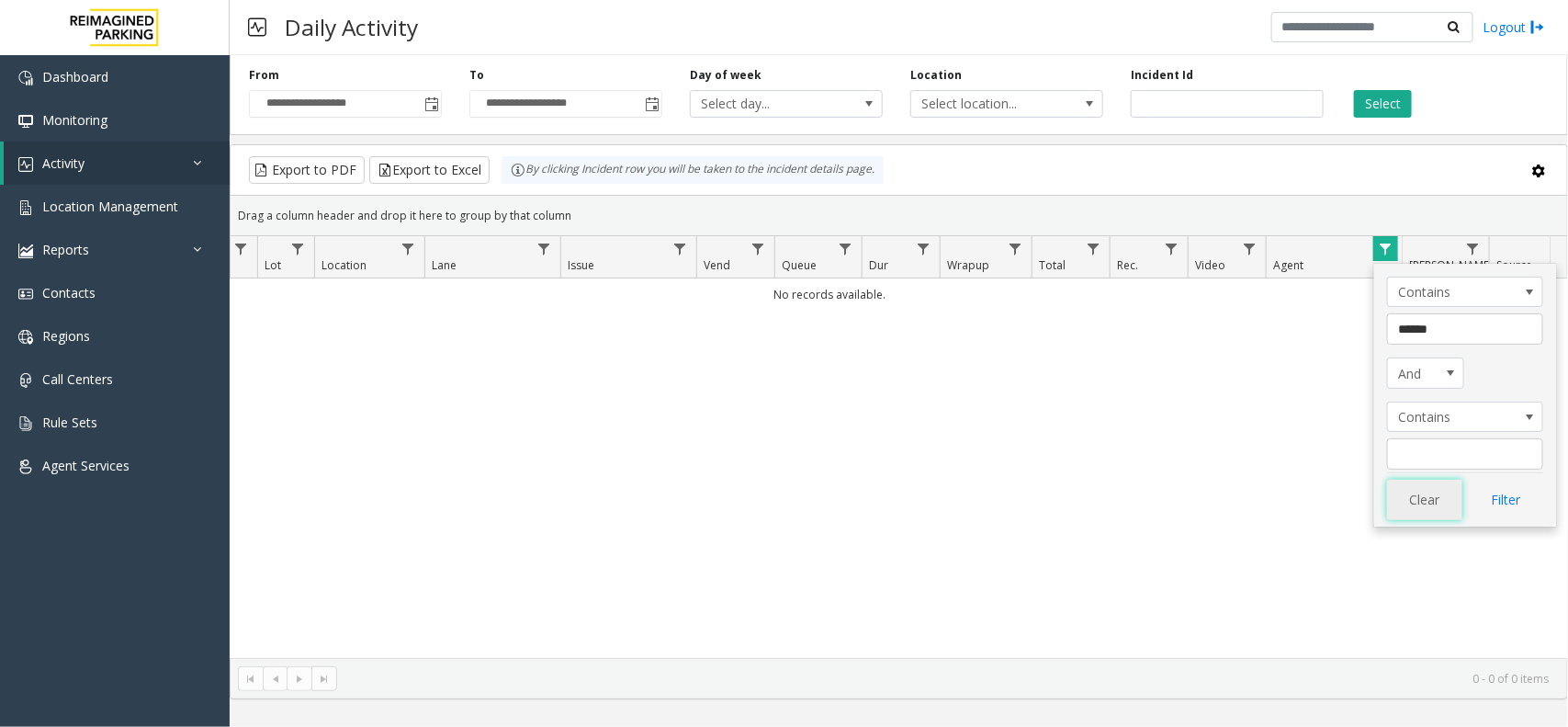 click on "Clear" 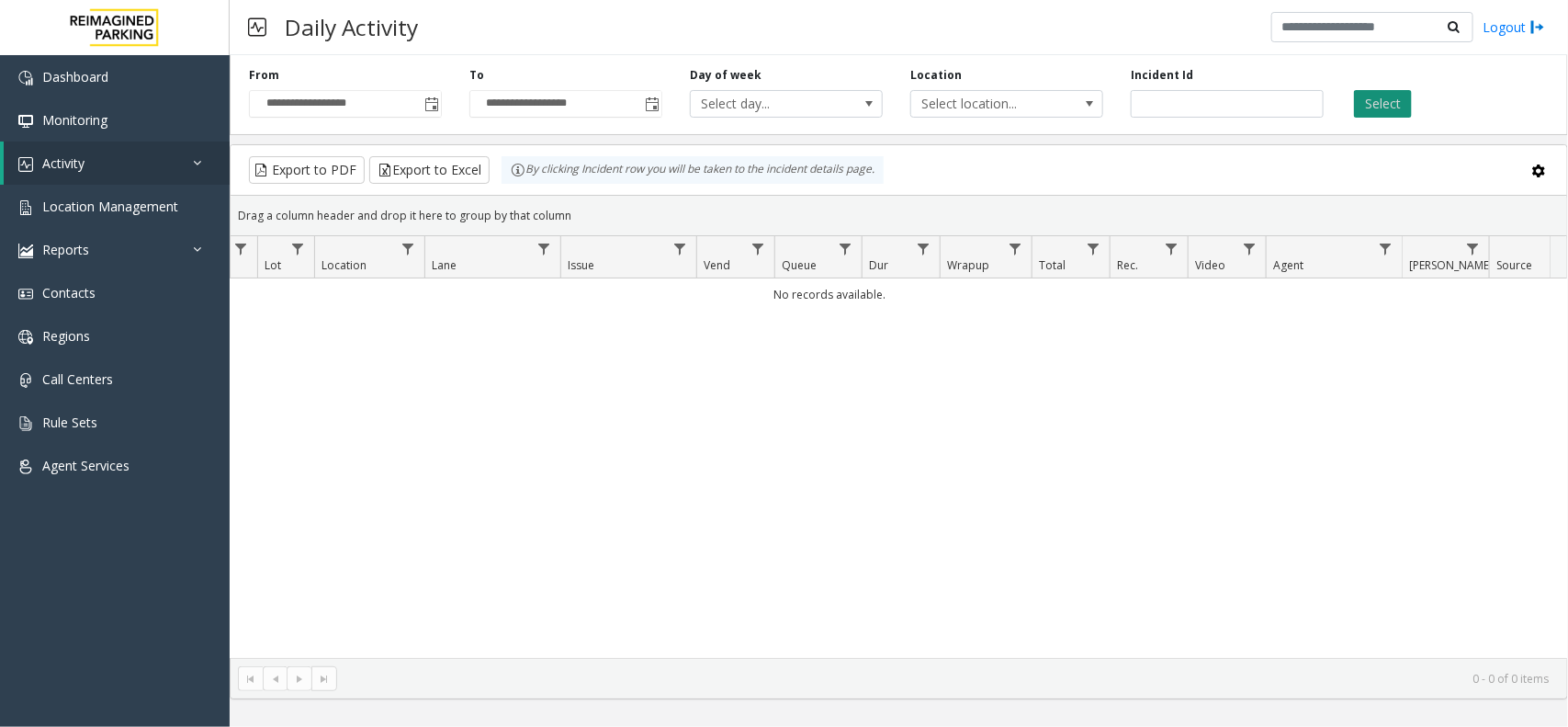 click on "Select" 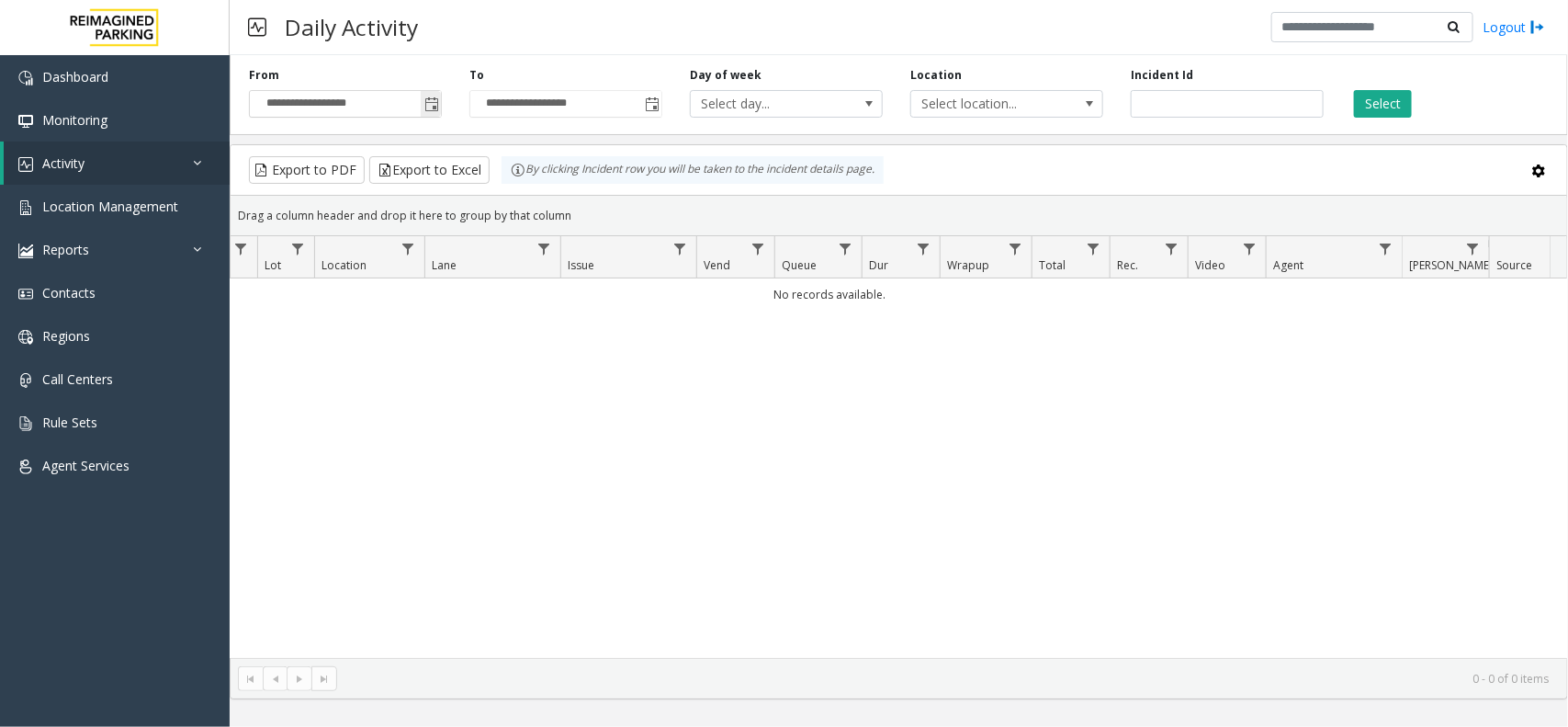 click 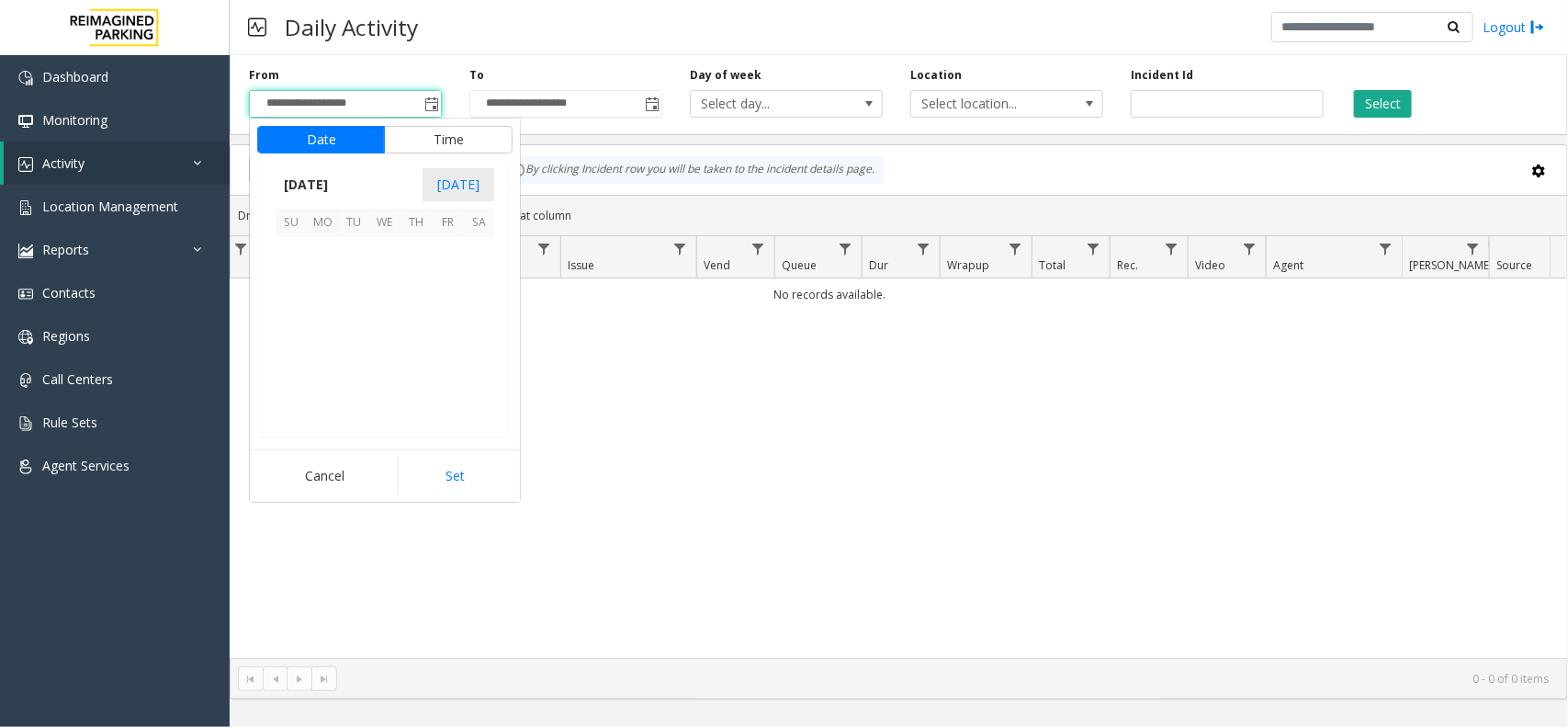 scroll, scrollTop: 329276, scrollLeft: 0, axis: vertical 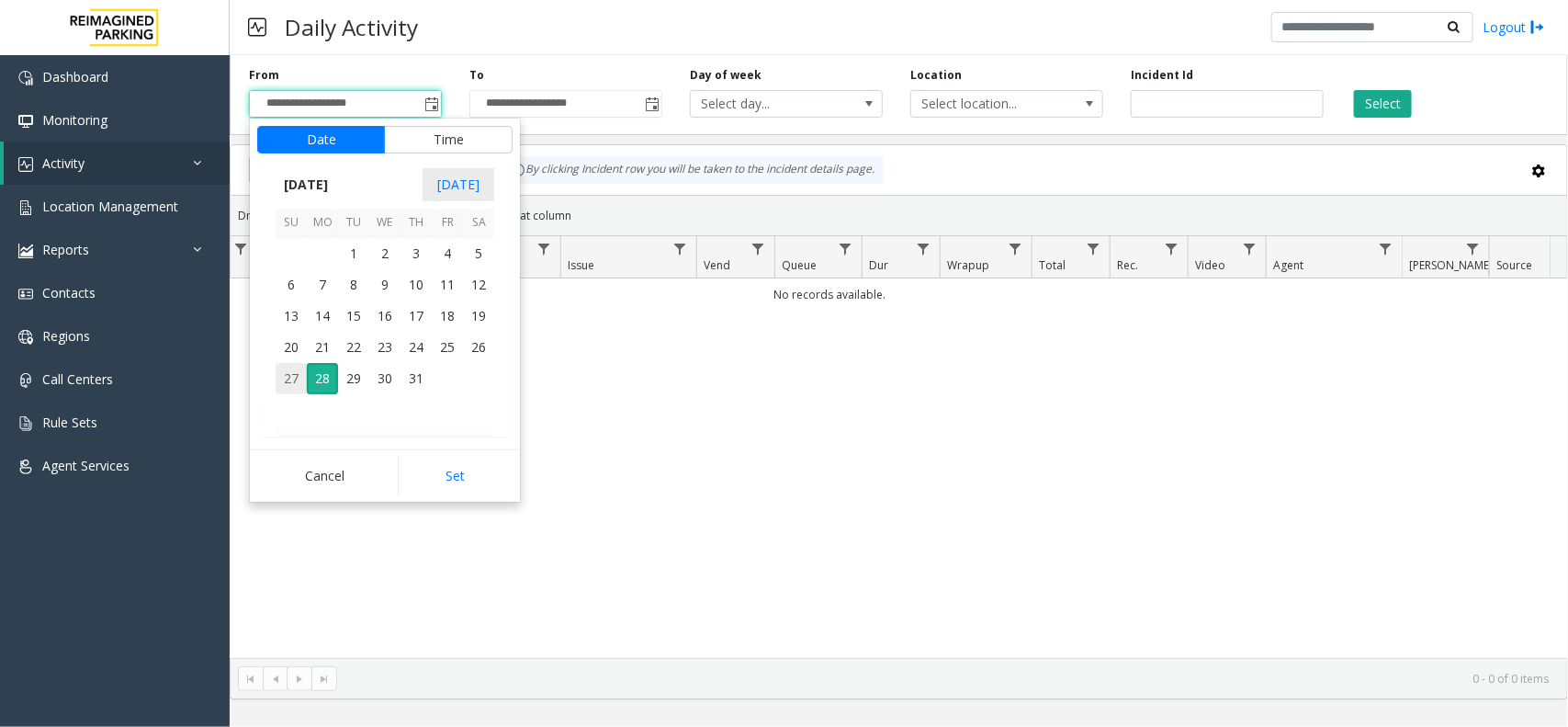 click on "27" at bounding box center [291, 379] 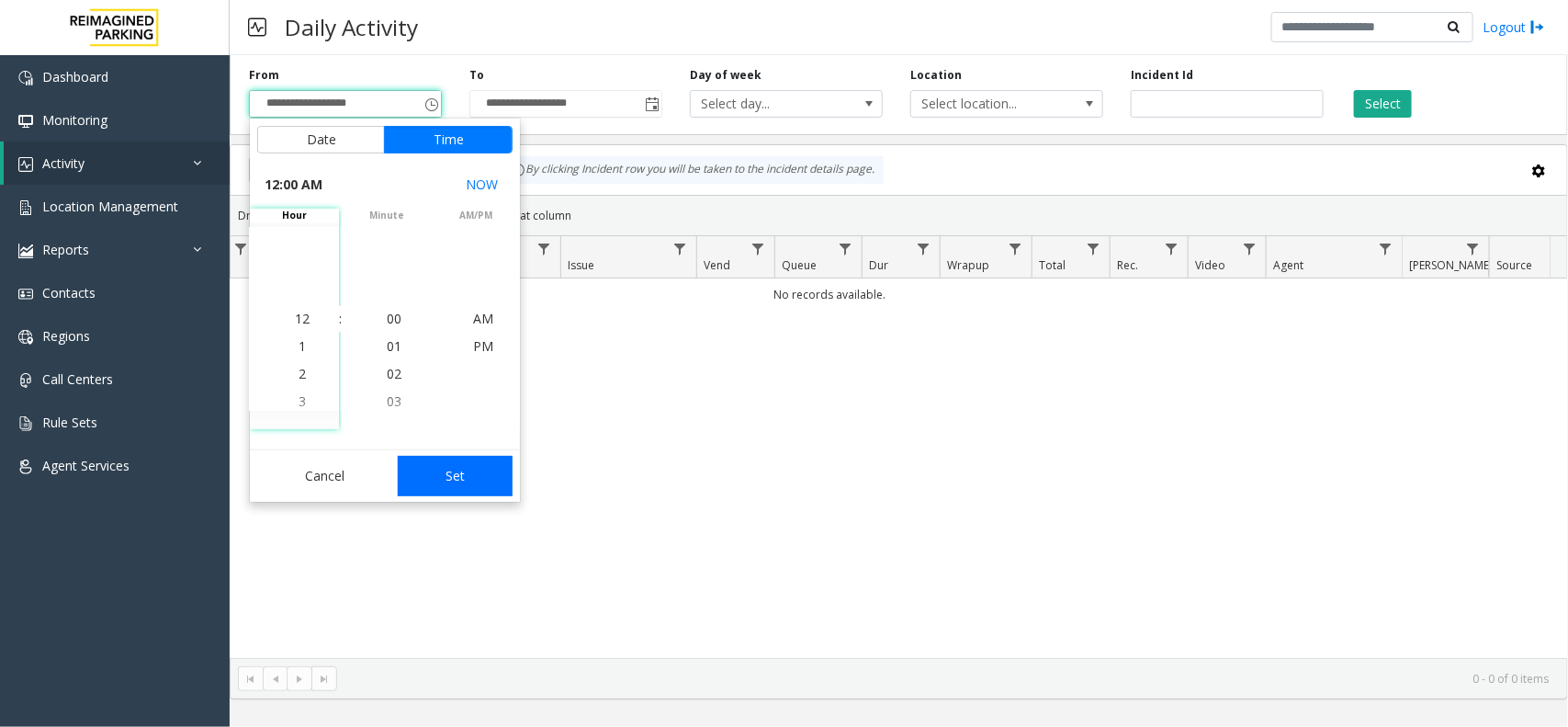 click on "Set" 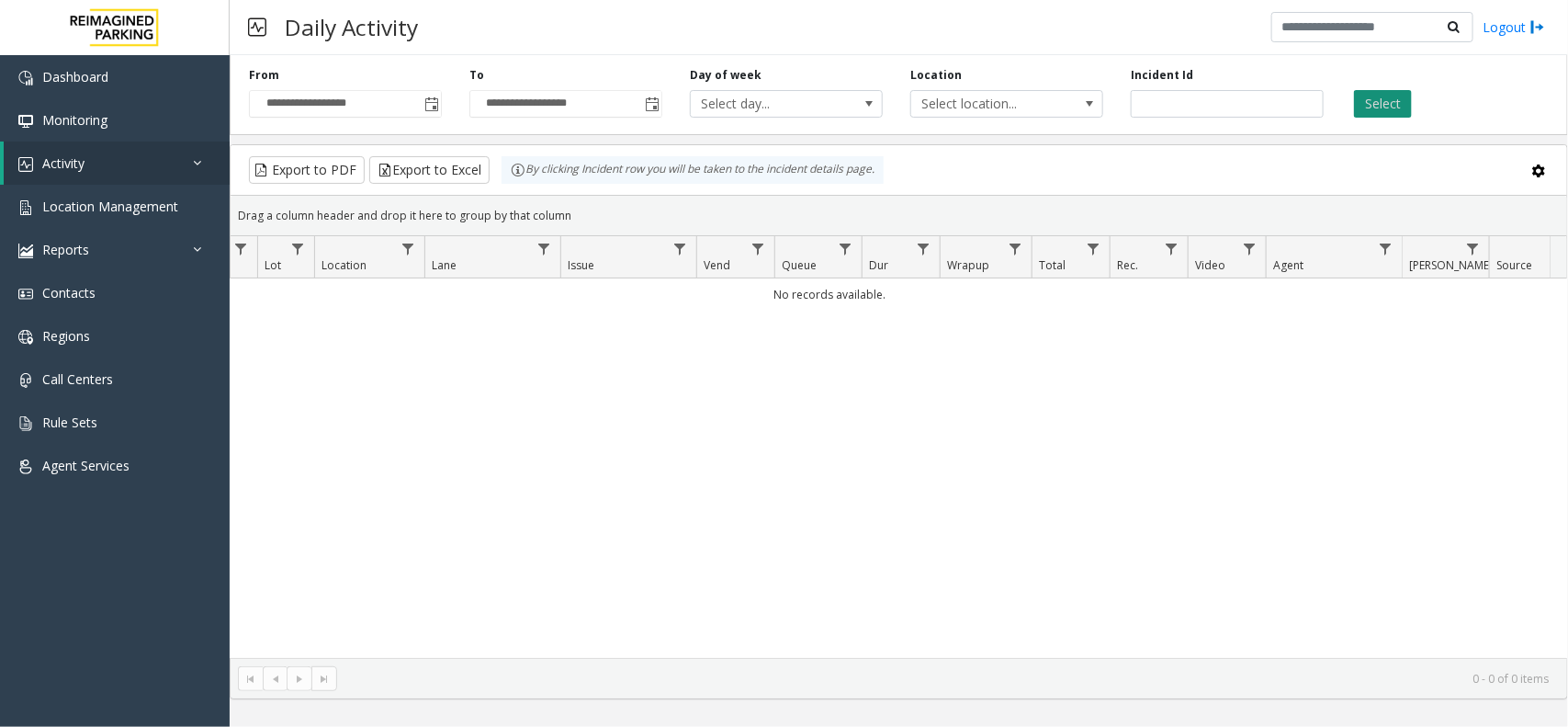 click on "Select" 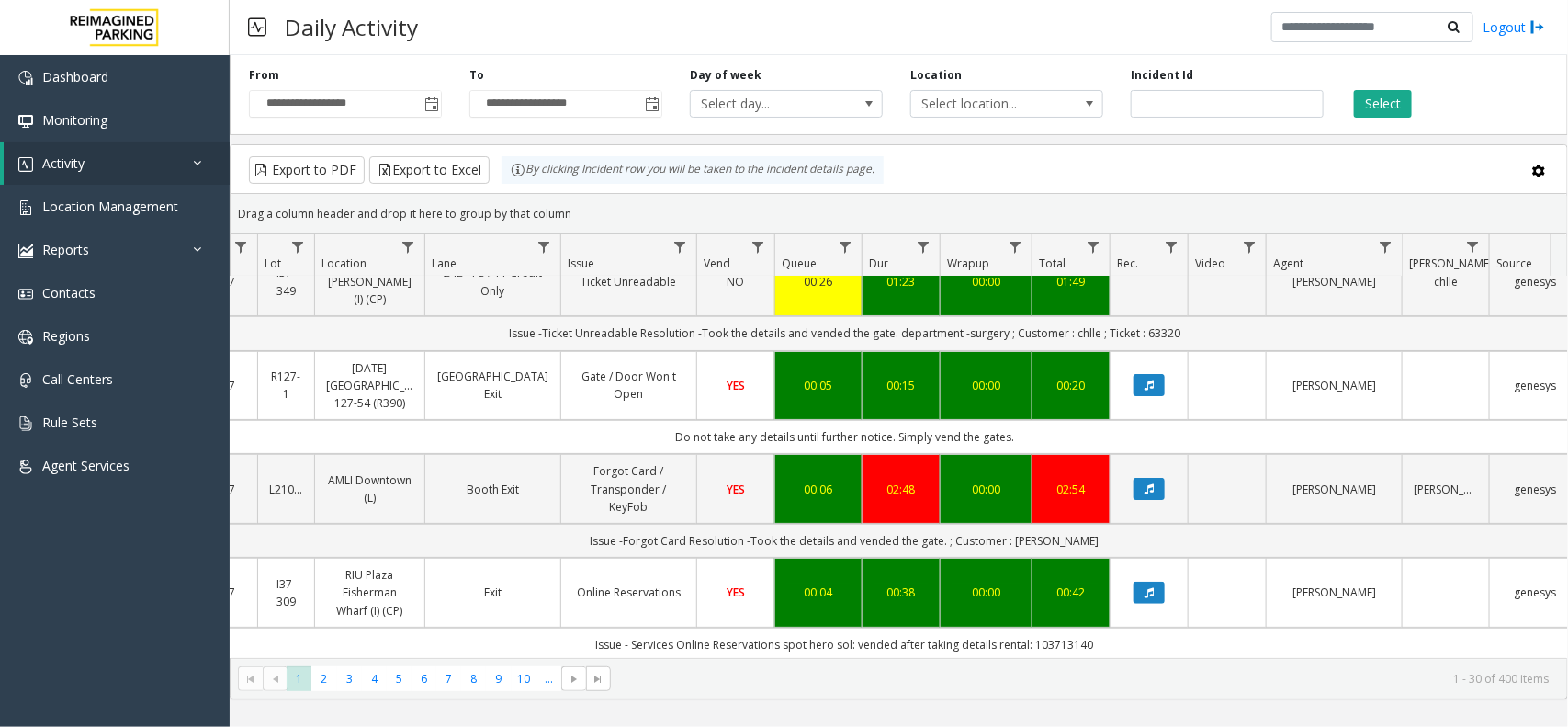 scroll, scrollTop: 0, scrollLeft: 243, axis: horizontal 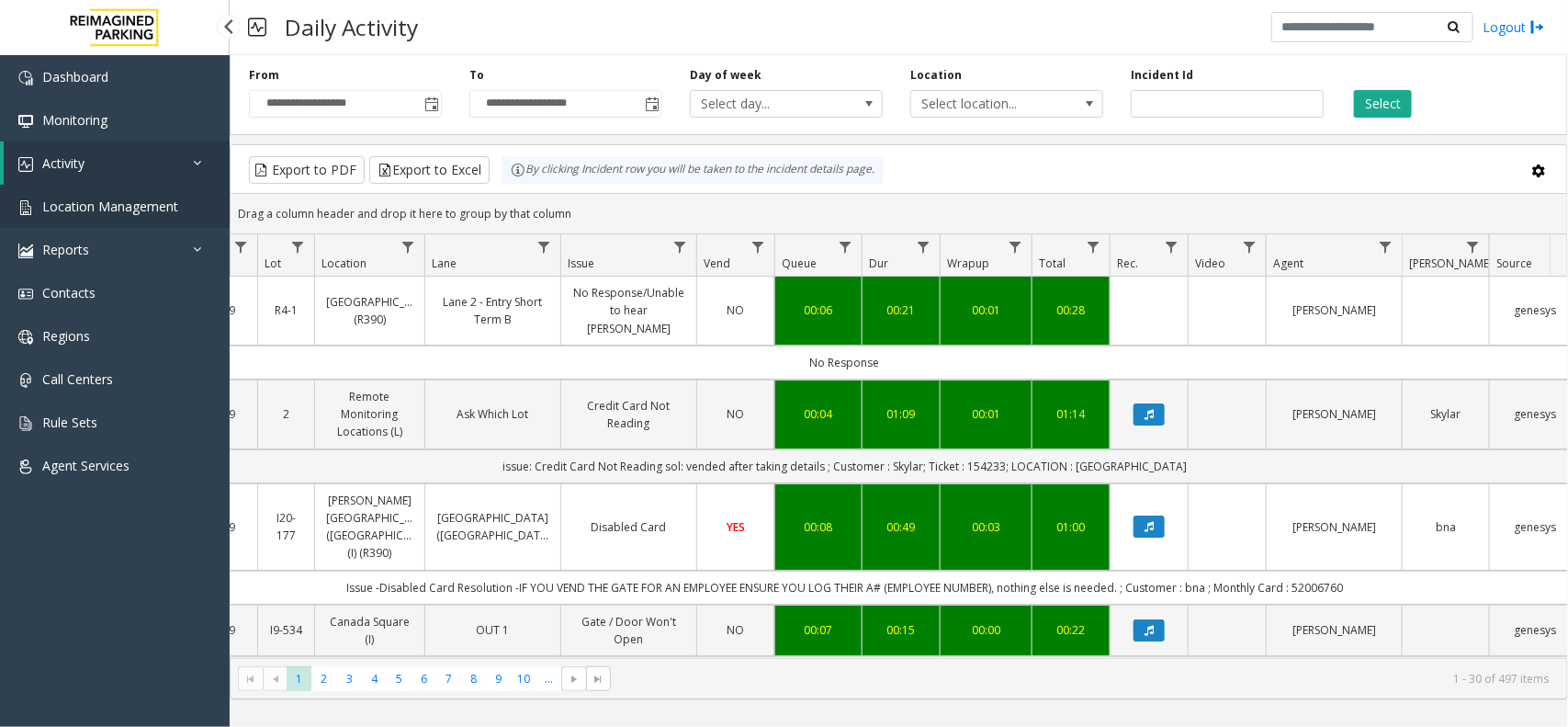 click on "Location Management" at bounding box center (110, 206) 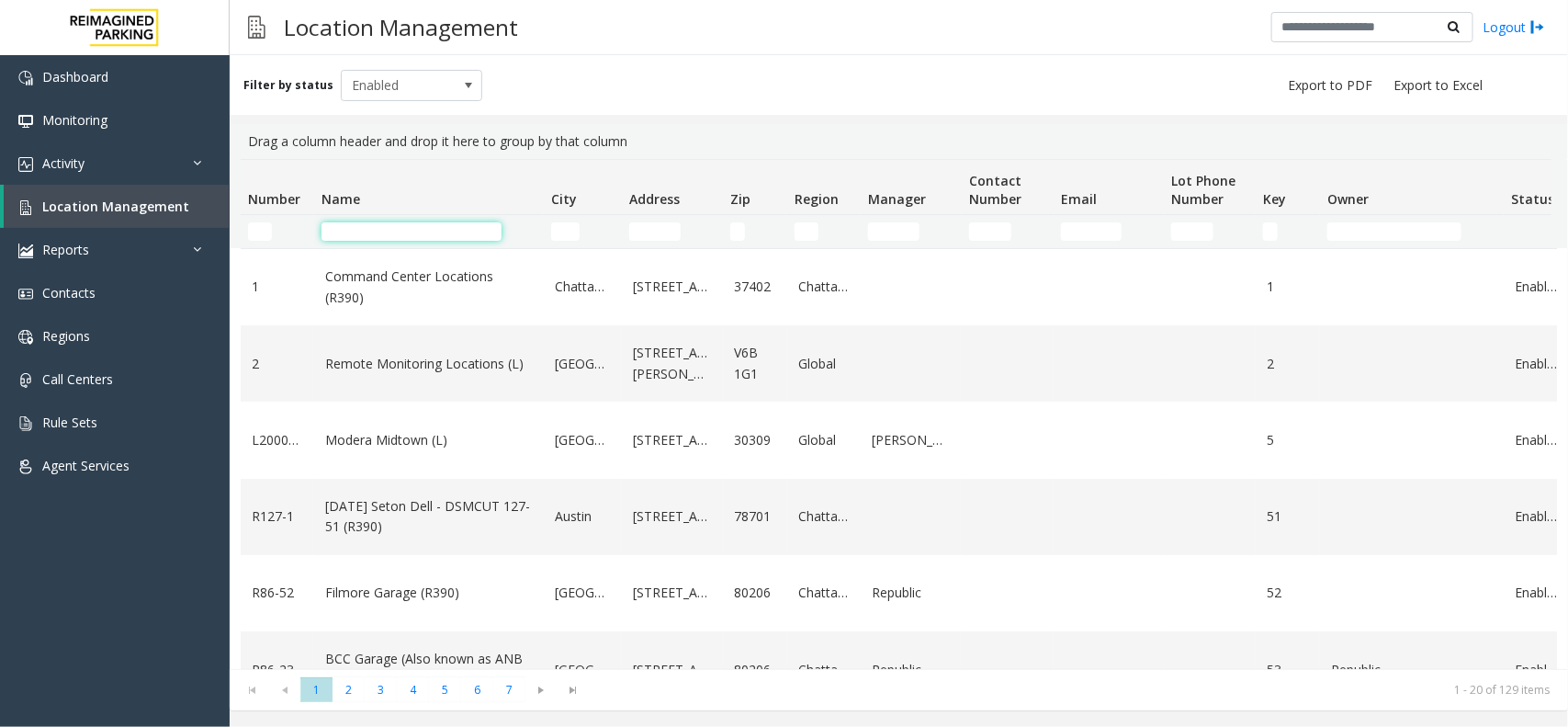 drag, startPoint x: 465, startPoint y: 235, endPoint x: 475, endPoint y: 244, distance: 13.45362 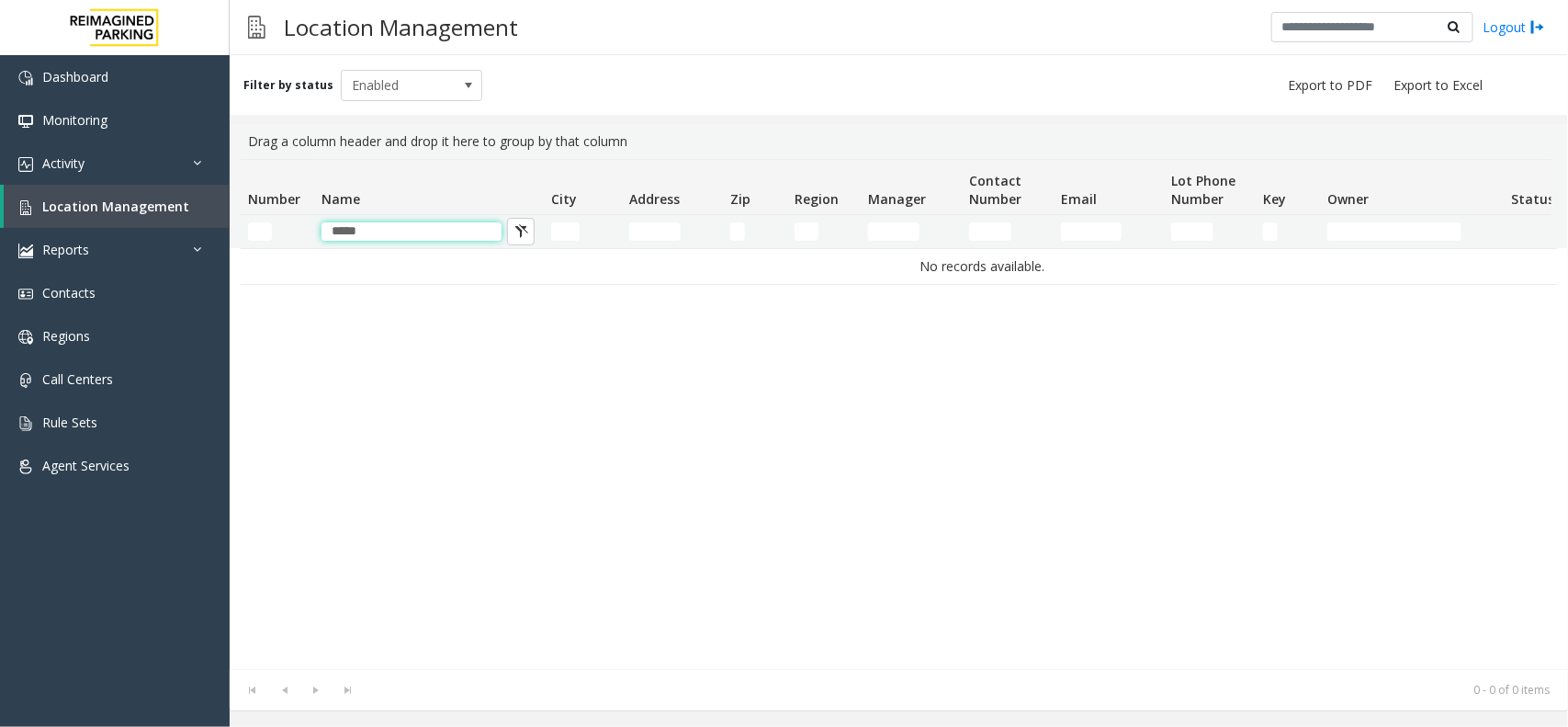 type on "******" 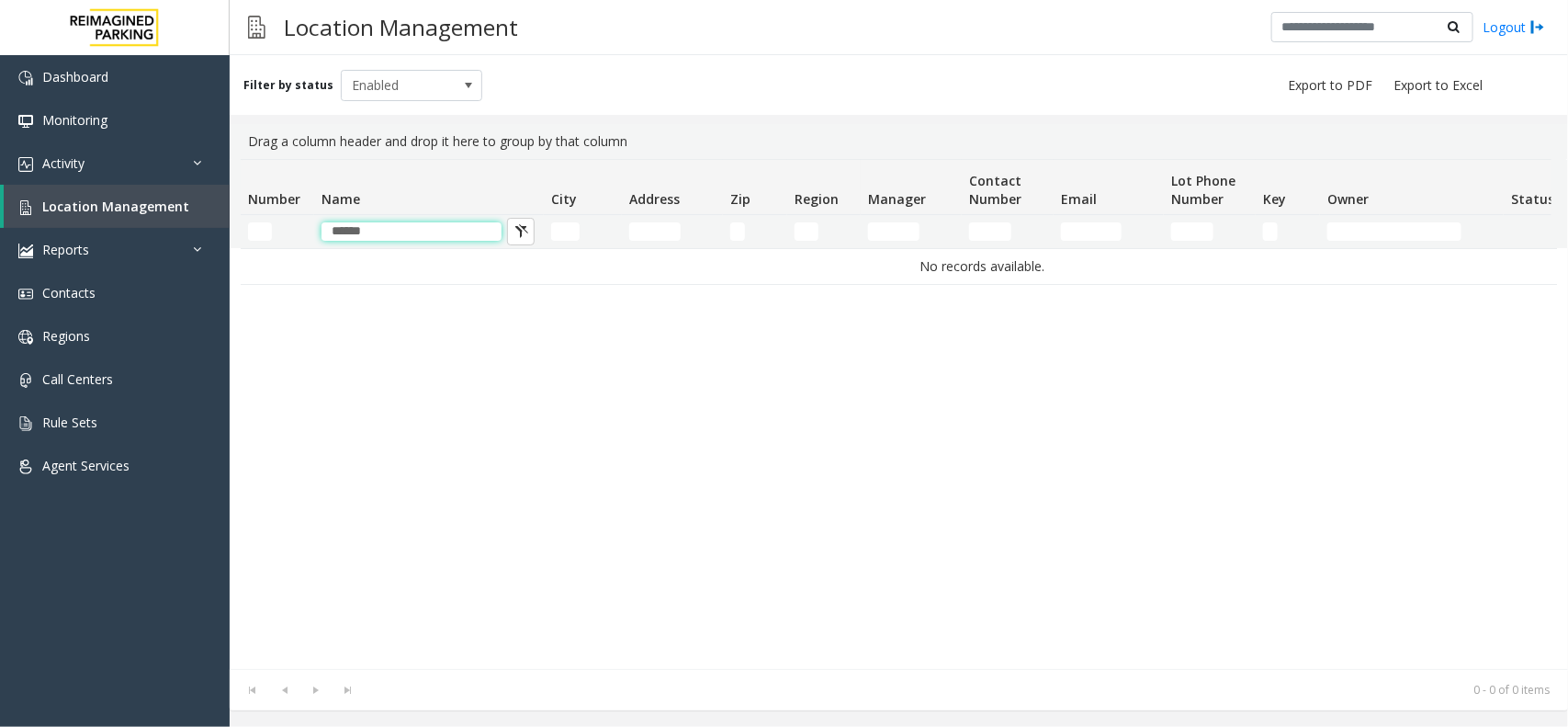 drag, startPoint x: 434, startPoint y: 233, endPoint x: 281, endPoint y: 233, distance: 153 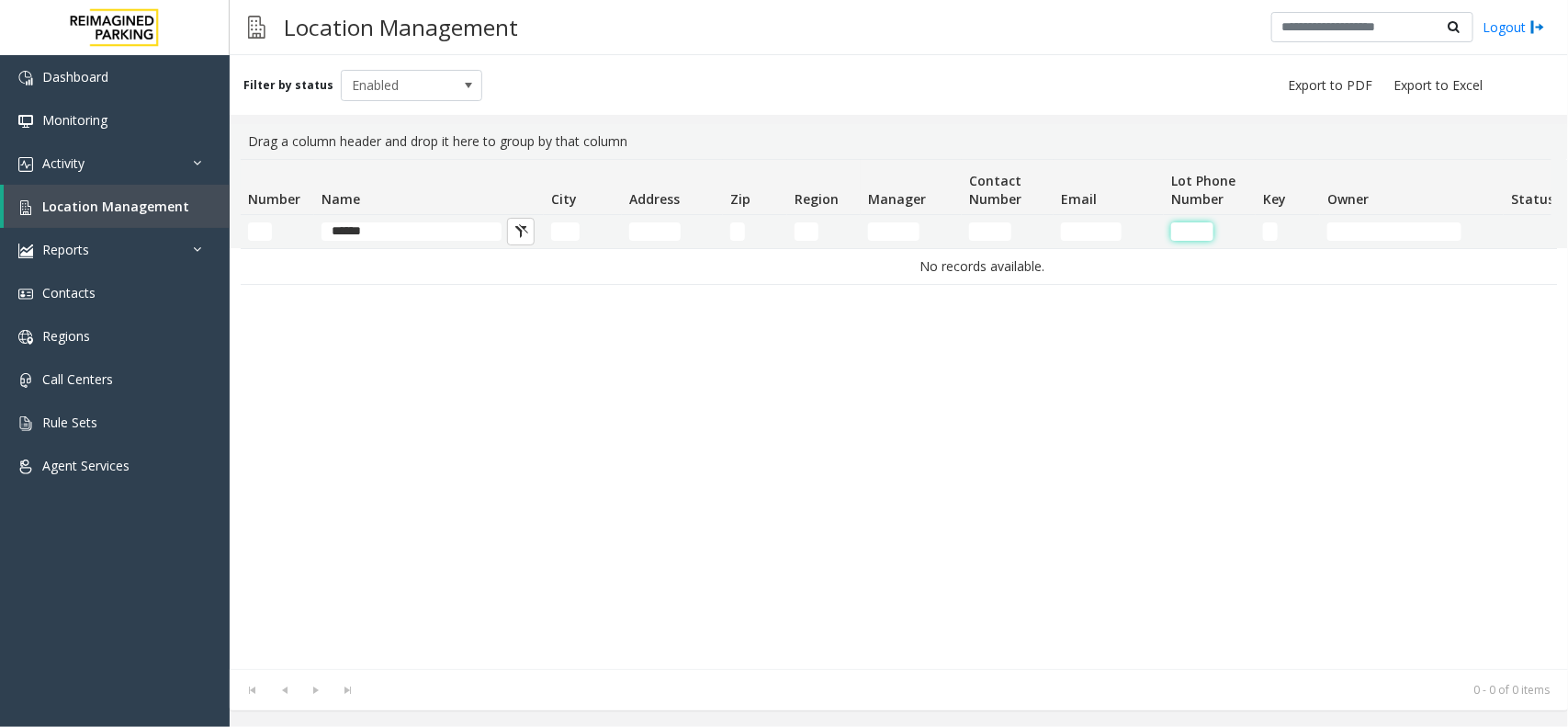 type 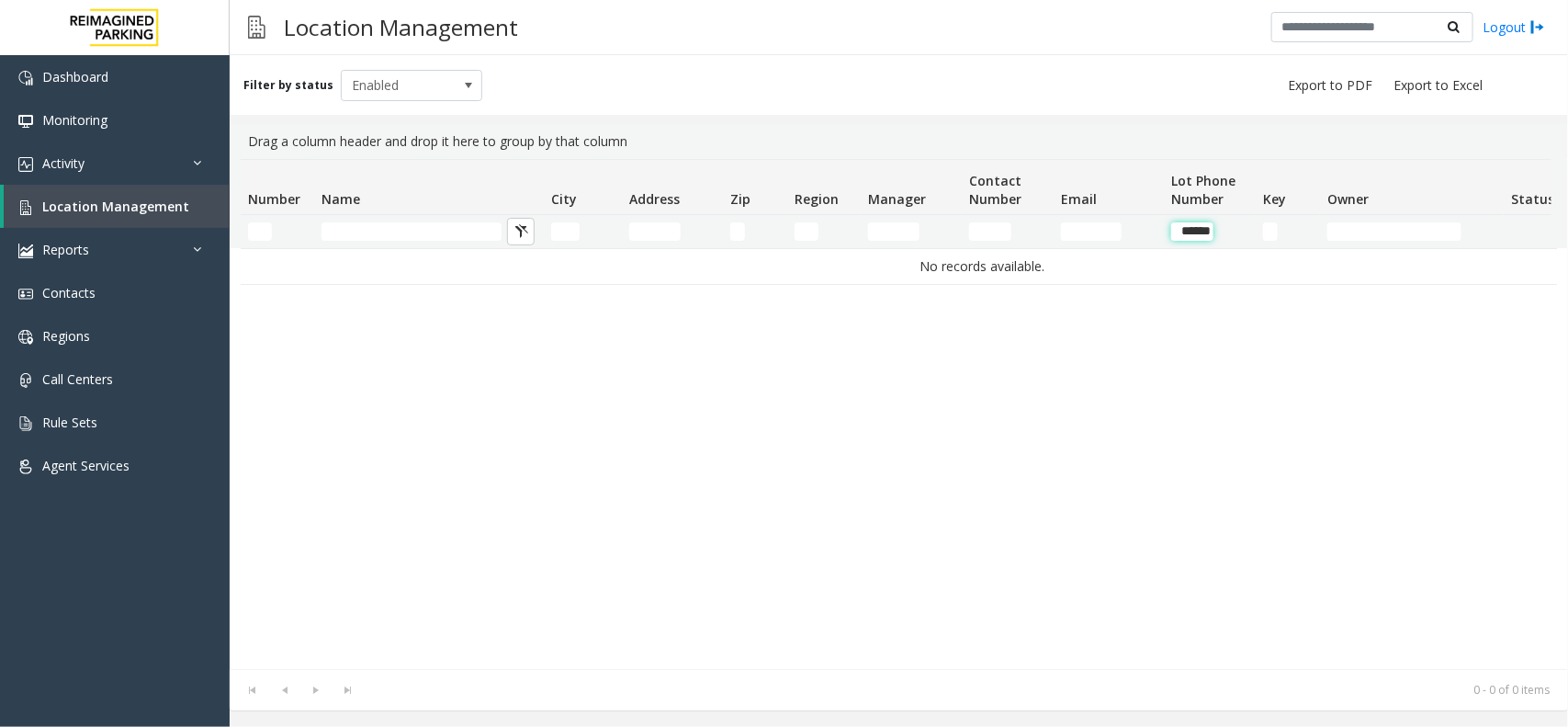 type on "******" 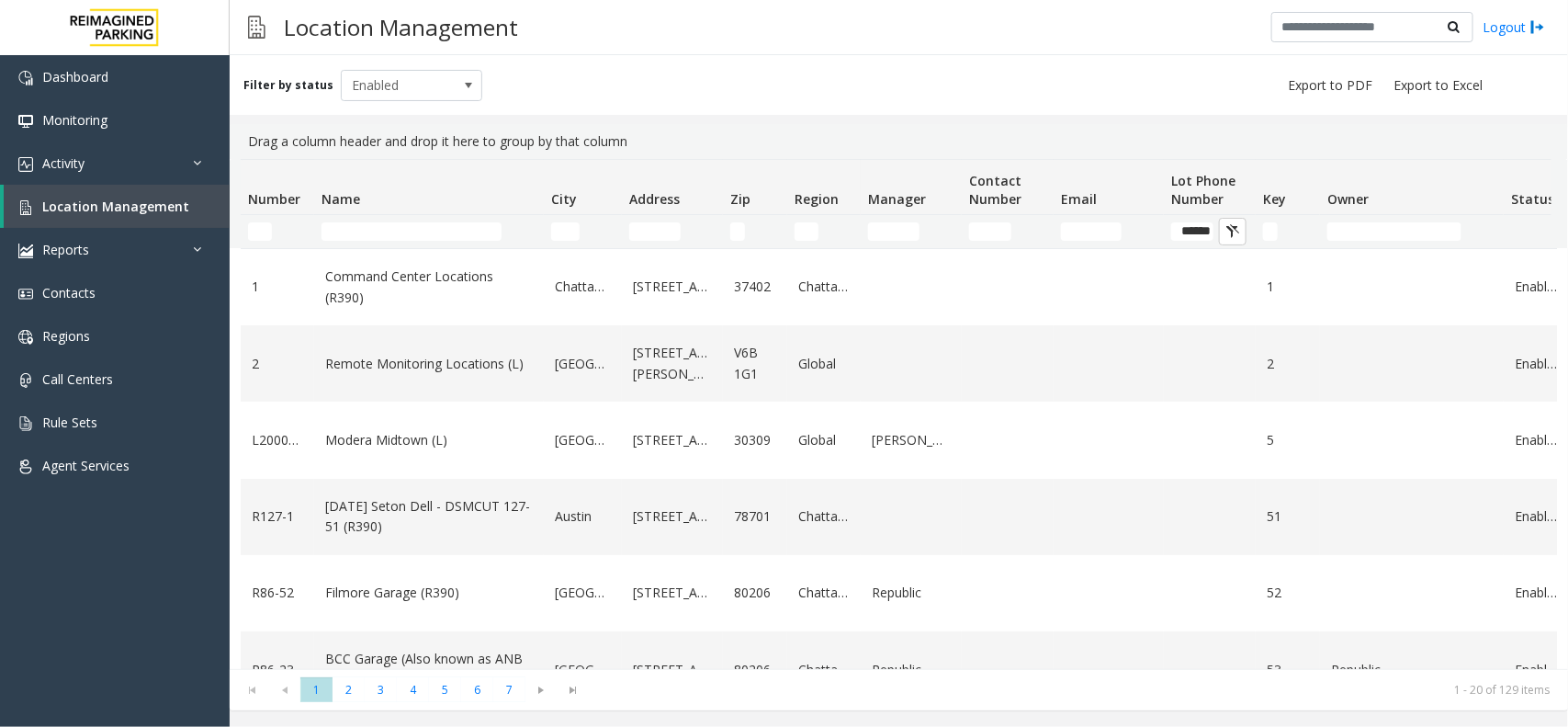 drag, startPoint x: 340, startPoint y: 231, endPoint x: 1162, endPoint y: 232, distance: 822.00061 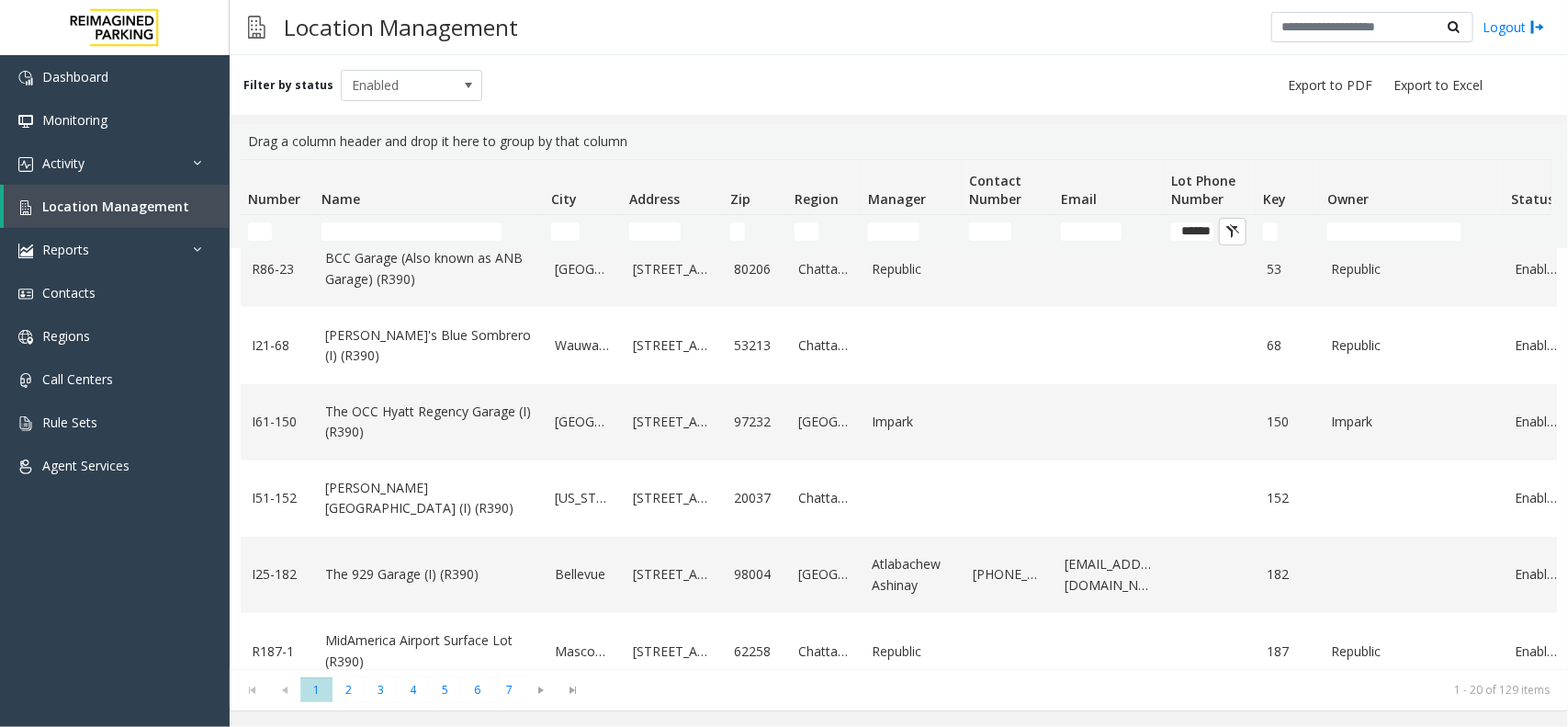 scroll, scrollTop: 115, scrollLeft: 0, axis: vertical 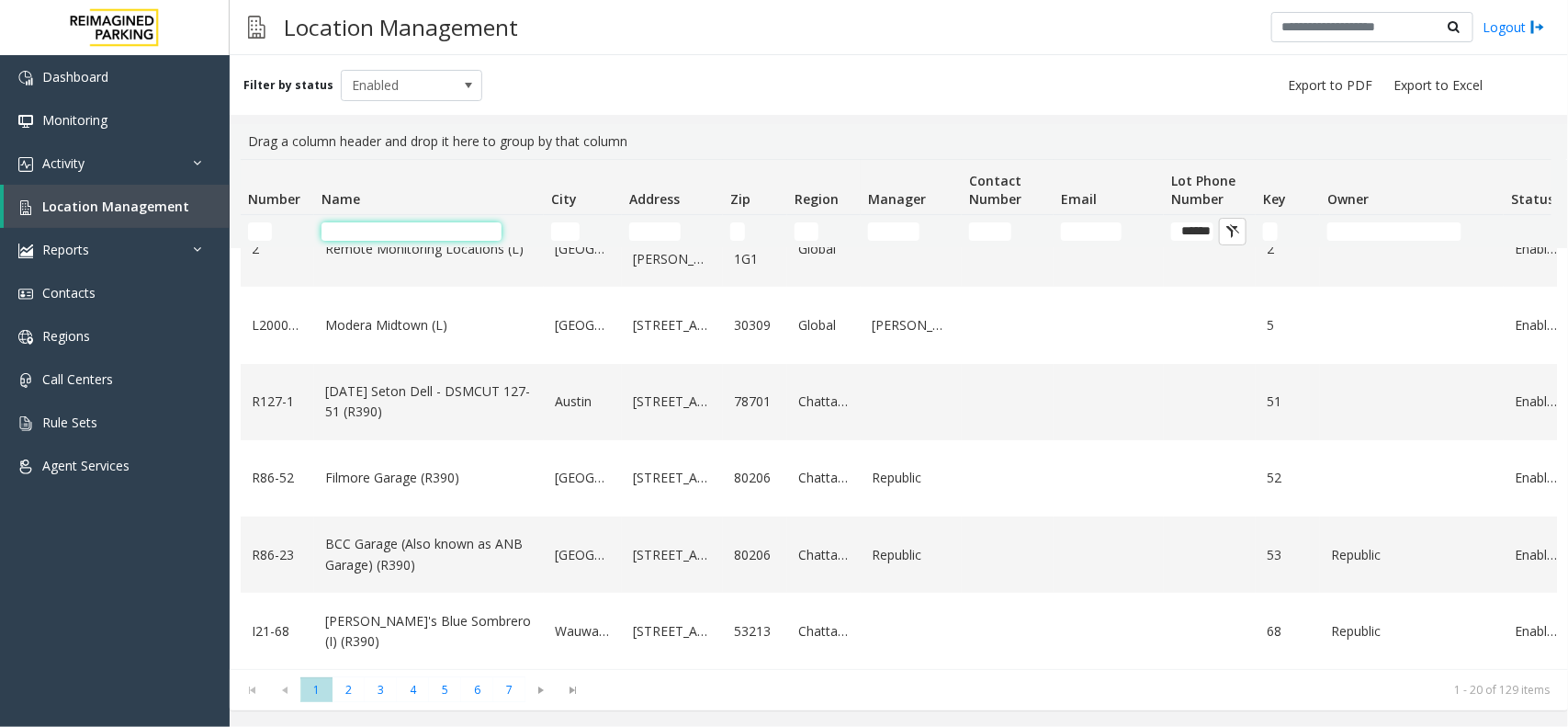 click 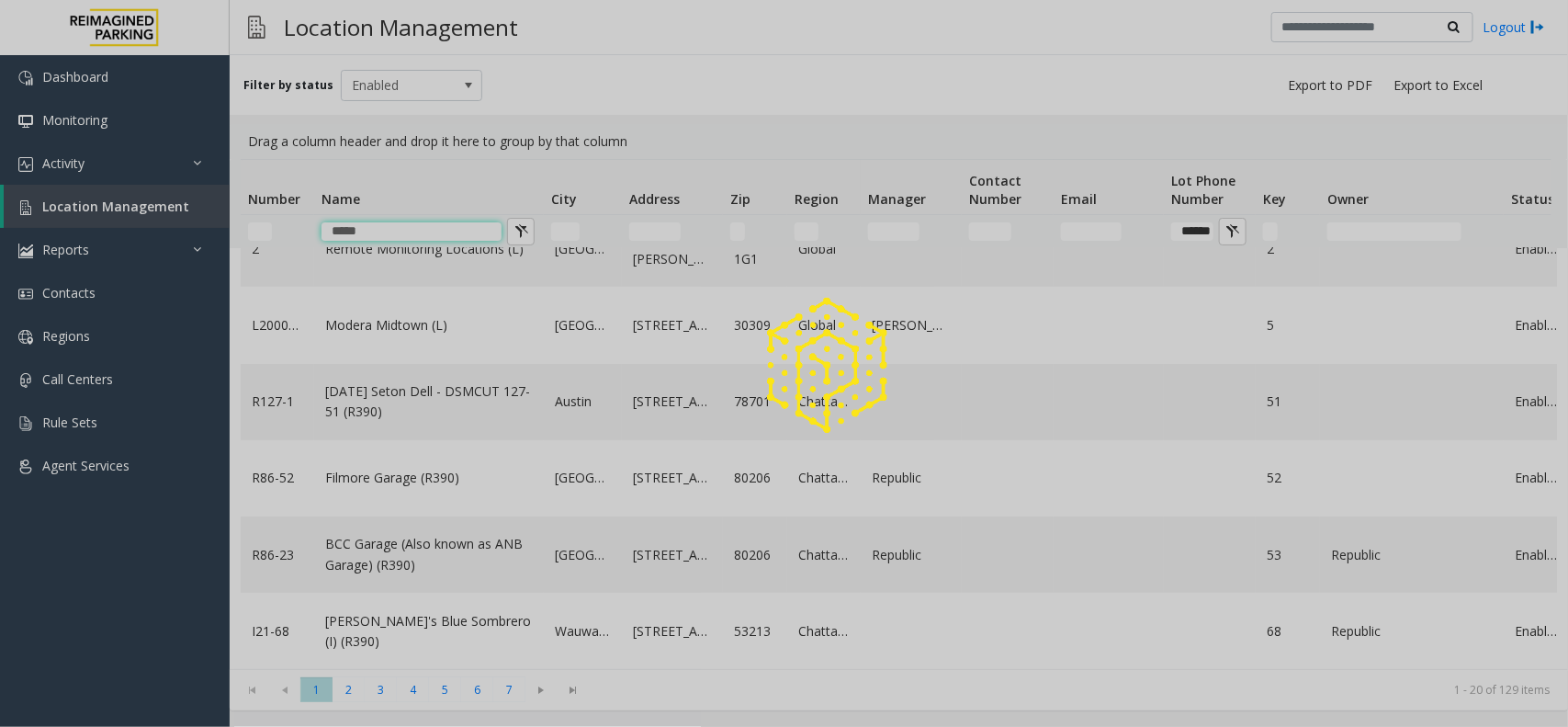scroll, scrollTop: 0, scrollLeft: 0, axis: both 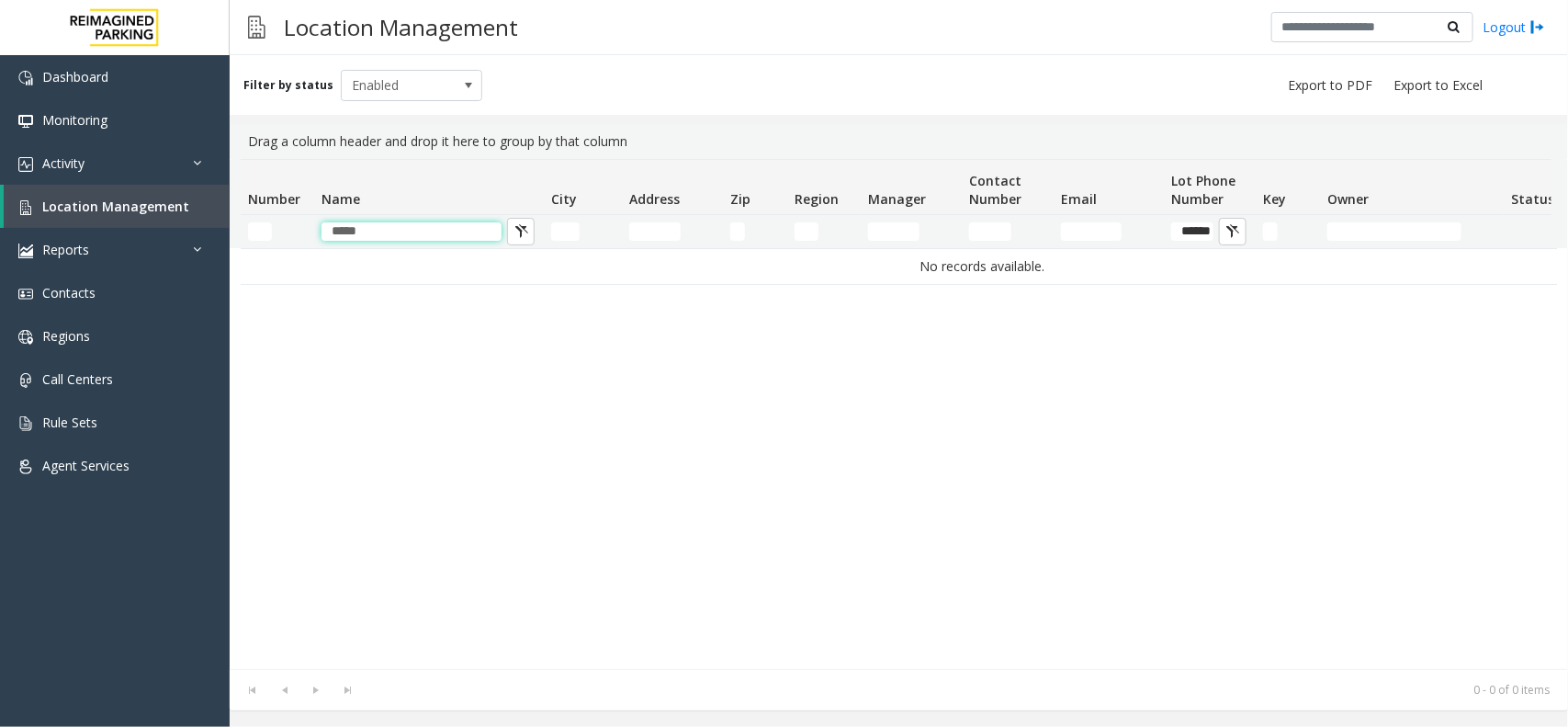type on "*****" 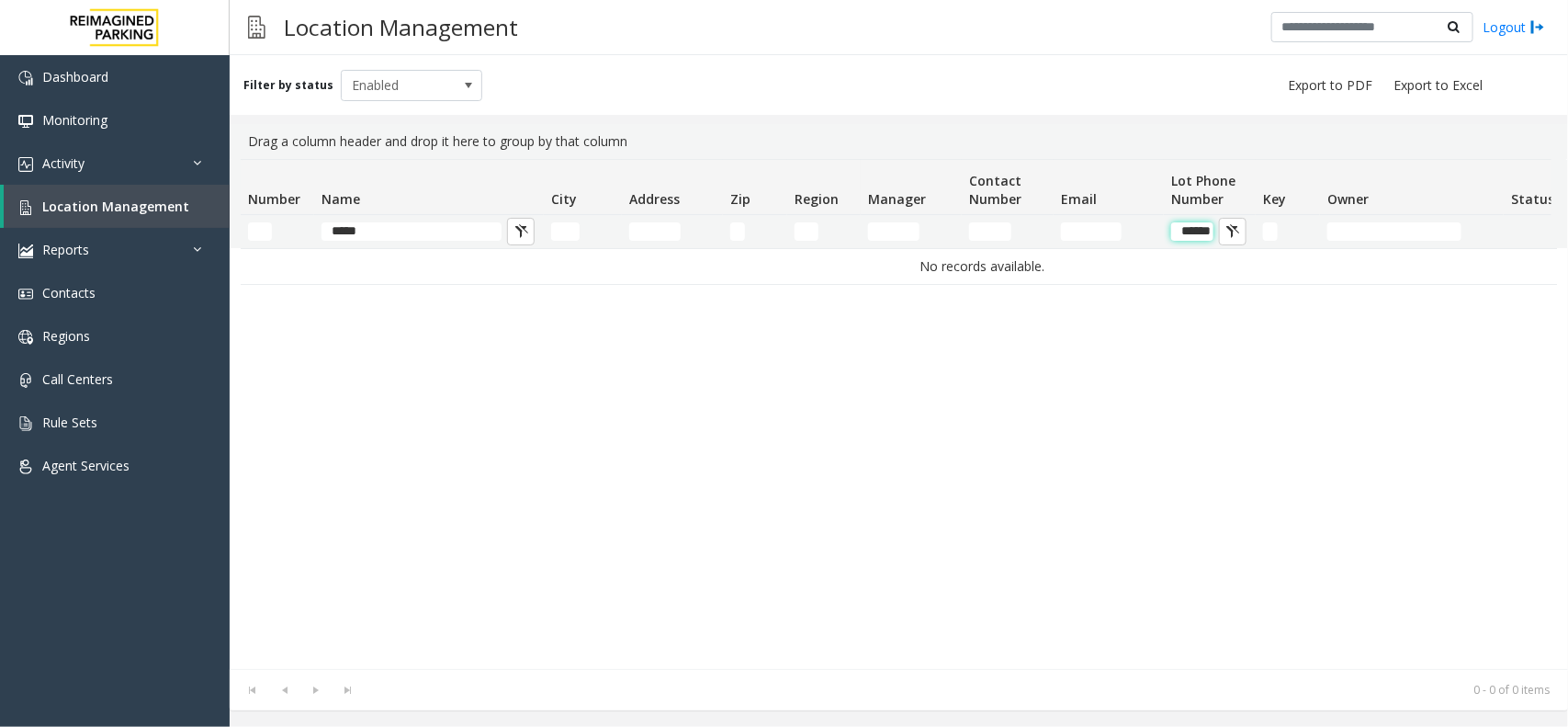 click on "******" 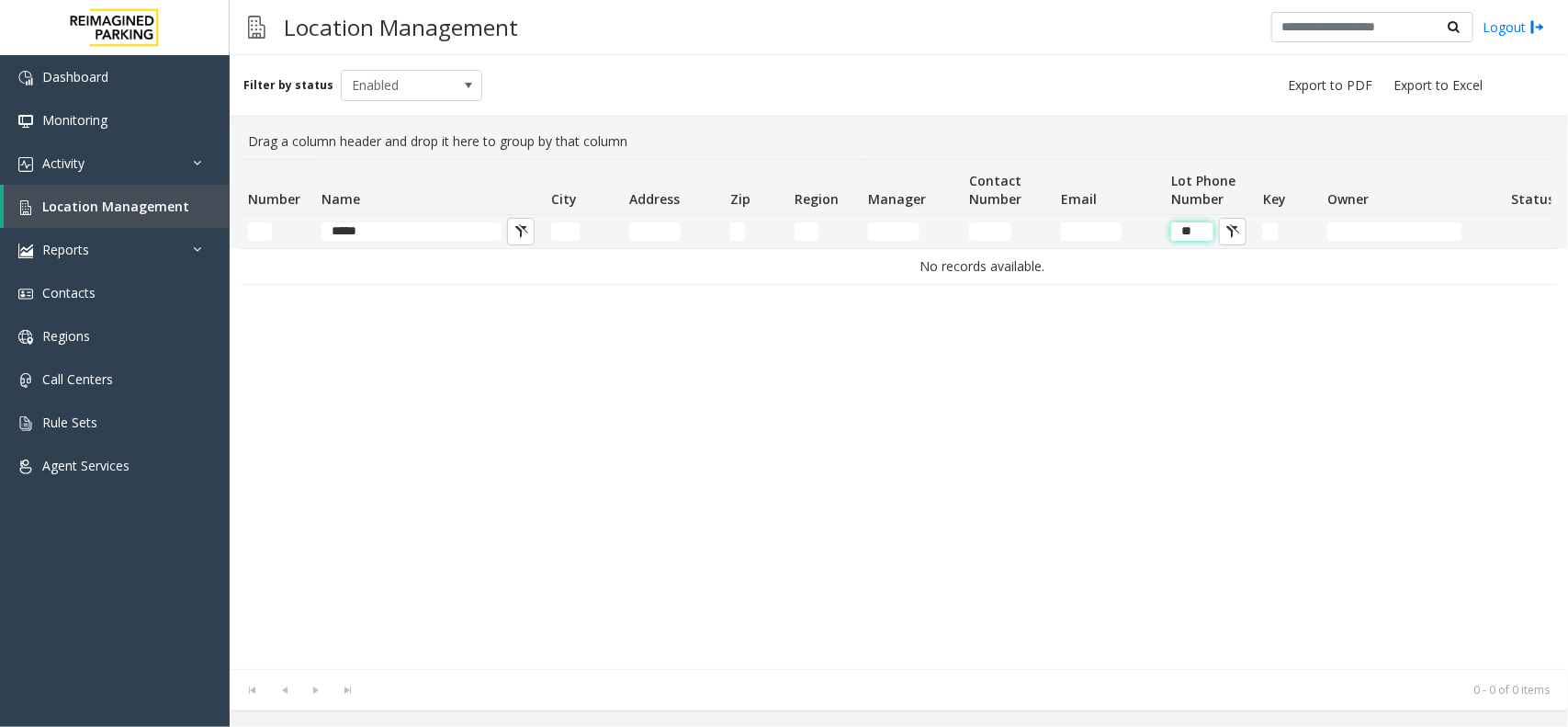 type on "*" 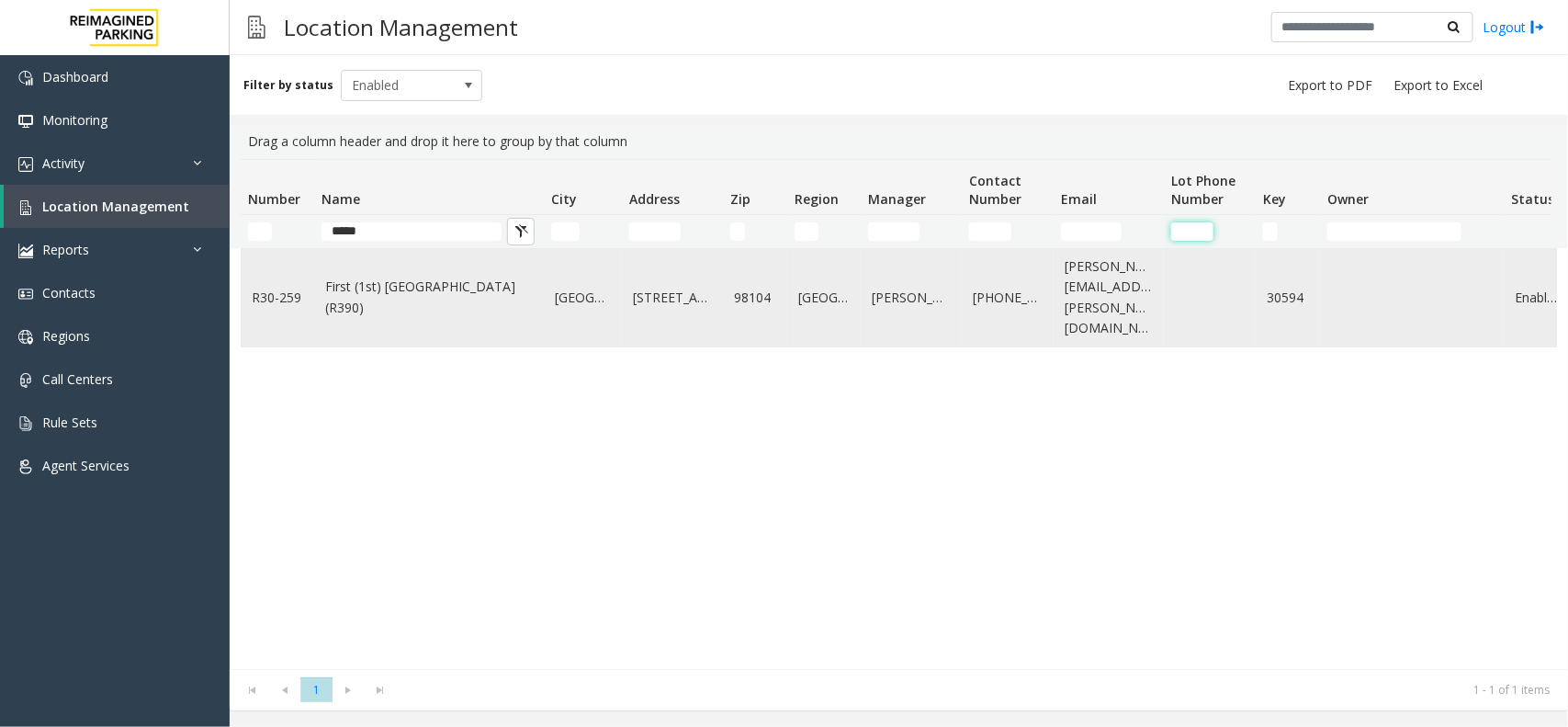 type 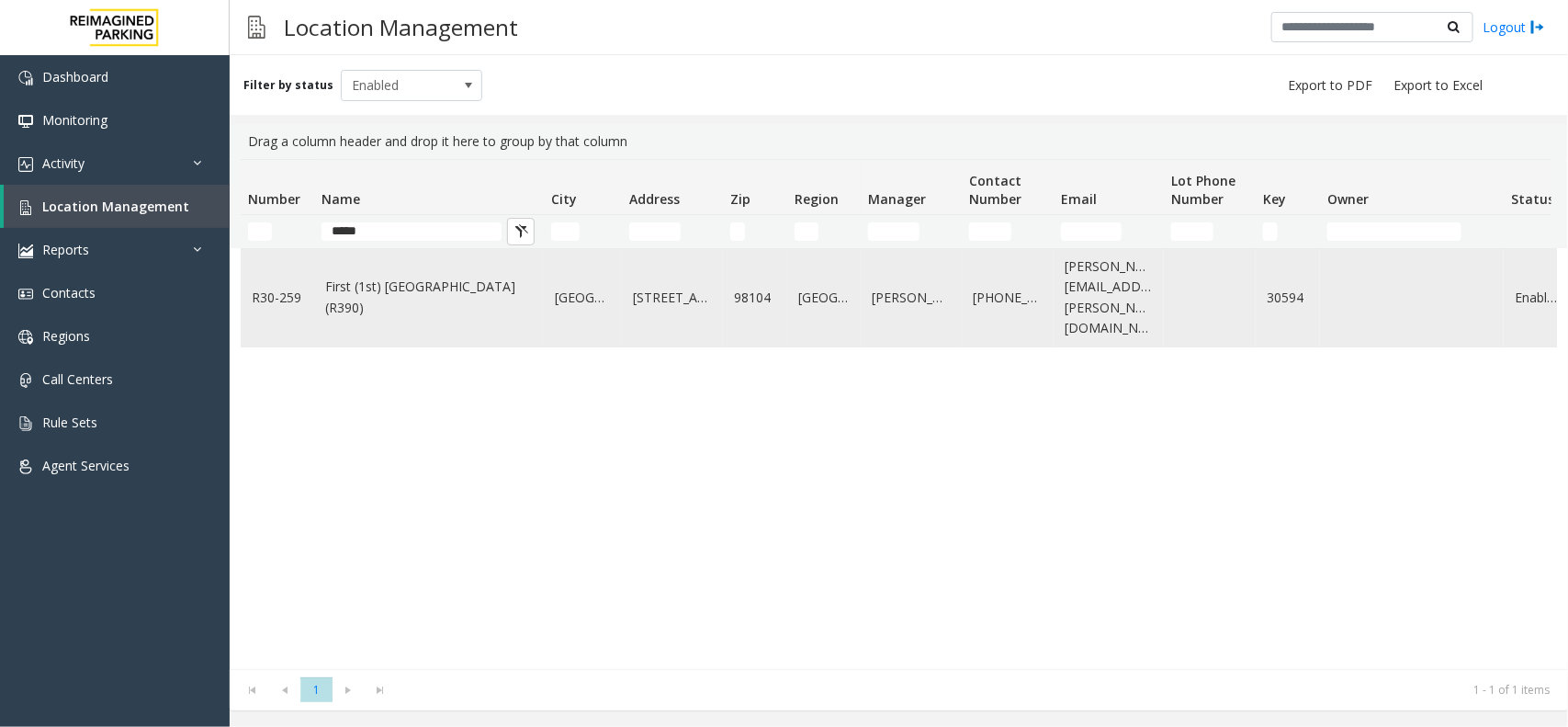 click on "First (1st) [GEOGRAPHIC_DATA] (R390)" 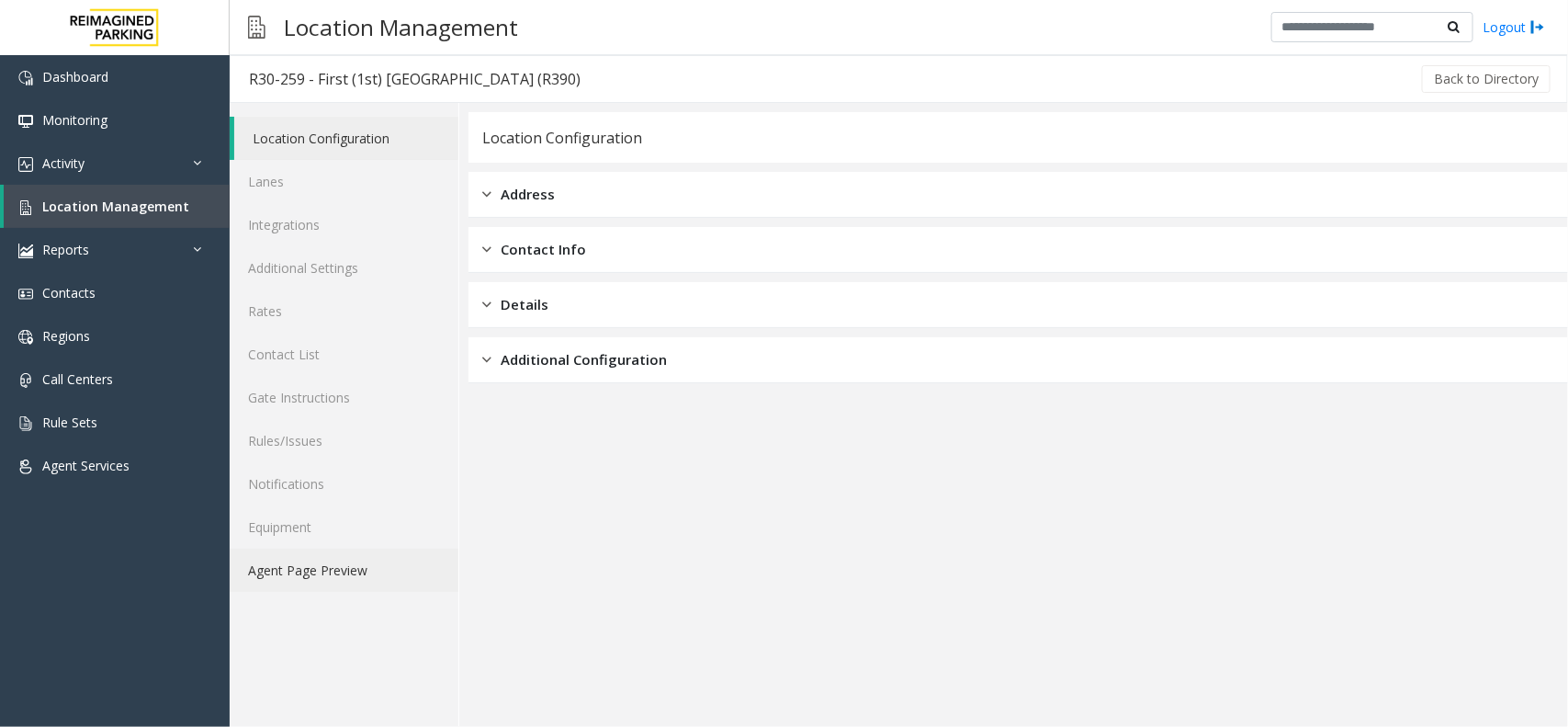 click on "Agent Page Preview" 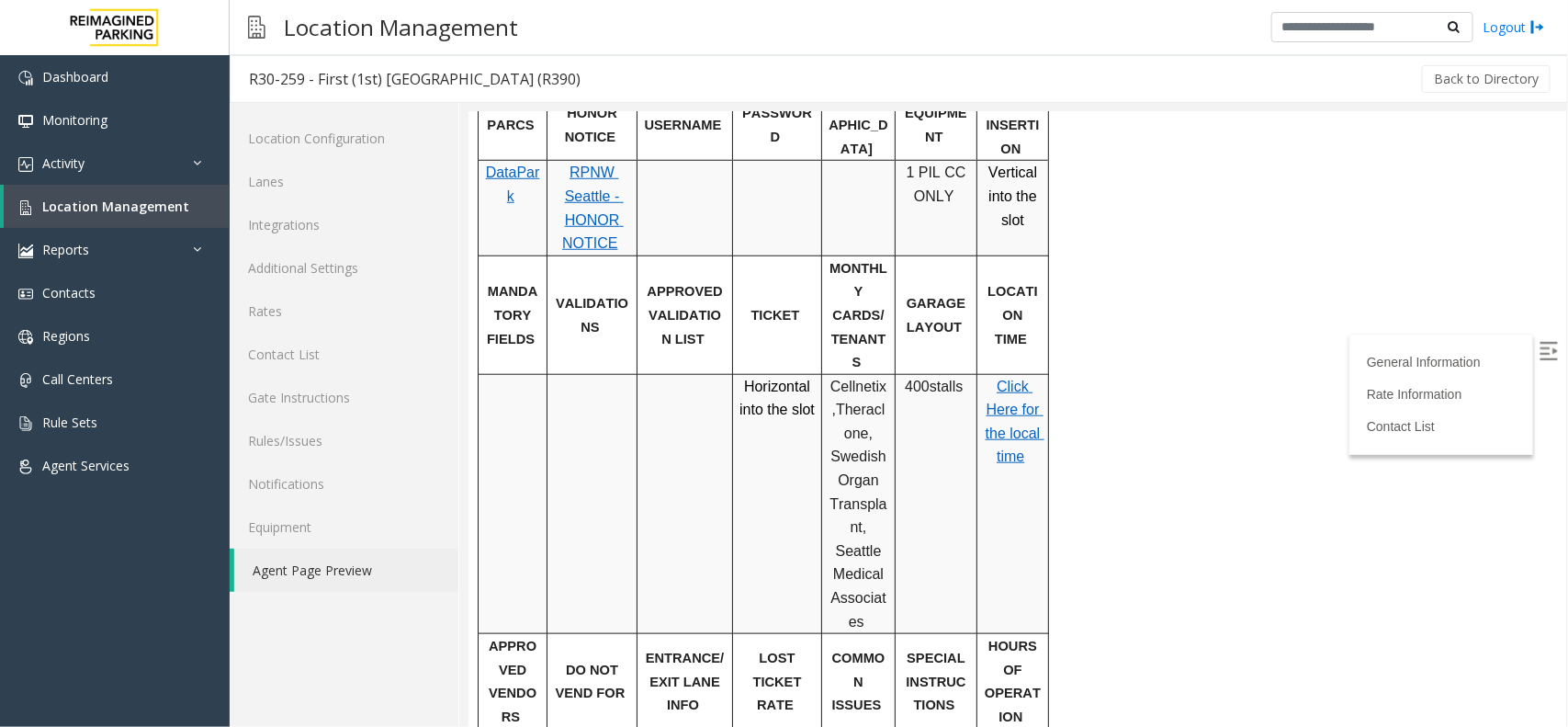 scroll, scrollTop: 689, scrollLeft: 0, axis: vertical 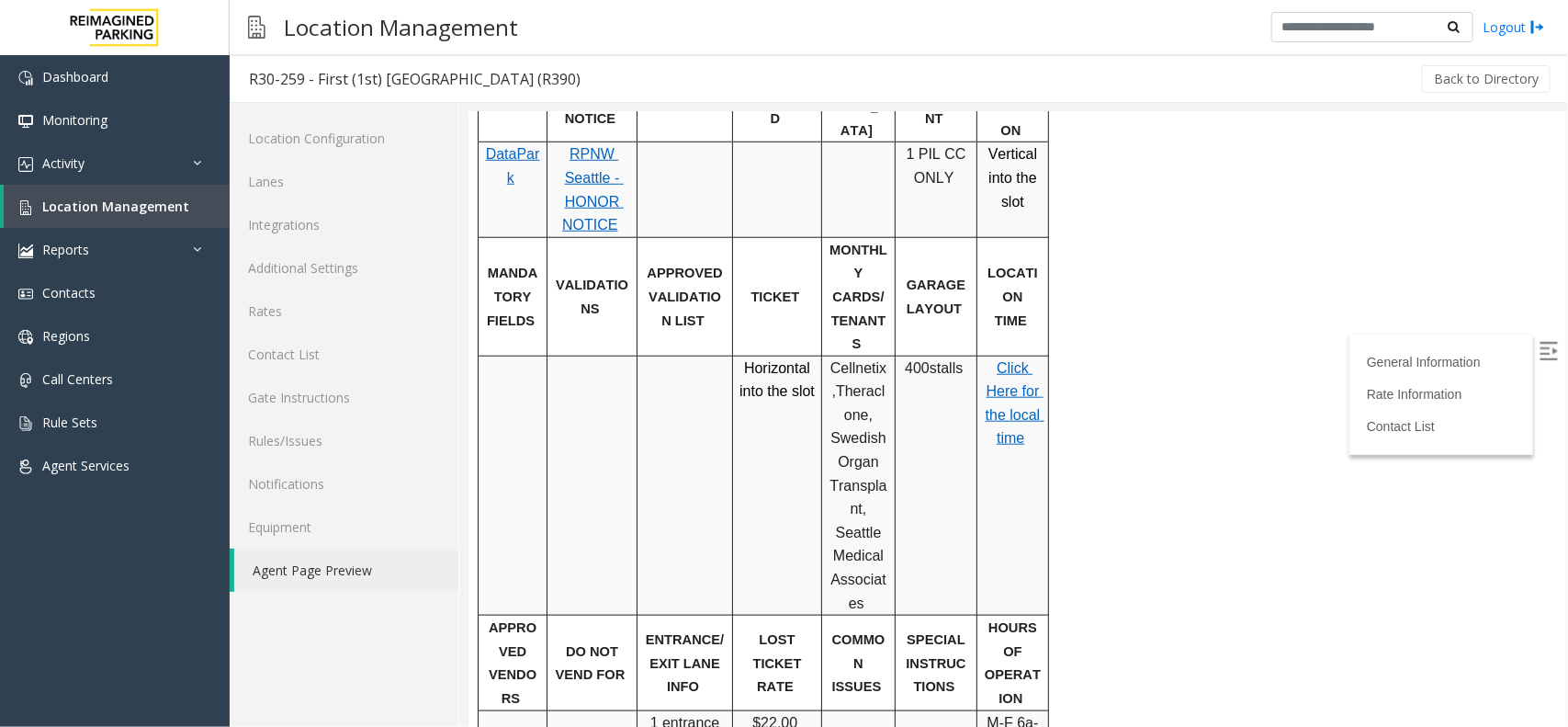 click at bounding box center [1548, 350] 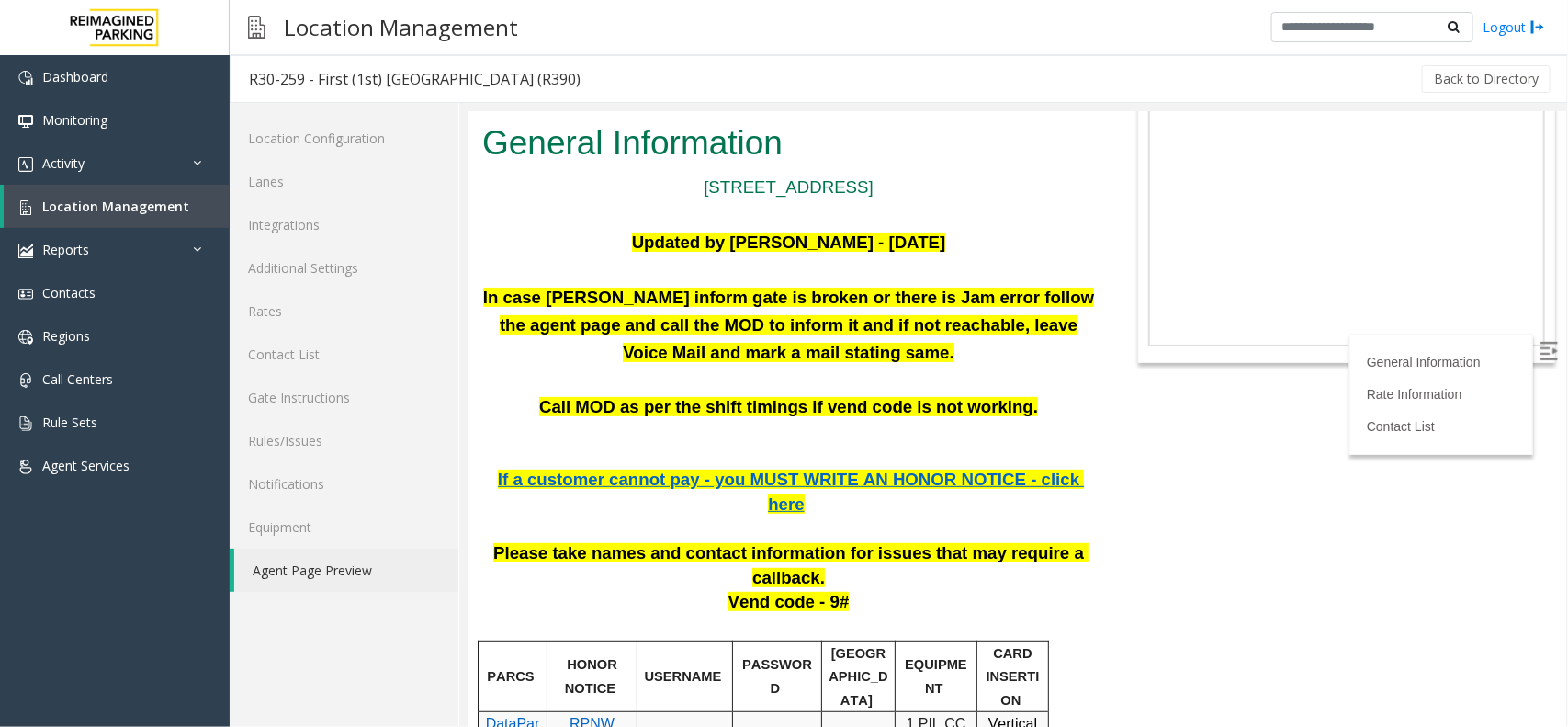 scroll, scrollTop: 115, scrollLeft: 0, axis: vertical 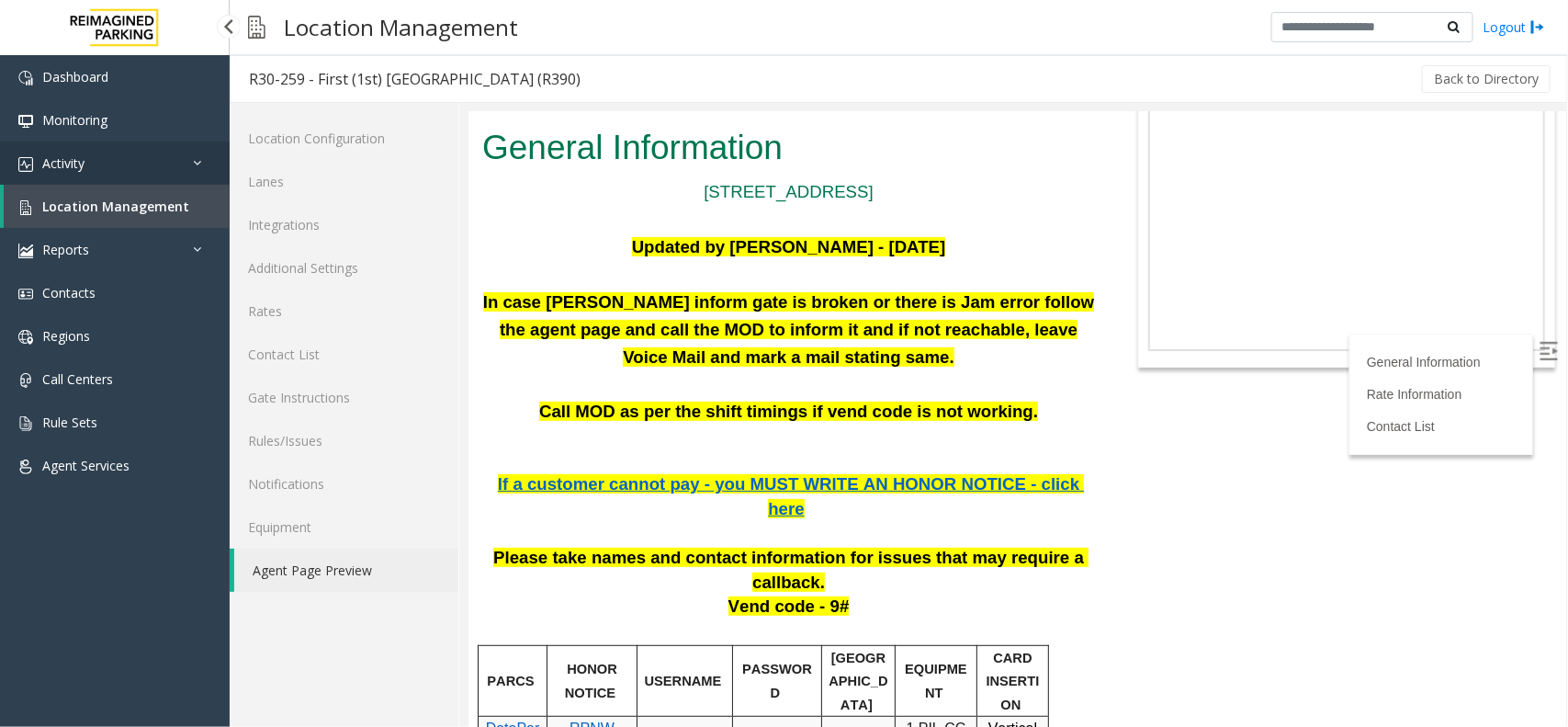 click on "Activity" at bounding box center (115, 163) 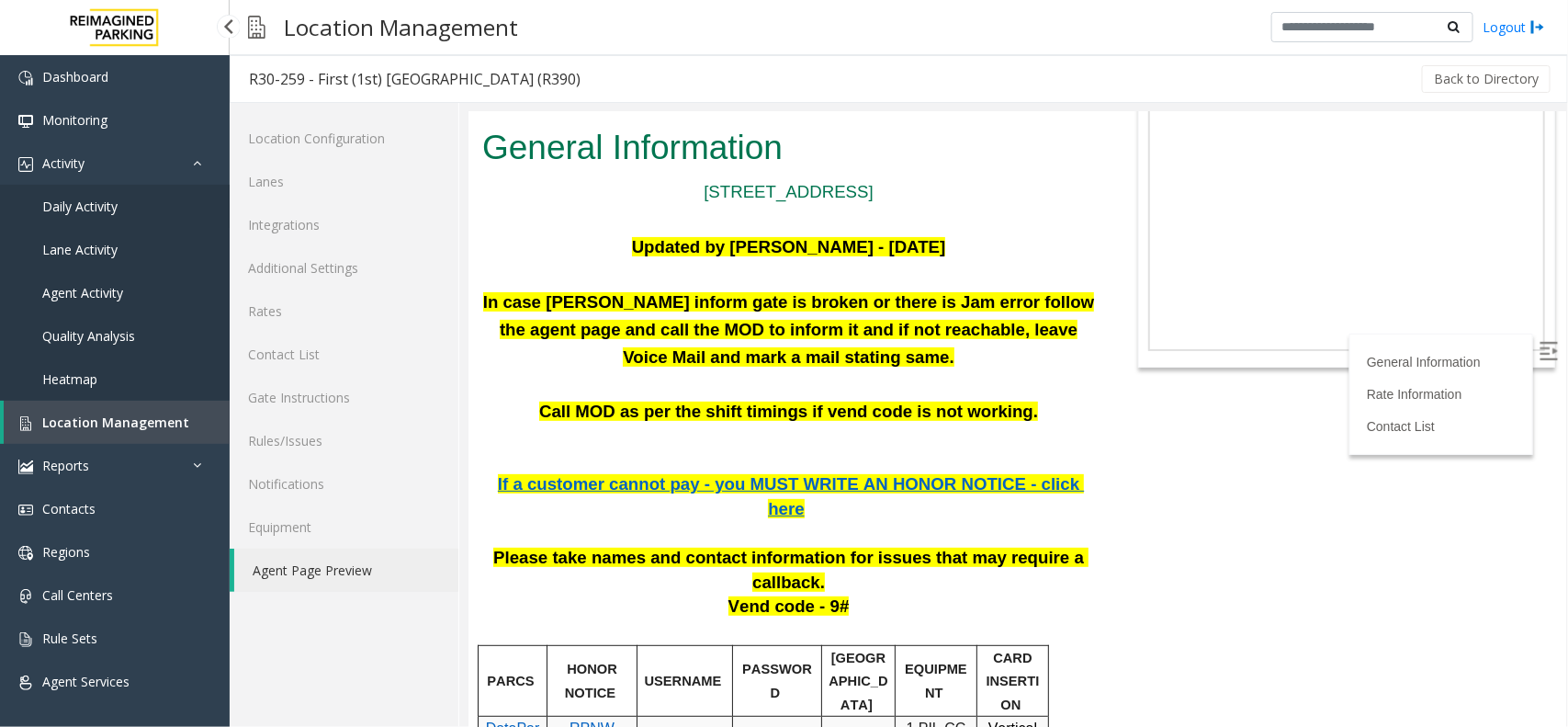 click on "Daily Activity" at bounding box center [115, 206] 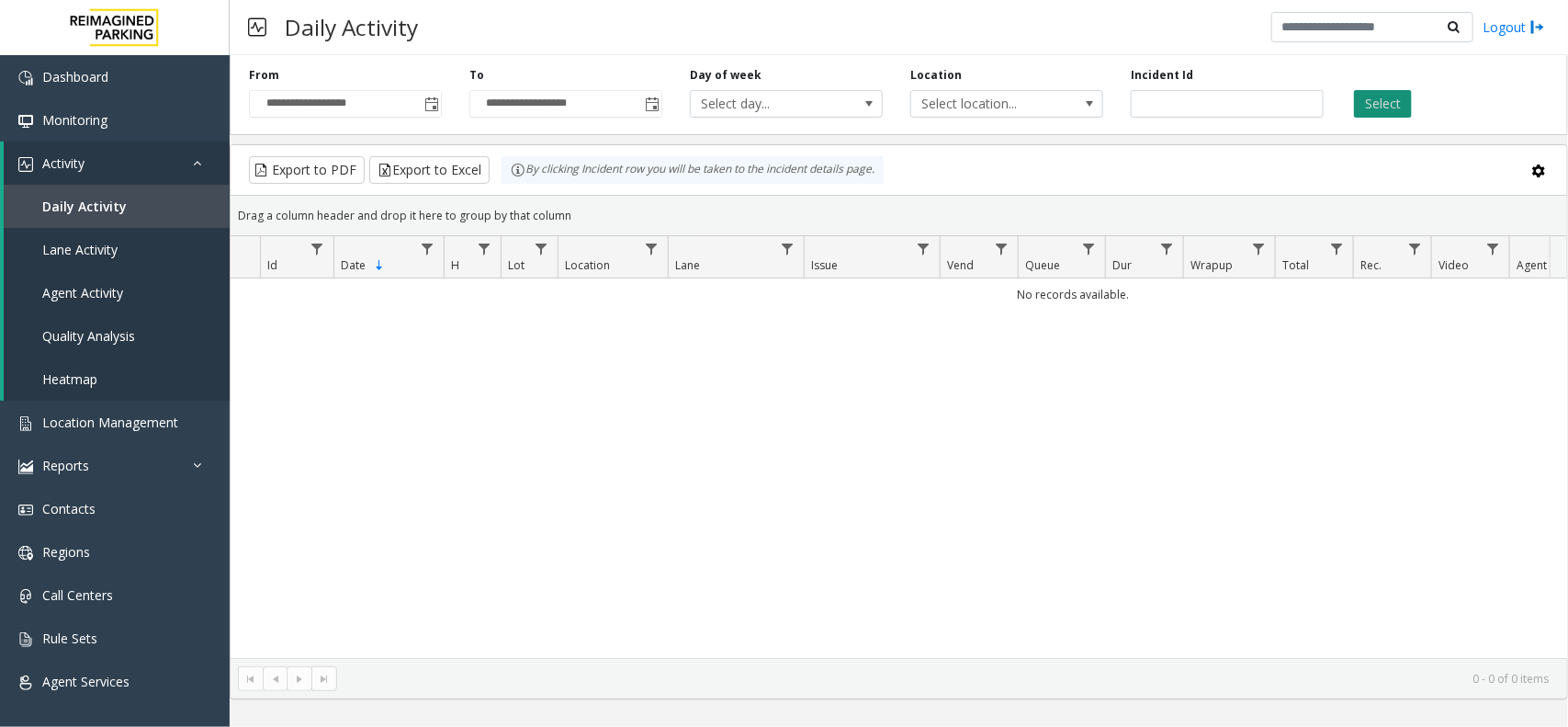 click on "Select" 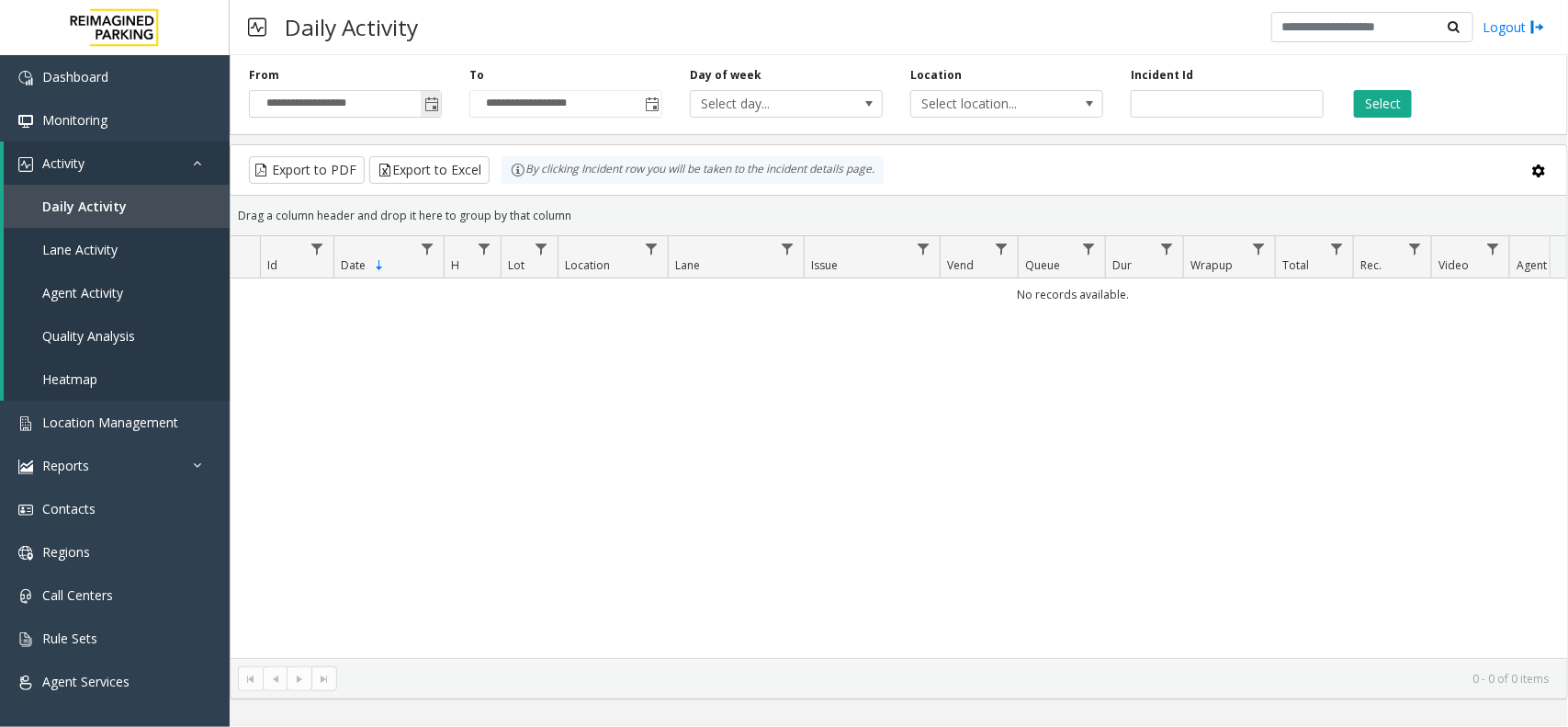 click 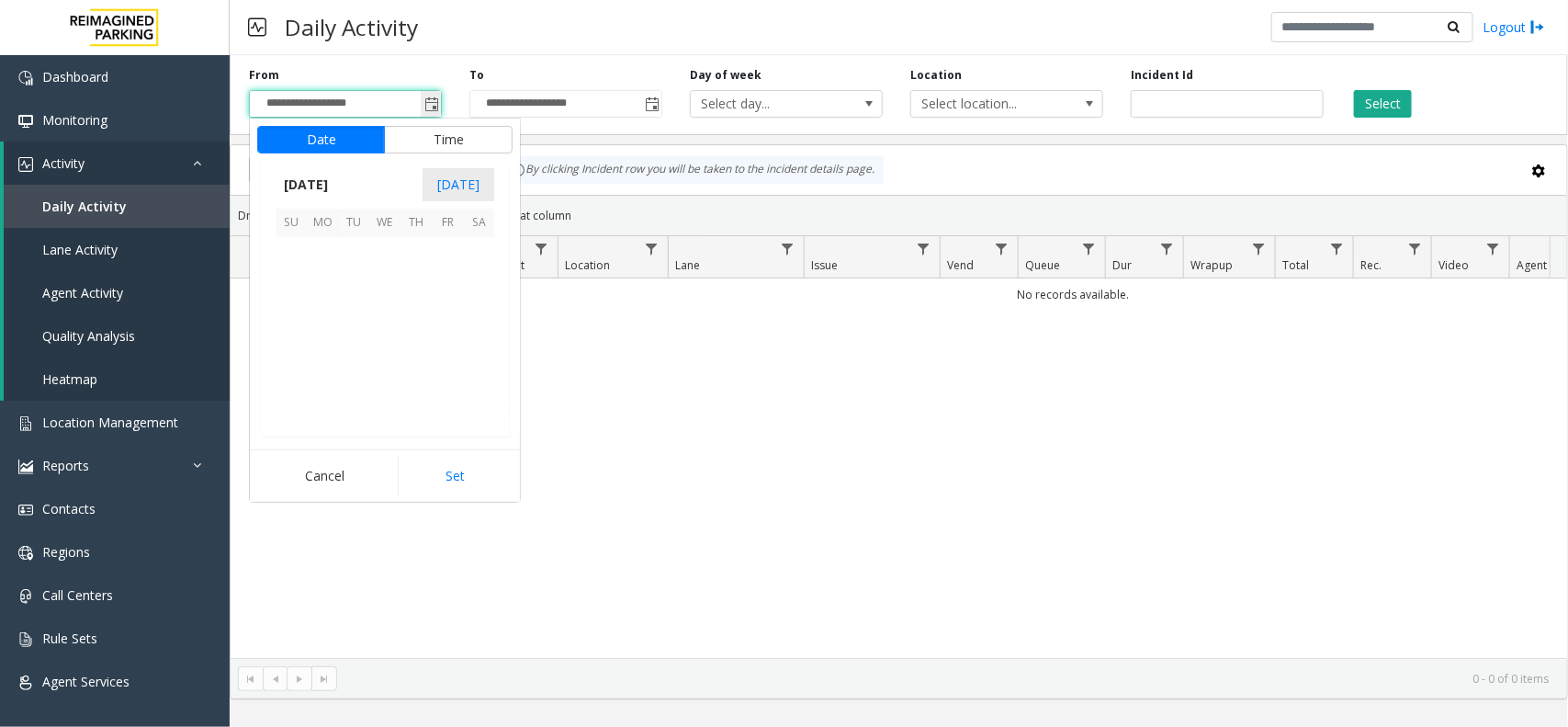 scroll, scrollTop: 329276, scrollLeft: 0, axis: vertical 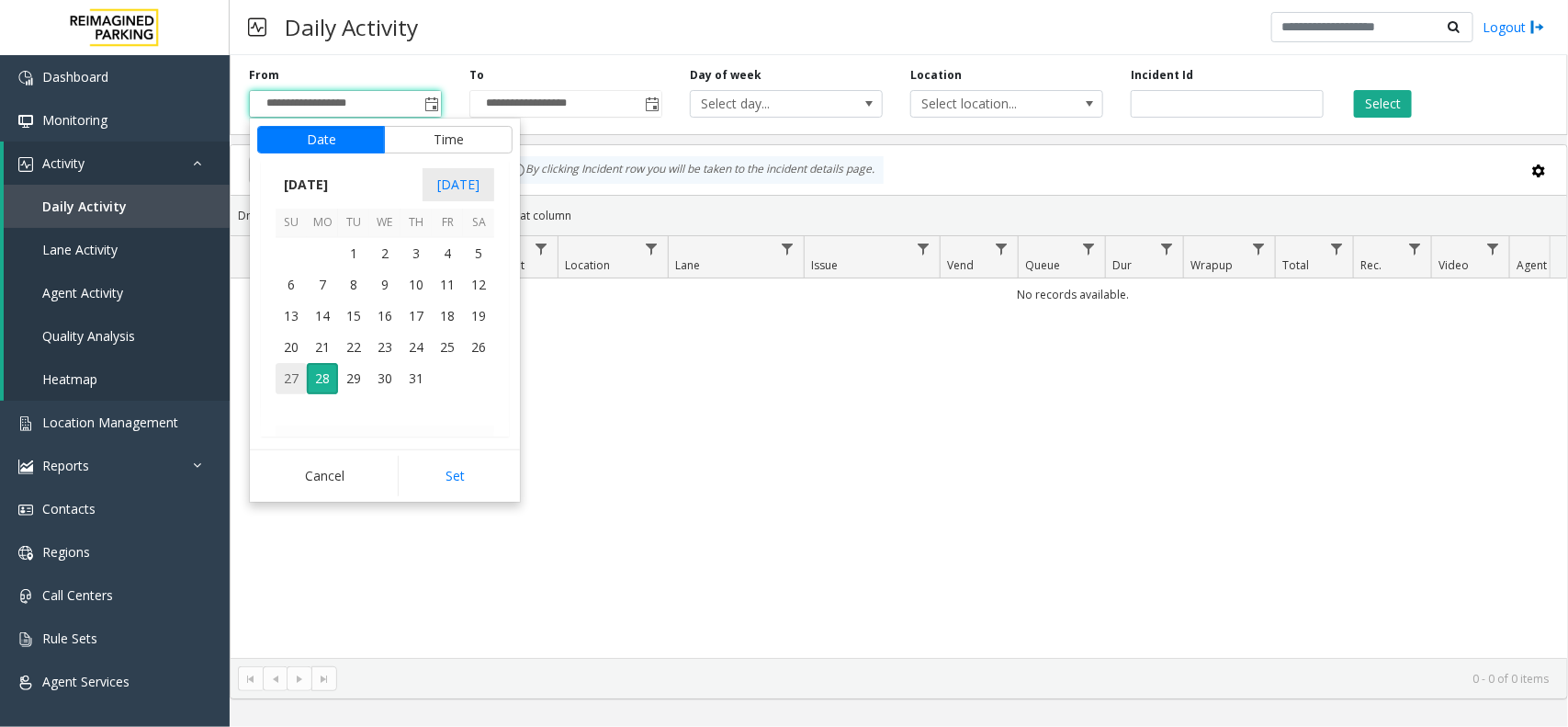 click on "27" at bounding box center [291, 379] 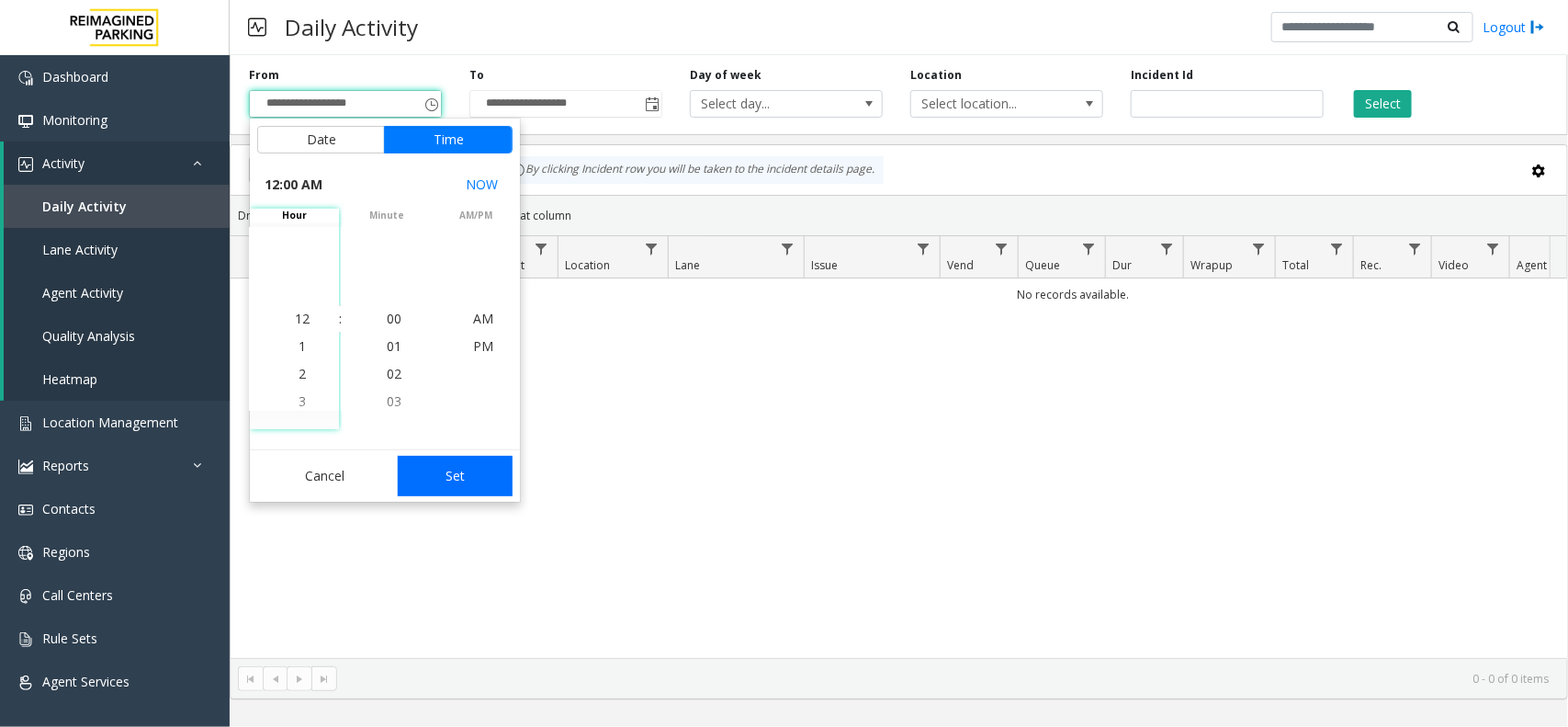 click on "Set" 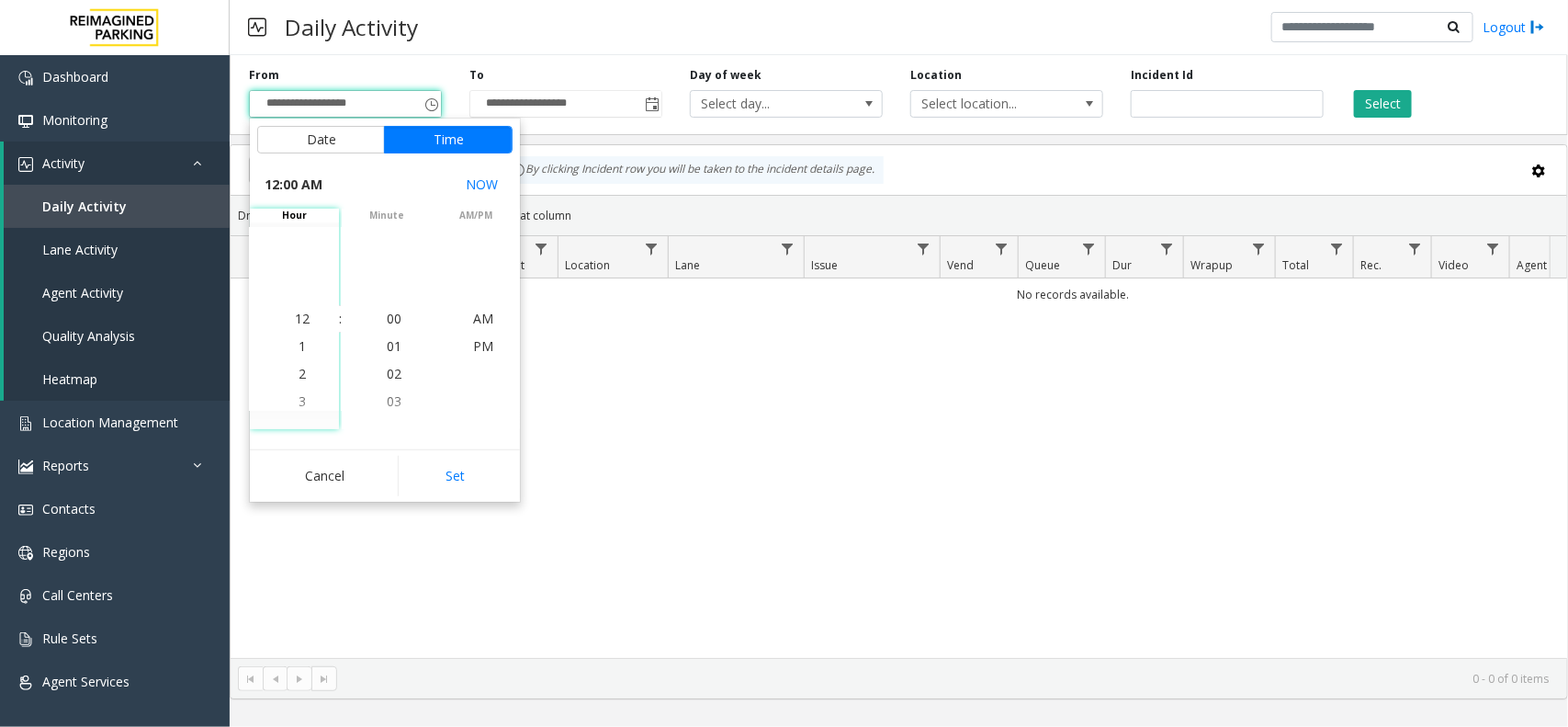 type on "**********" 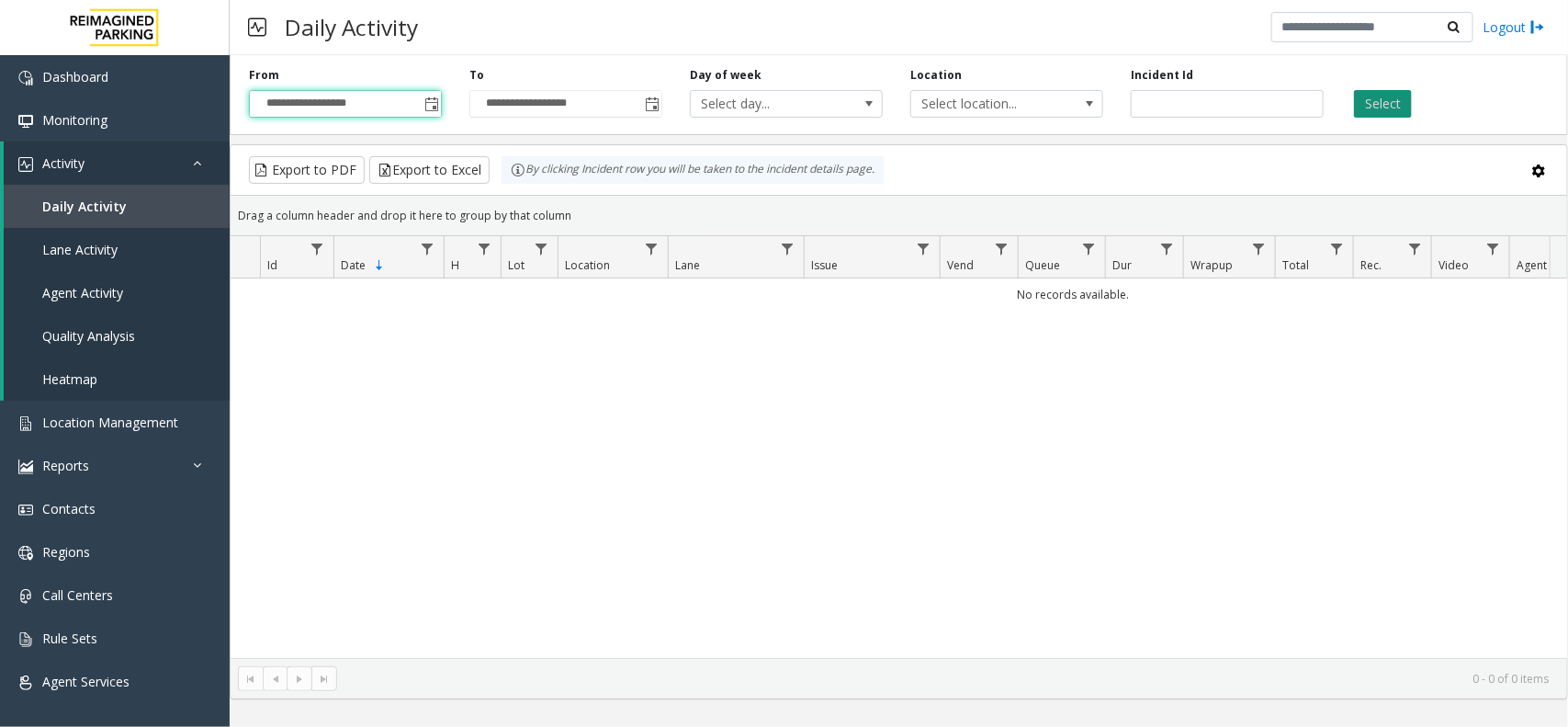 click on "Select" 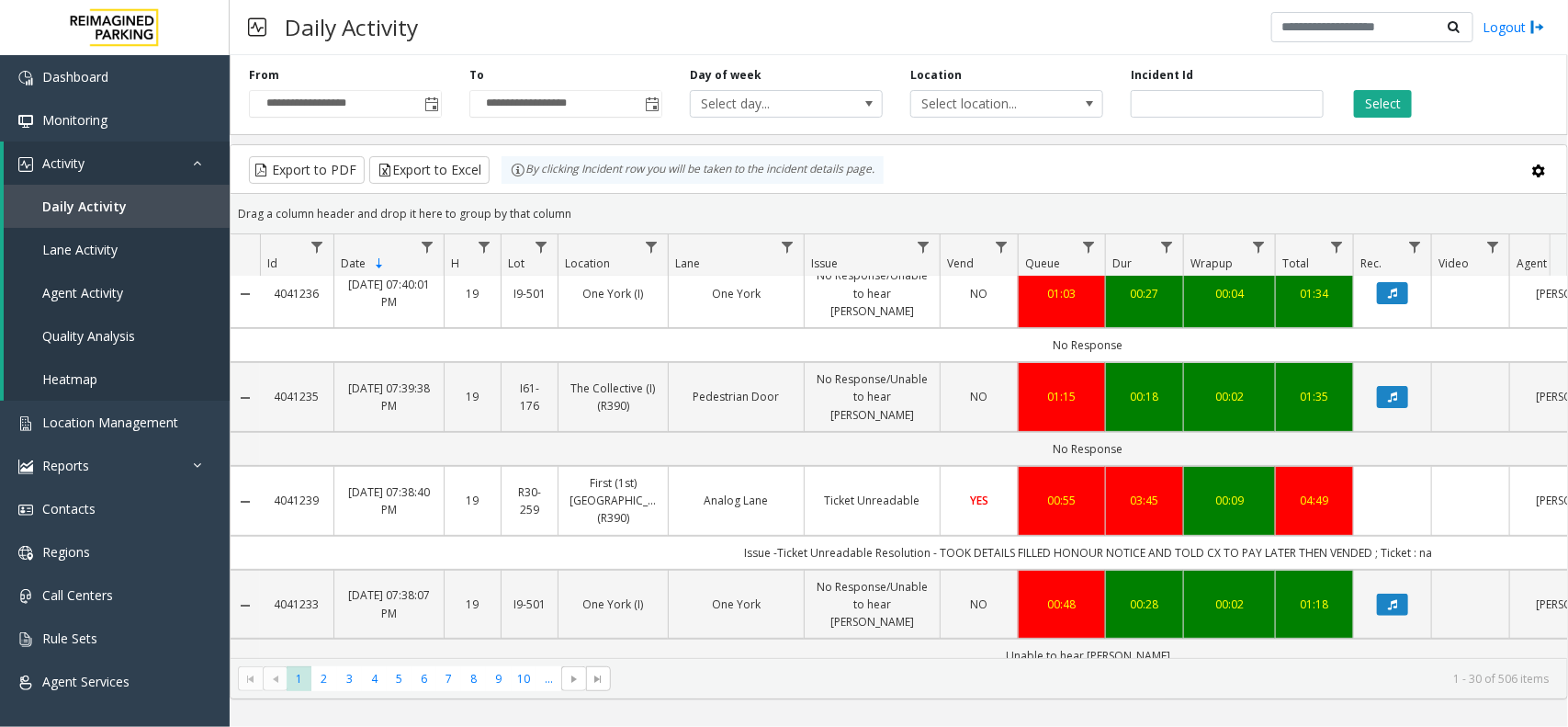 scroll, scrollTop: 230, scrollLeft: 0, axis: vertical 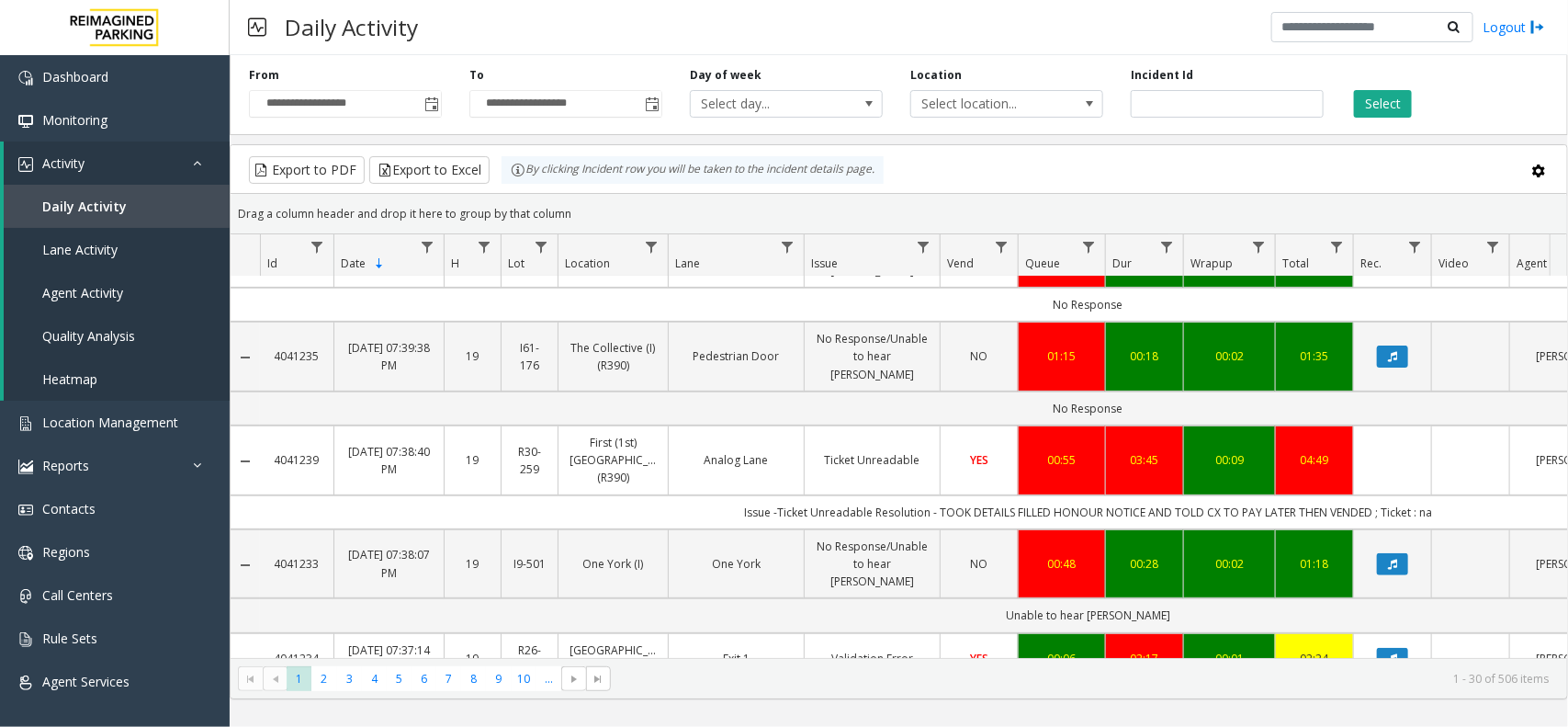 copy on "4041239" 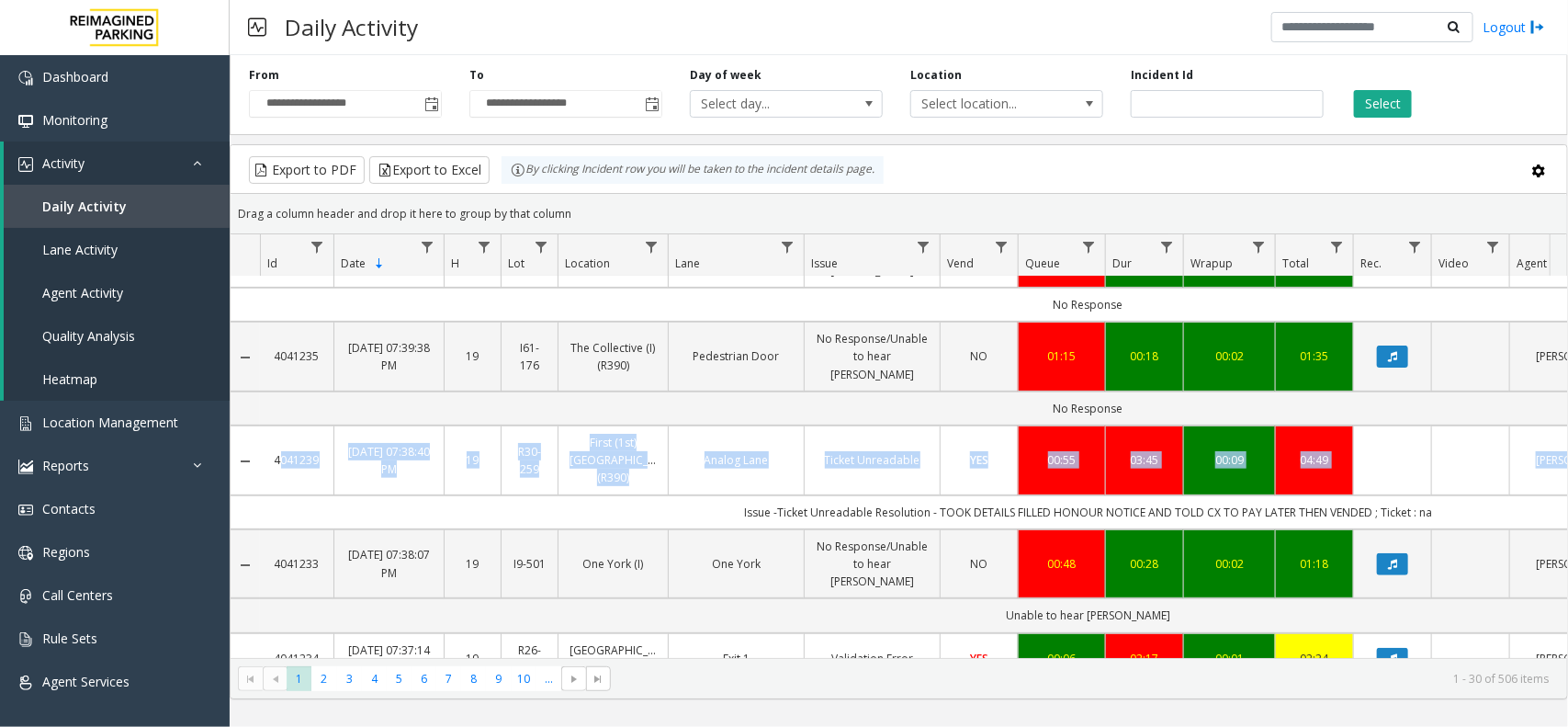 drag, startPoint x: 266, startPoint y: 435, endPoint x: 327, endPoint y: 465, distance: 67.977938 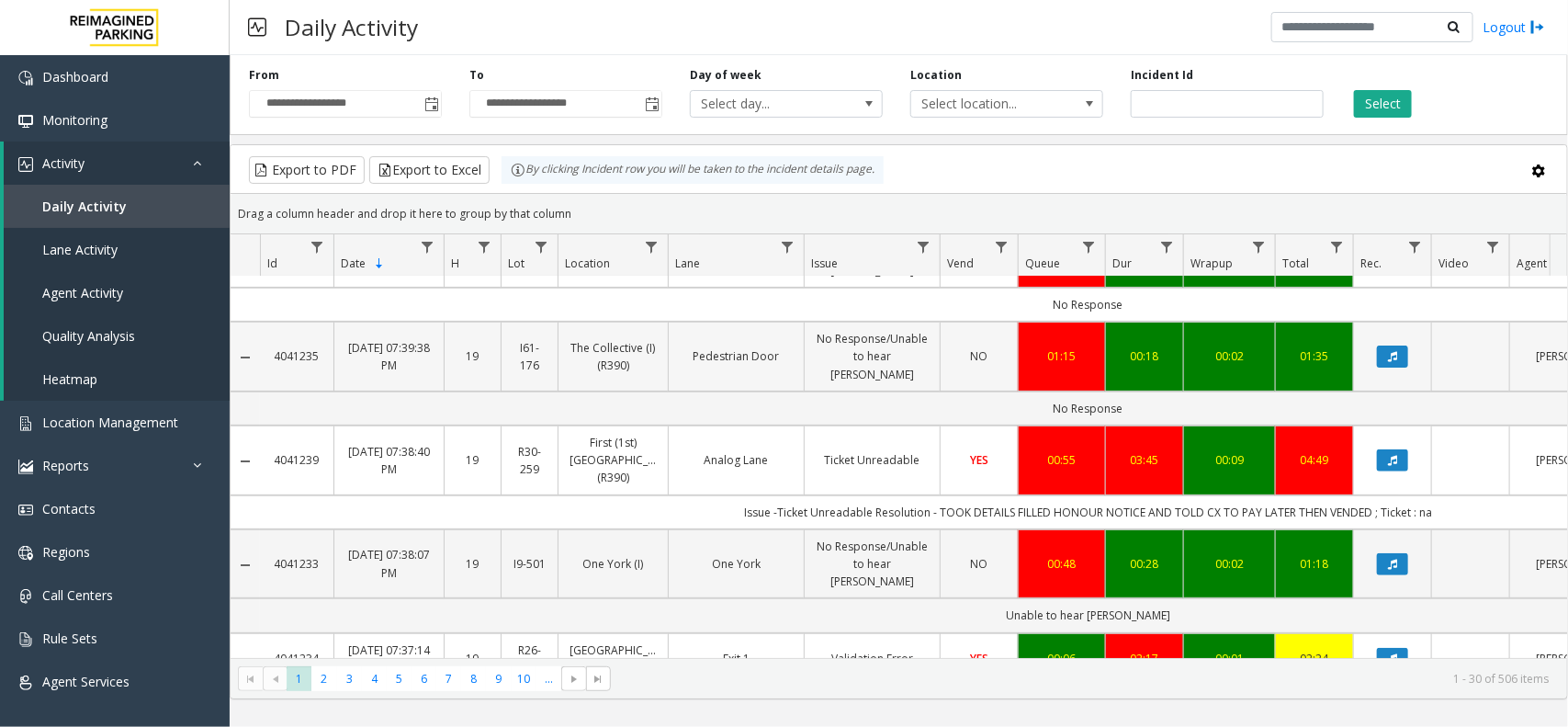 scroll, scrollTop: 0, scrollLeft: 0, axis: both 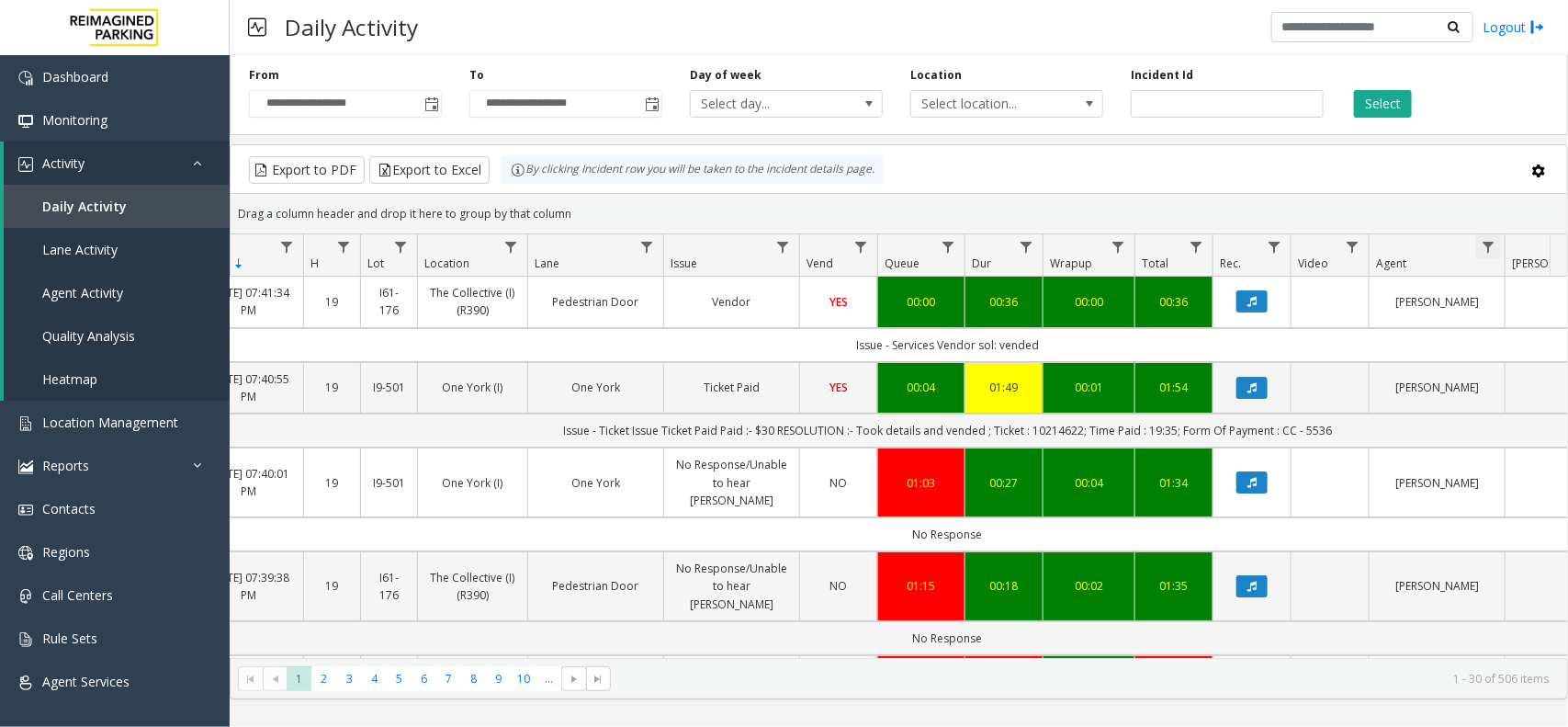 click 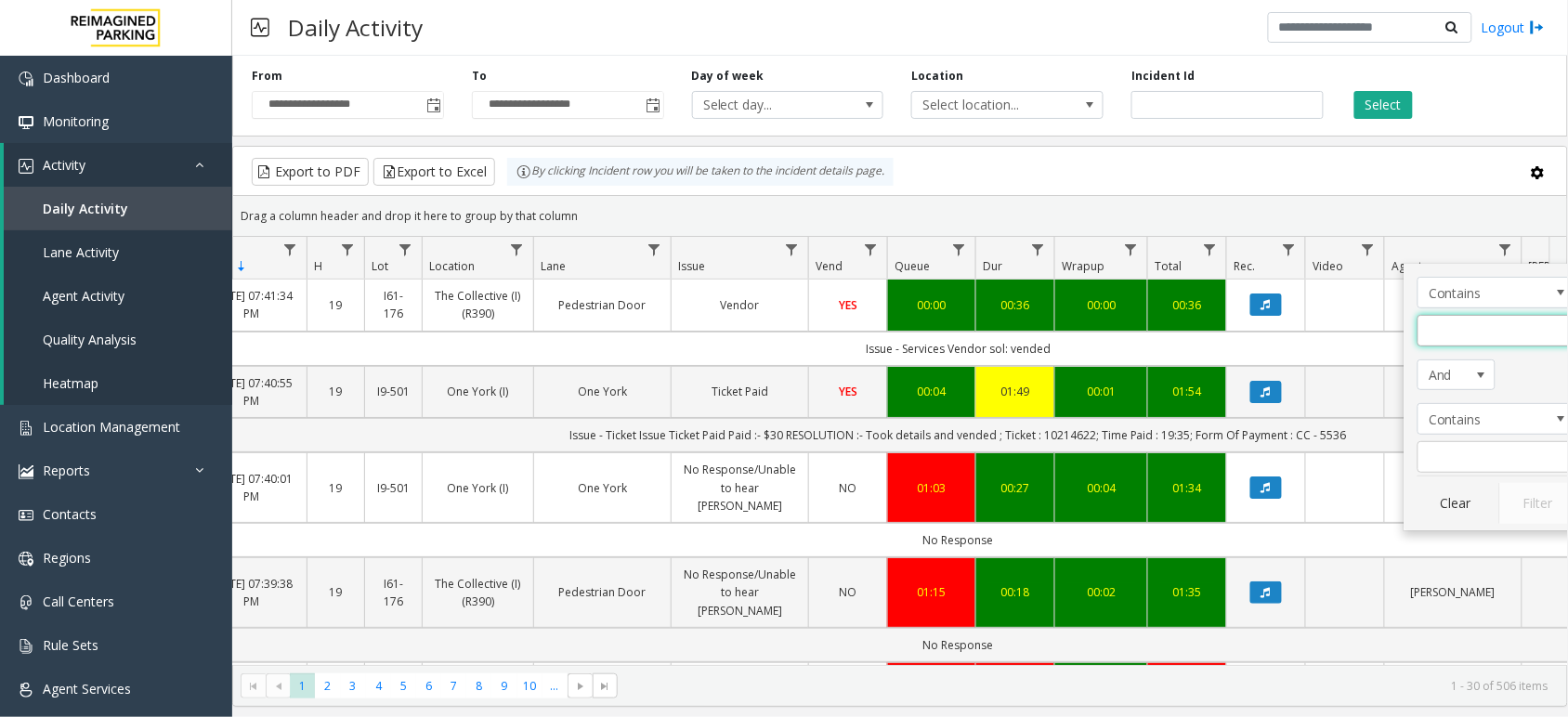 click 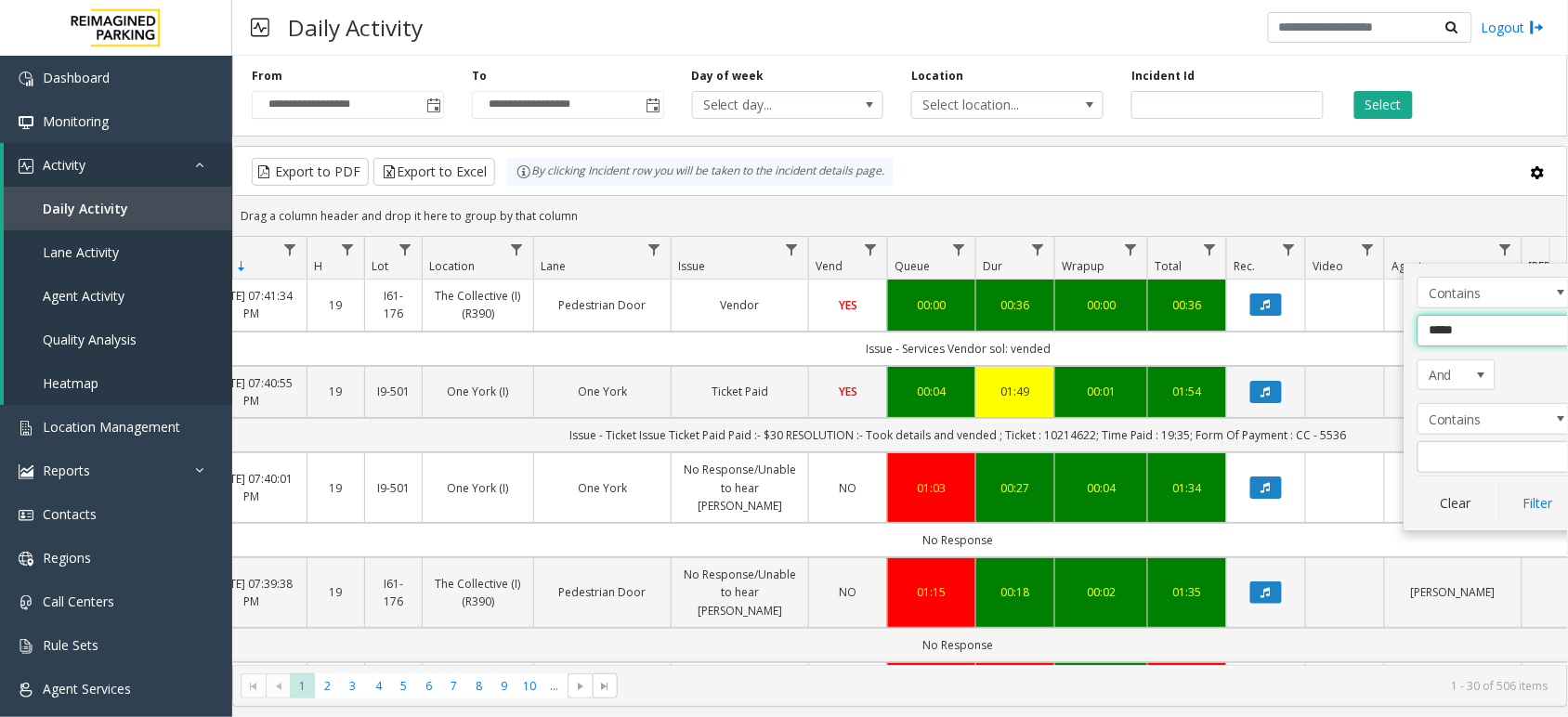 type on "******" 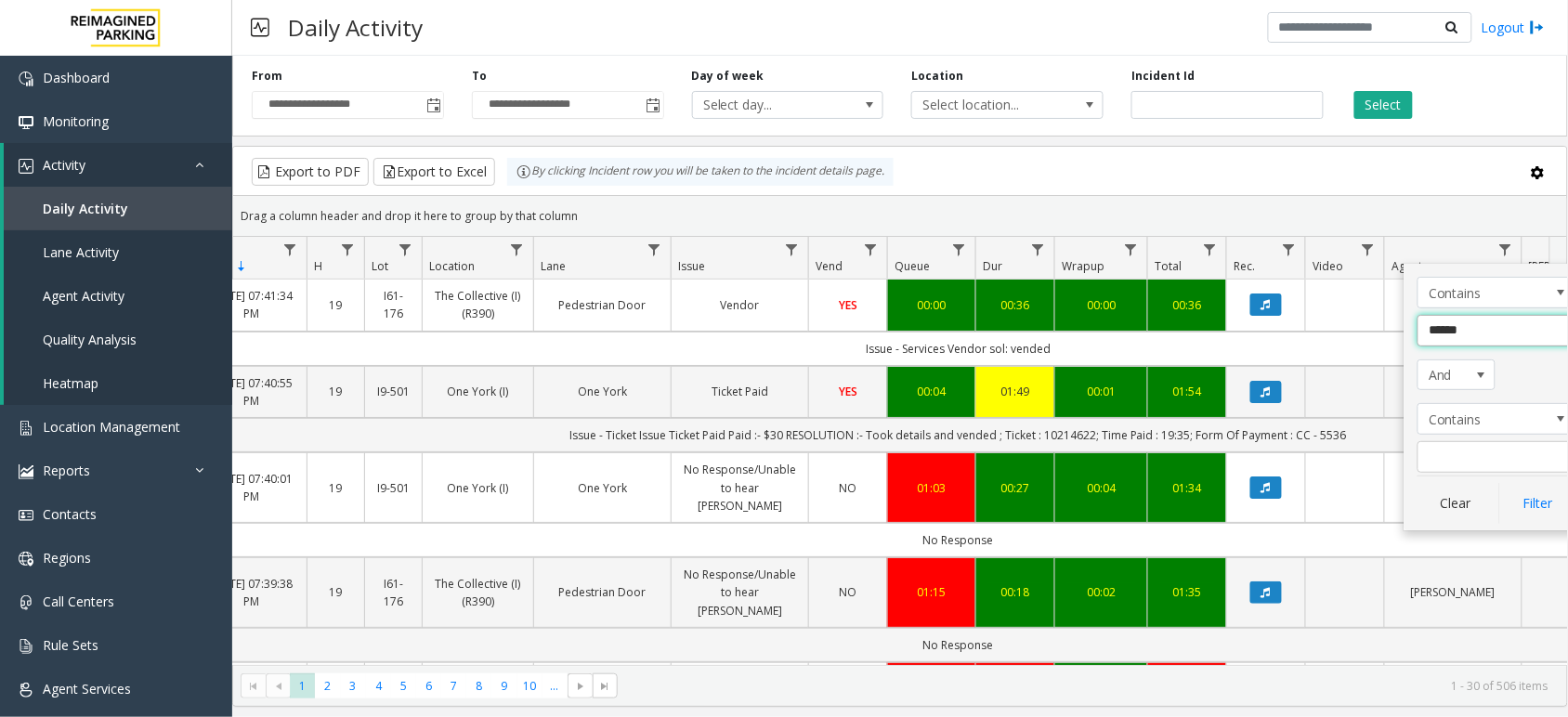 click on "Filter" 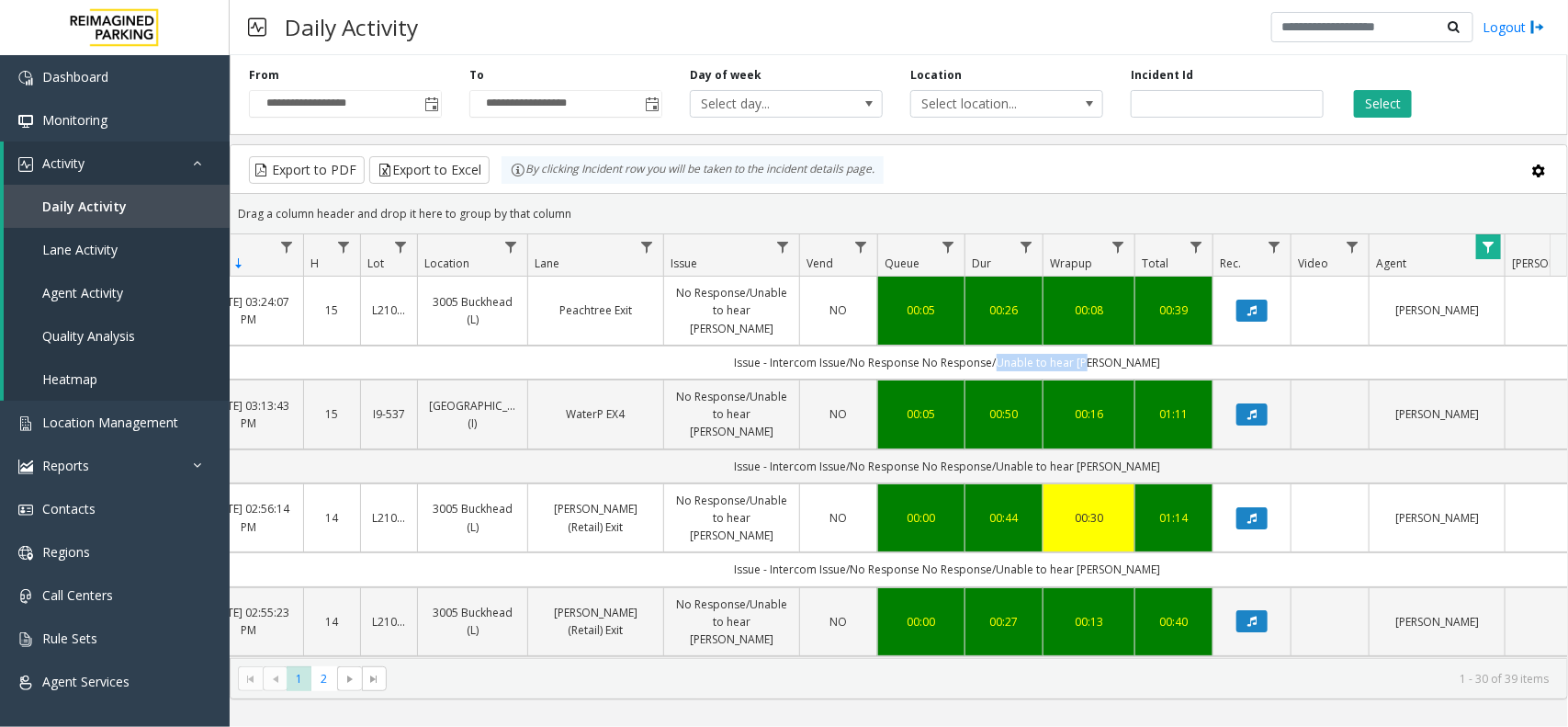 drag, startPoint x: 1015, startPoint y: 346, endPoint x: 1104, endPoint y: 346, distance: 89 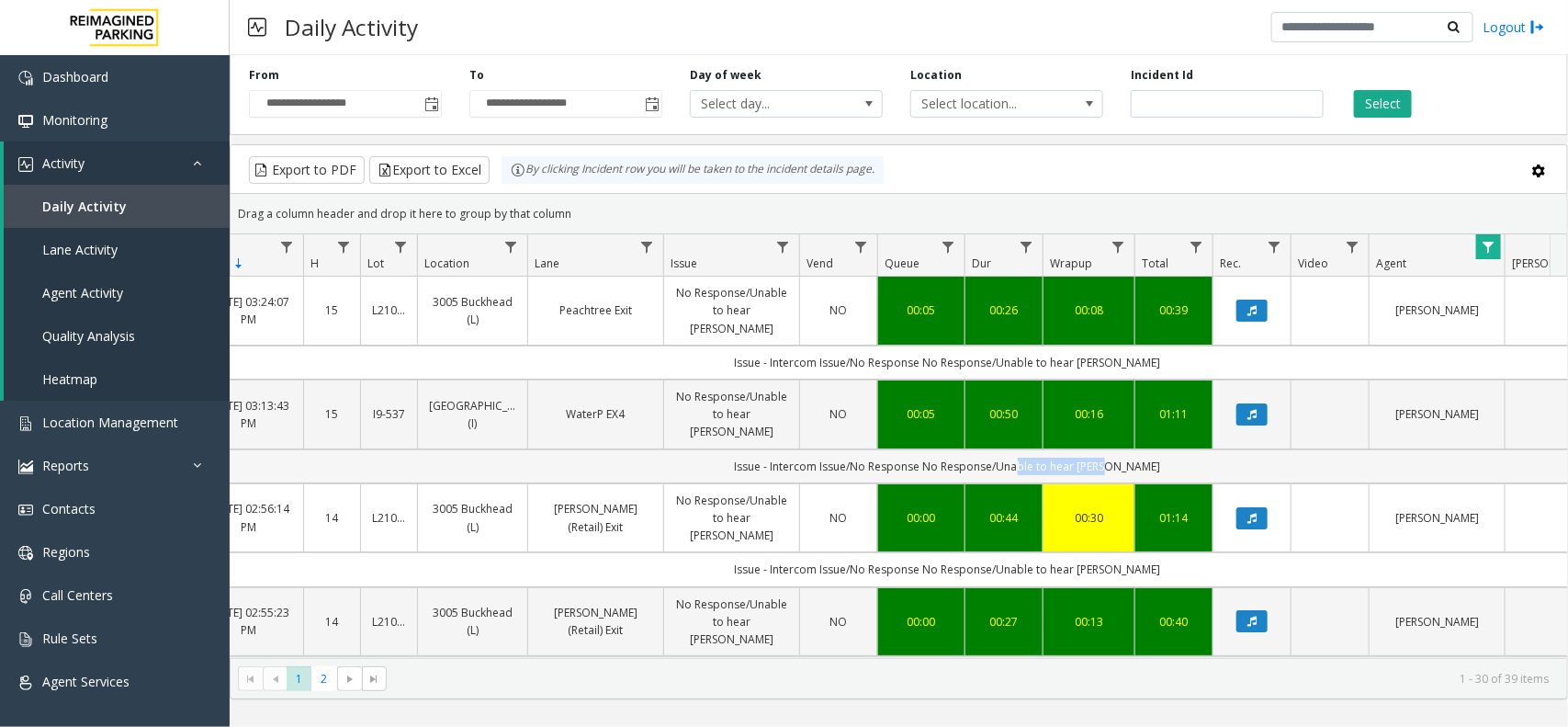 drag, startPoint x: 1035, startPoint y: 427, endPoint x: 1122, endPoint y: 425, distance: 87.02299 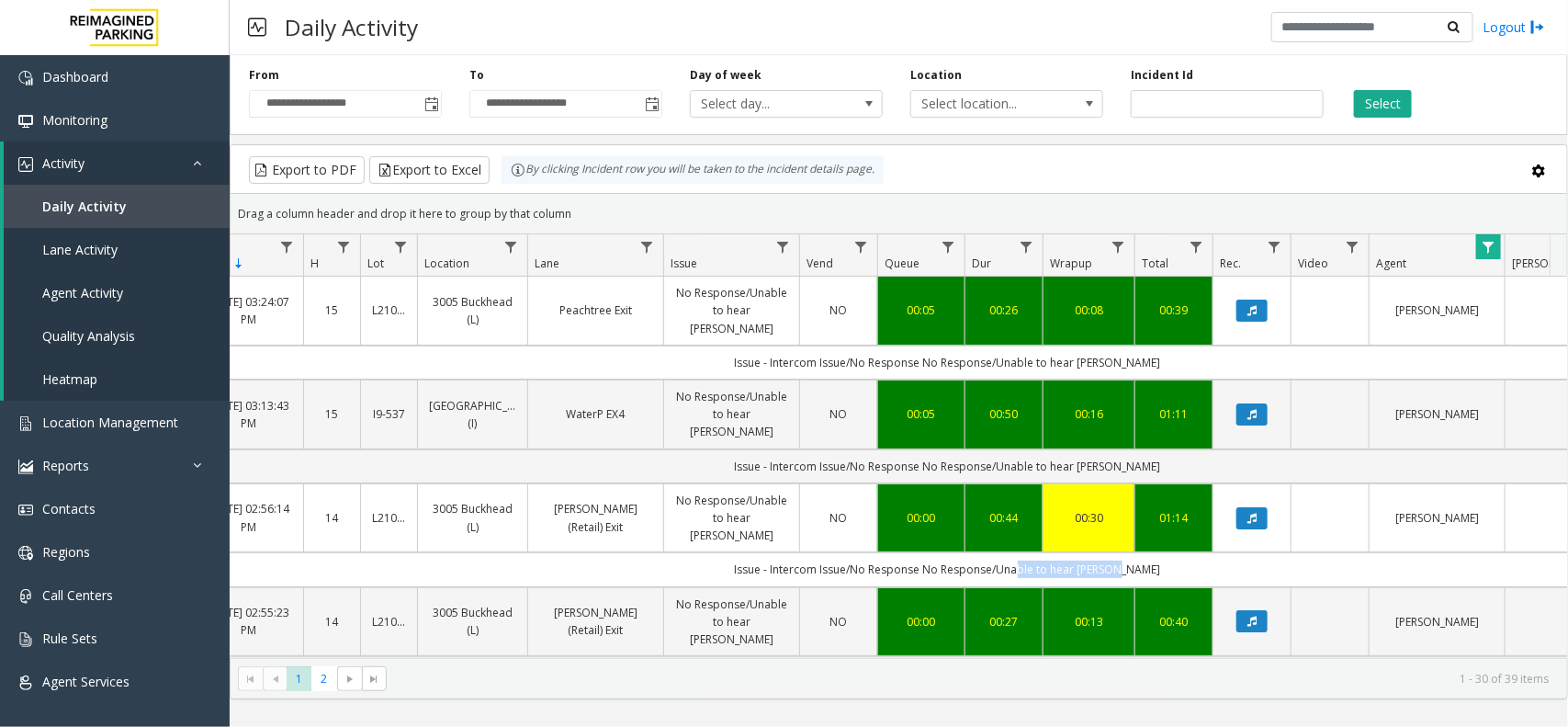 drag, startPoint x: 1034, startPoint y: 528, endPoint x: 1151, endPoint y: 528, distance: 117 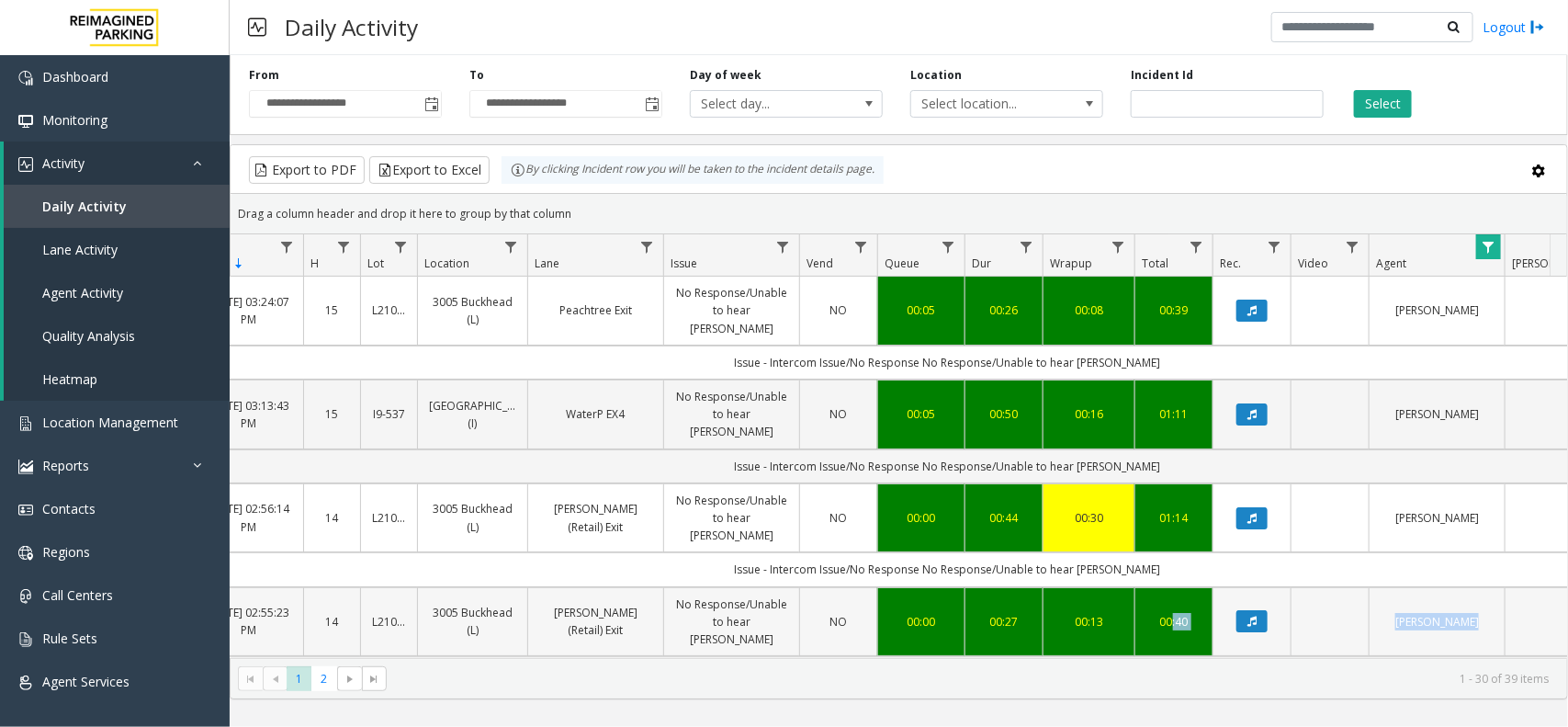 drag, startPoint x: 1071, startPoint y: 596, endPoint x: 1164, endPoint y: 575, distance: 95.34149 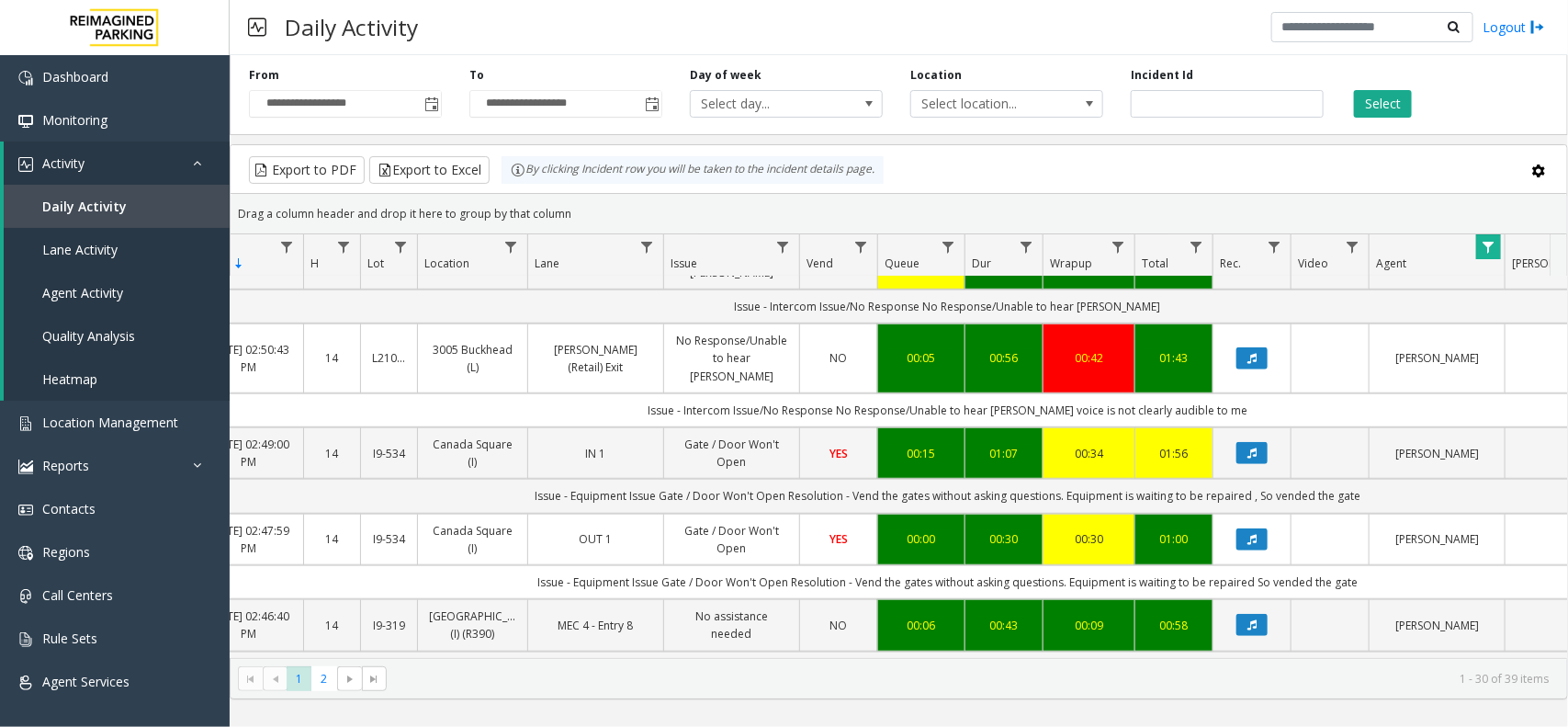 scroll, scrollTop: 689, scrollLeft: 141, axis: both 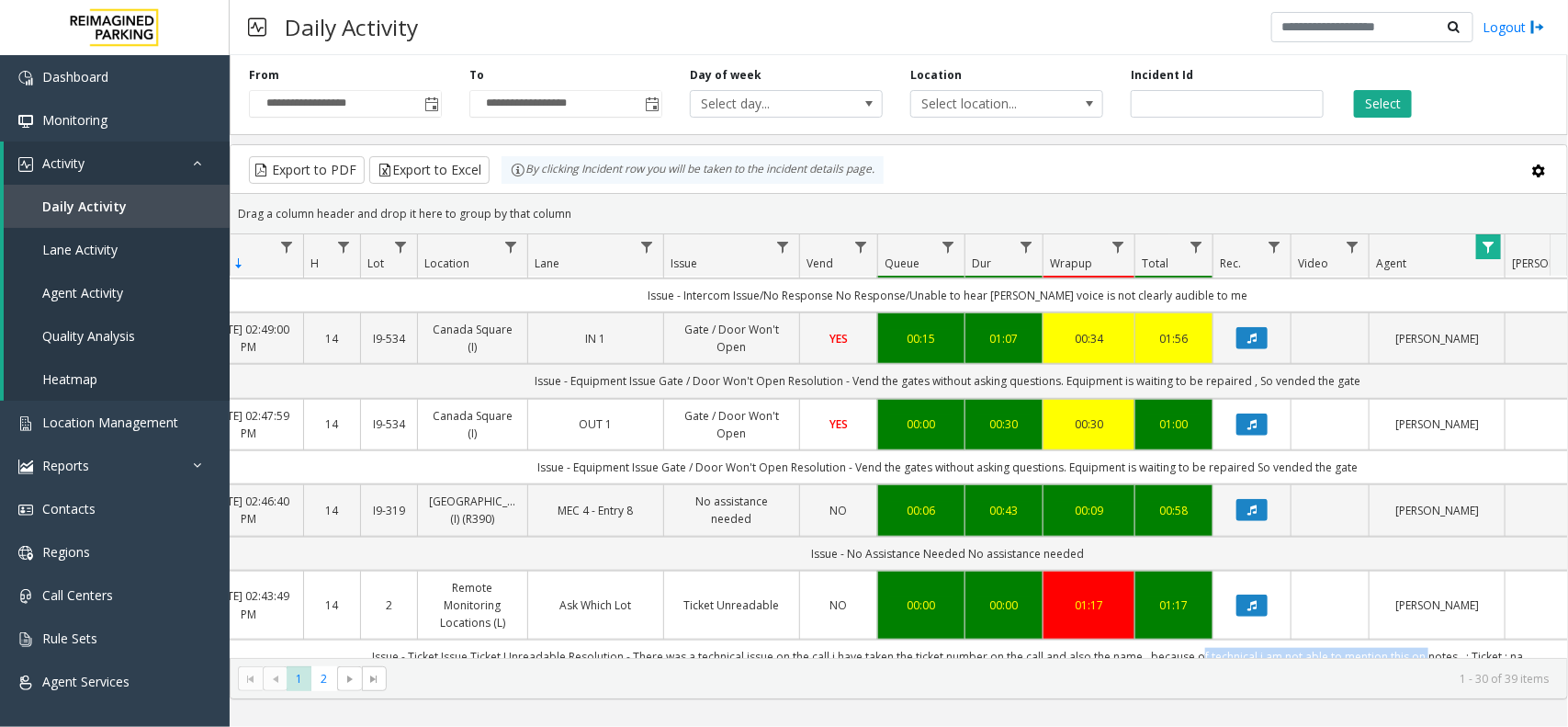 drag, startPoint x: 1194, startPoint y: 566, endPoint x: 1422, endPoint y: 566, distance: 228 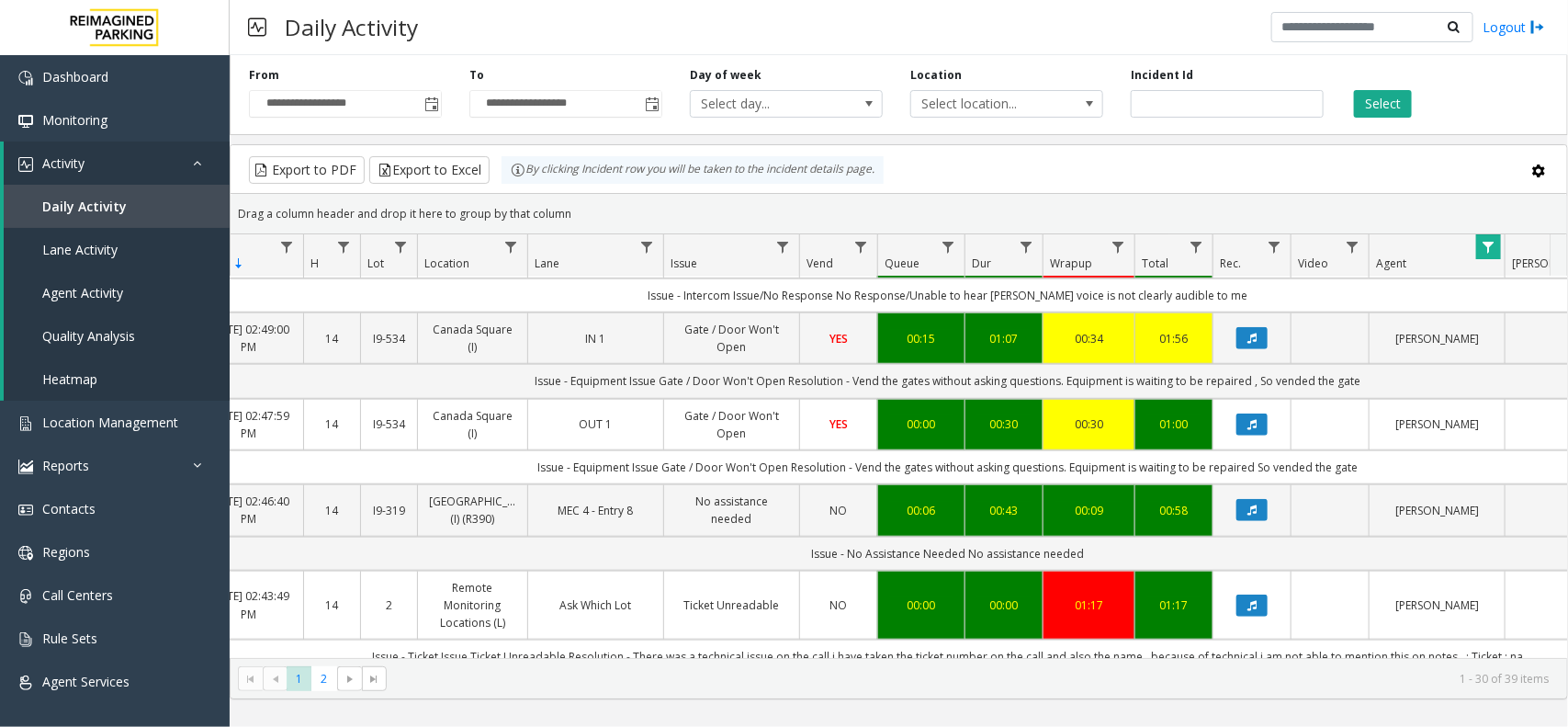 click on "Issue - Ticket Issue
Ticket Unreadable
Resolution - There was a technical issue on the call i have taken the ticket number on the call and also the name , because of technical i am not able to mention this on notes . ; Ticket : na" 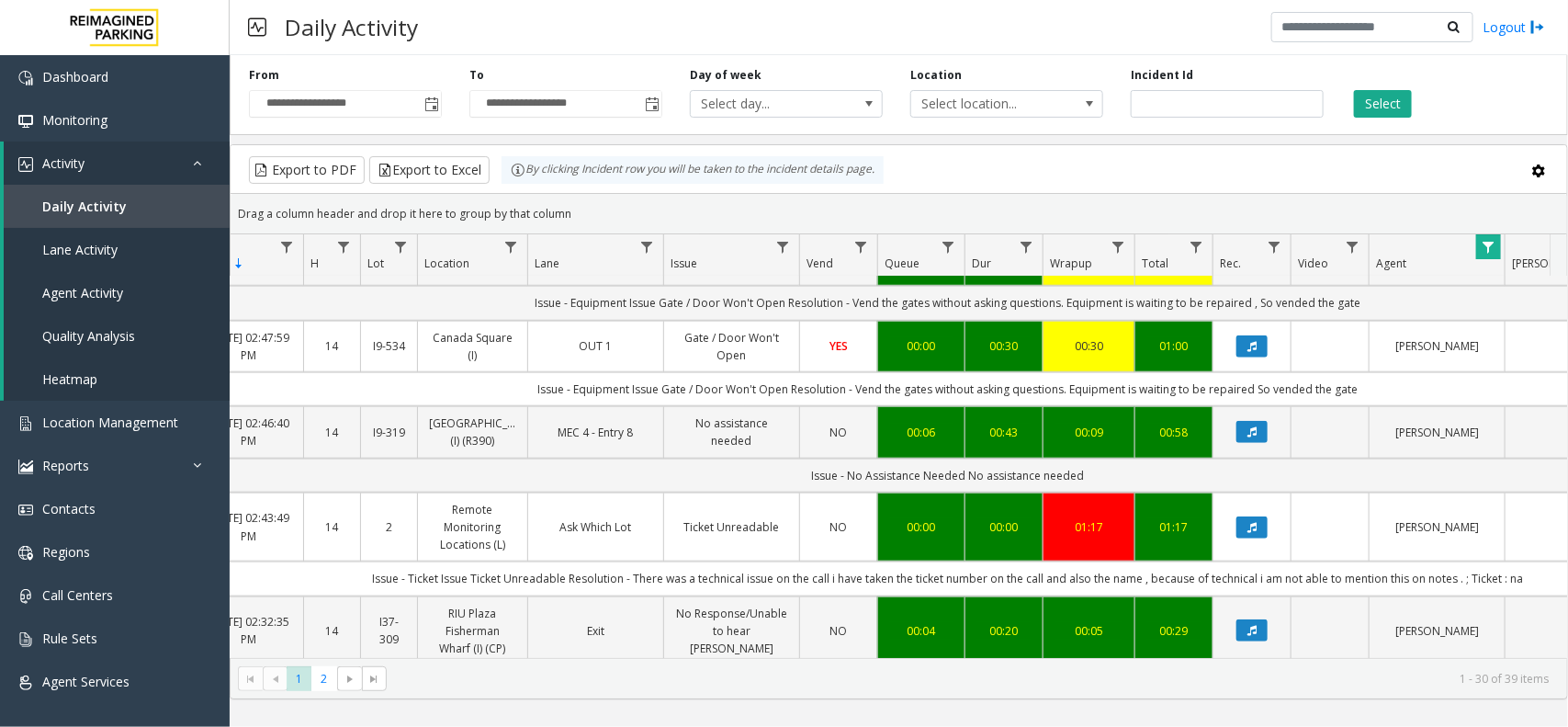 scroll, scrollTop: 804, scrollLeft: 141, axis: both 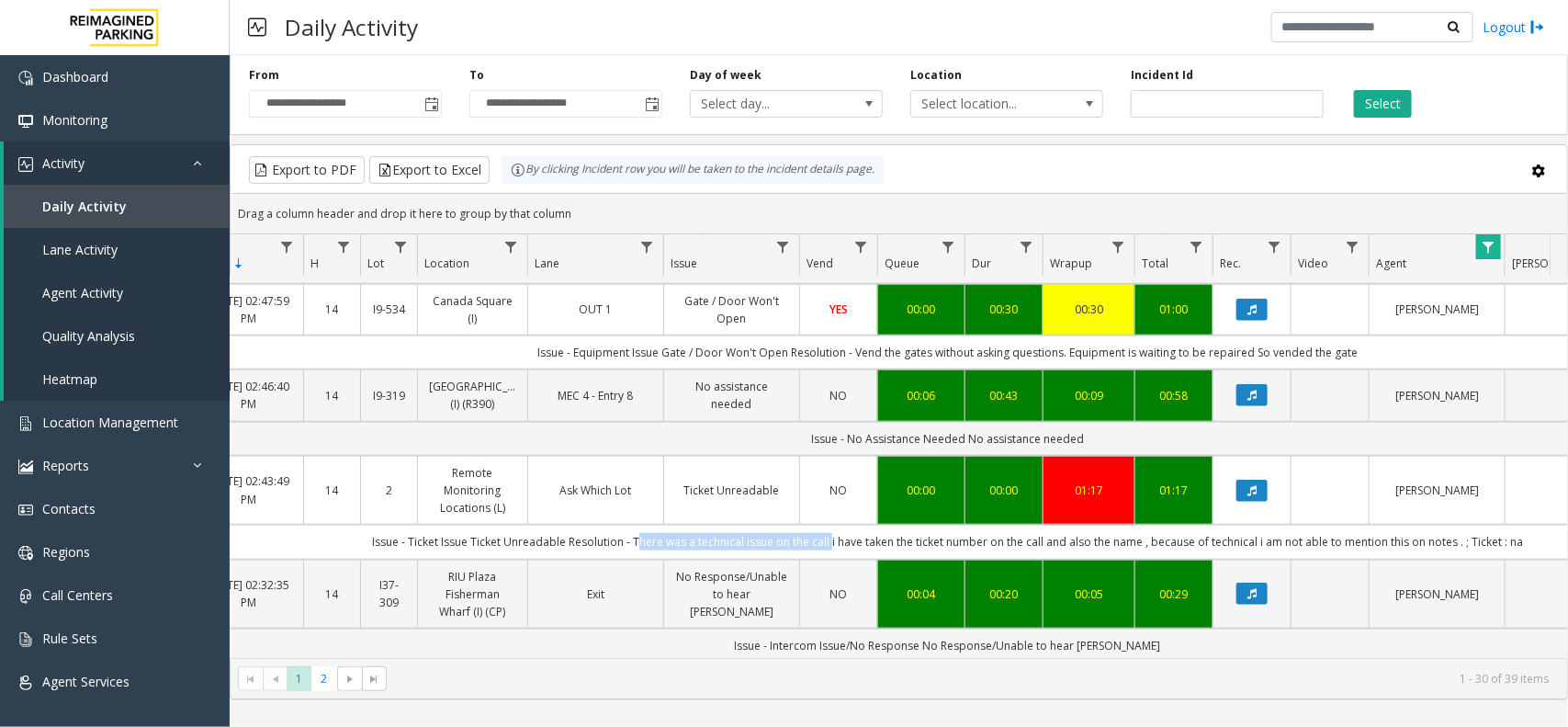 drag, startPoint x: 649, startPoint y: 447, endPoint x: 829, endPoint y: 448, distance: 180.00278 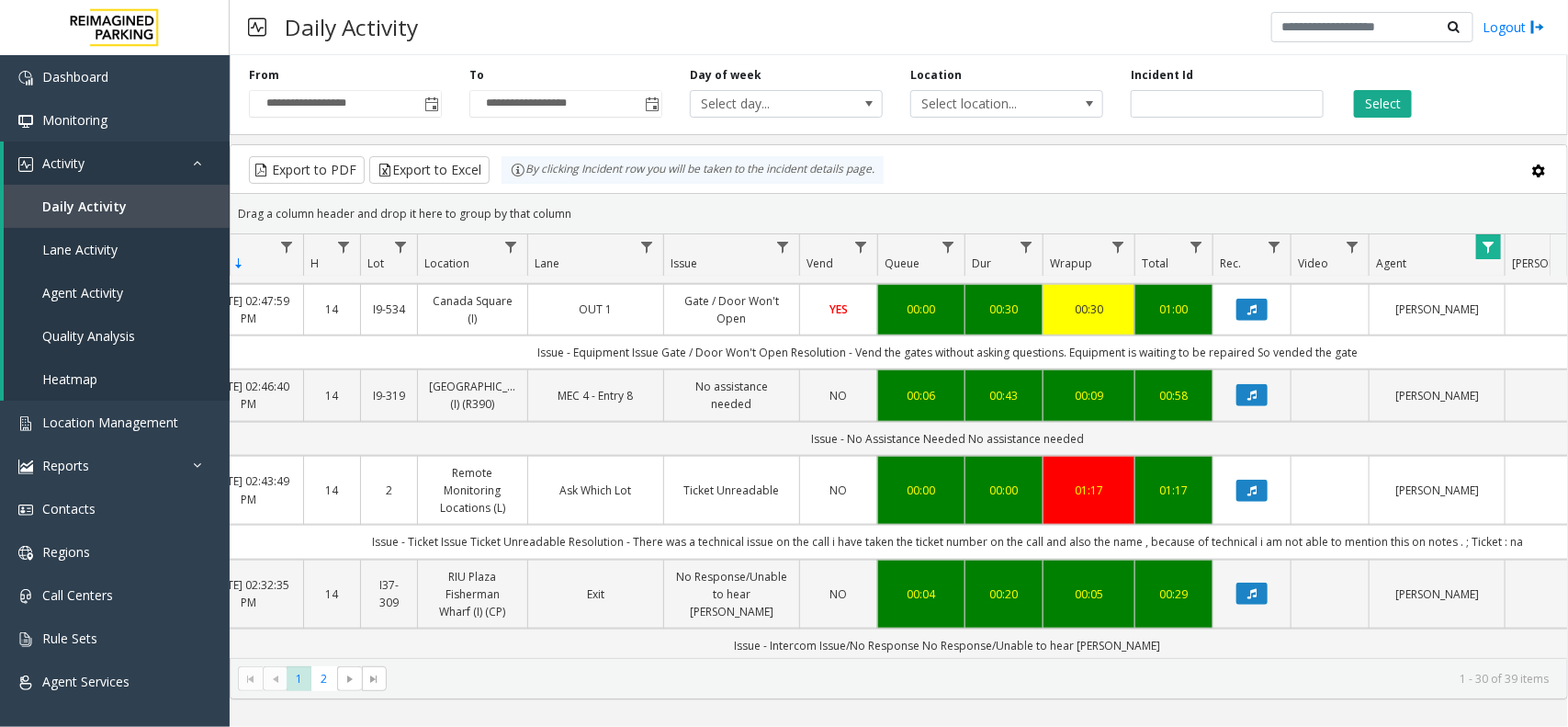 click on "Issue - Ticket Issue
Ticket Unreadable
Resolution - There was a technical issue on the call i have taken the ticket number on the call and also the name , because of technical i am not able to mention this on notes . ; Ticket : na" 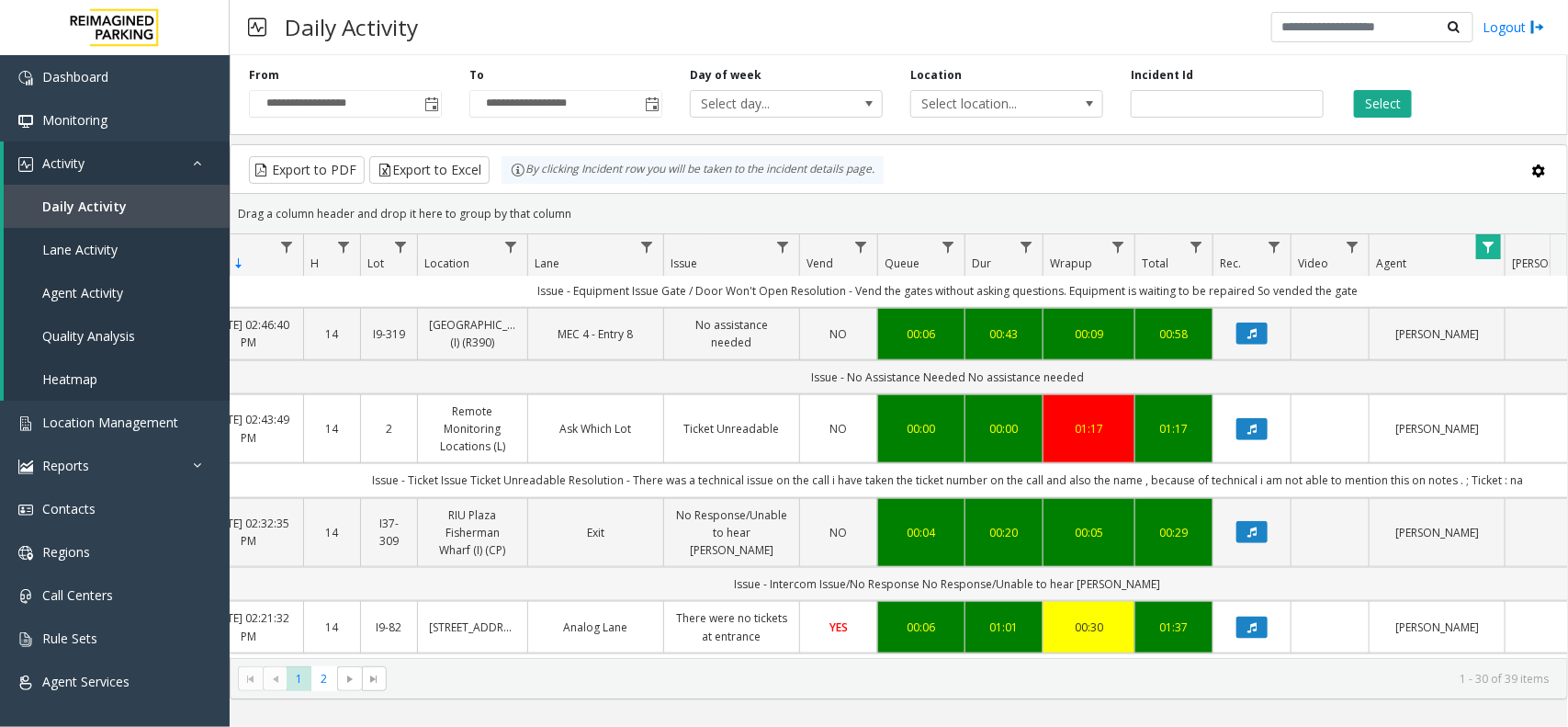 scroll, scrollTop: 919, scrollLeft: 141, axis: both 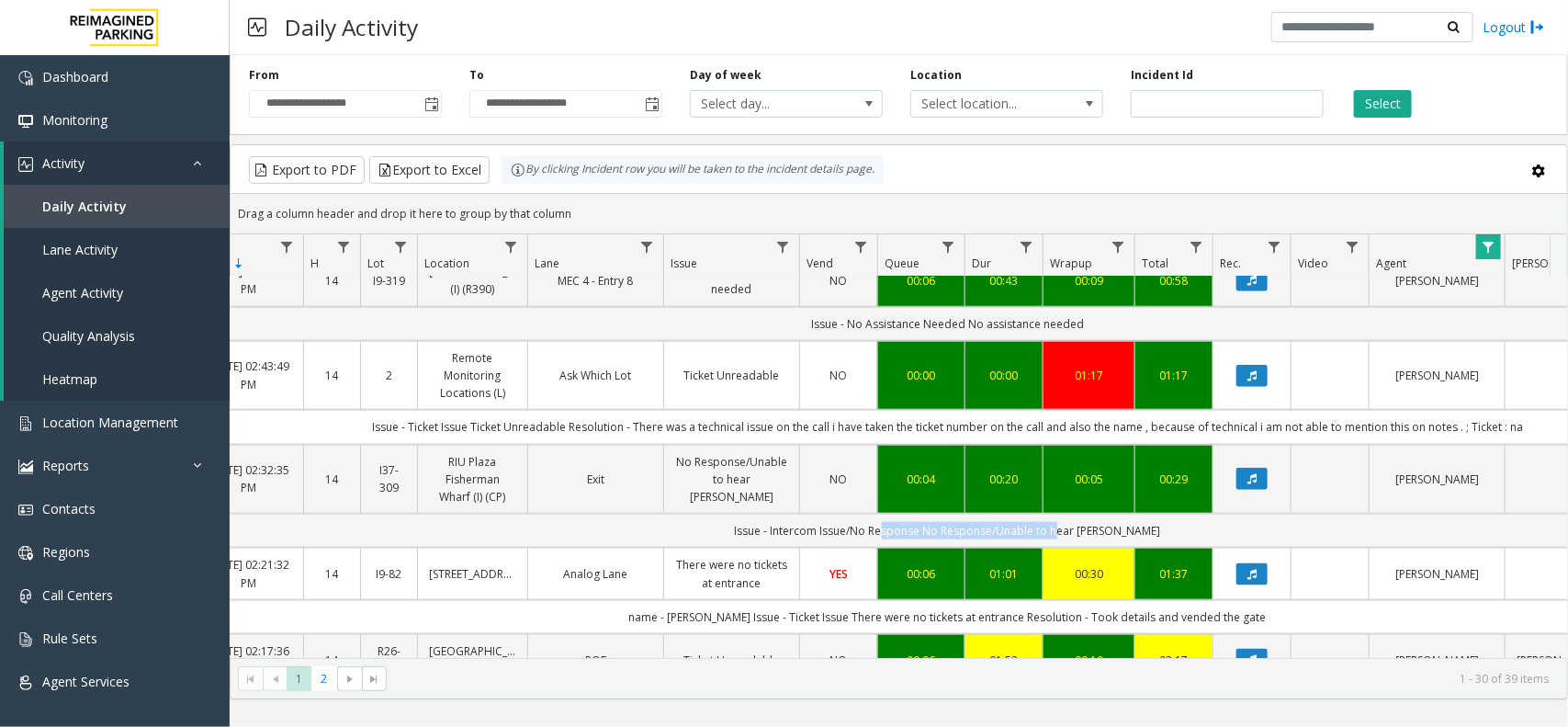 drag, startPoint x: 901, startPoint y: 439, endPoint x: 1072, endPoint y: 443, distance: 171.047 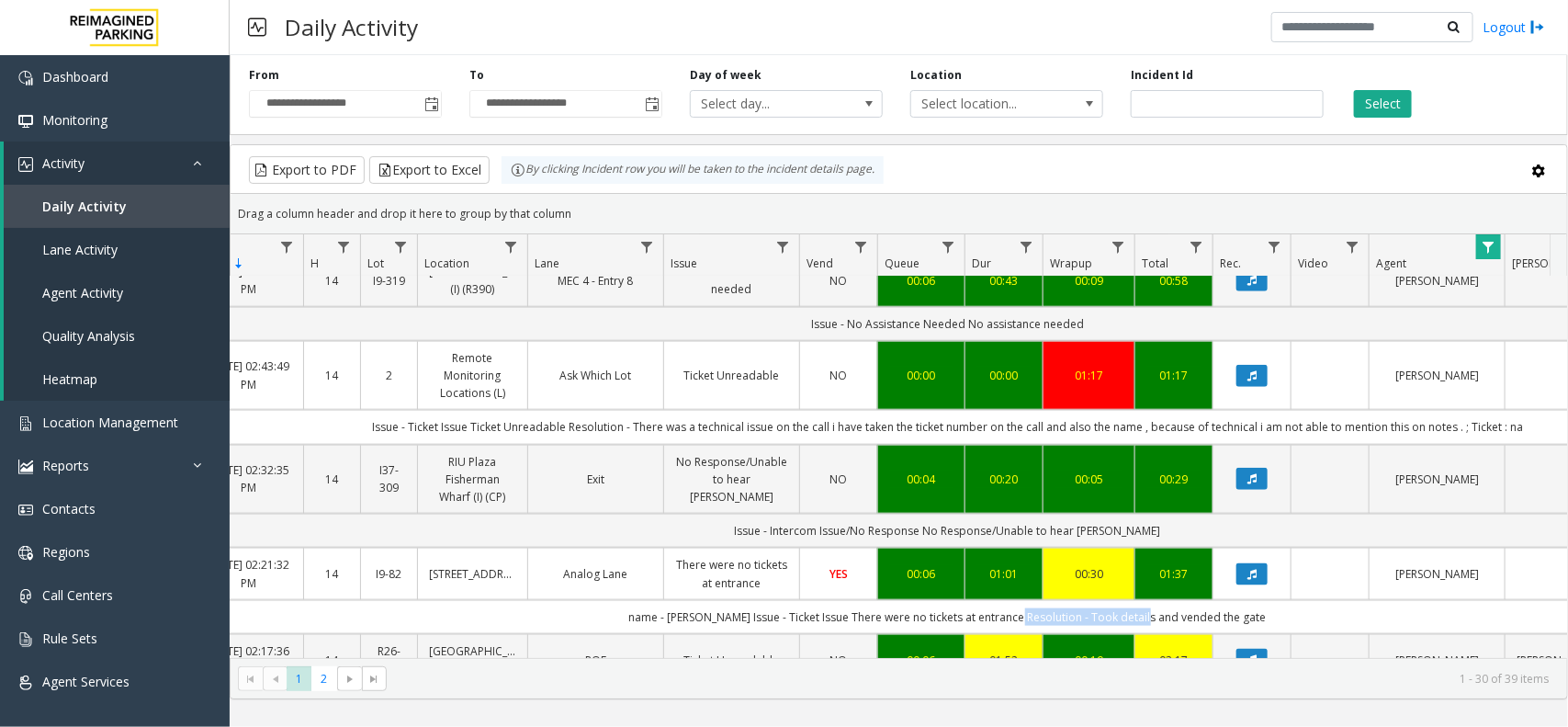 drag, startPoint x: 1025, startPoint y: 531, endPoint x: 1160, endPoint y: 524, distance: 135.18136 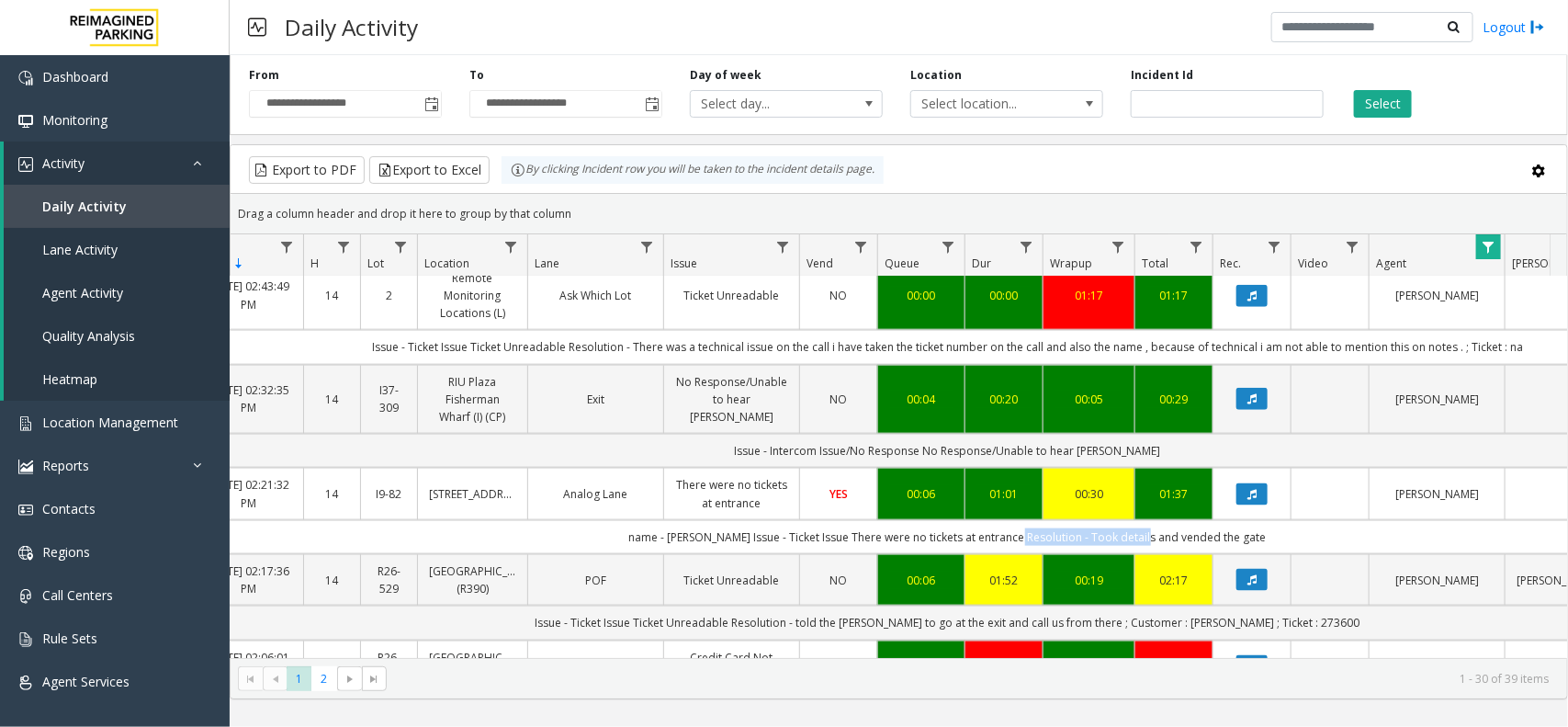 scroll, scrollTop: 1034, scrollLeft: 141, axis: both 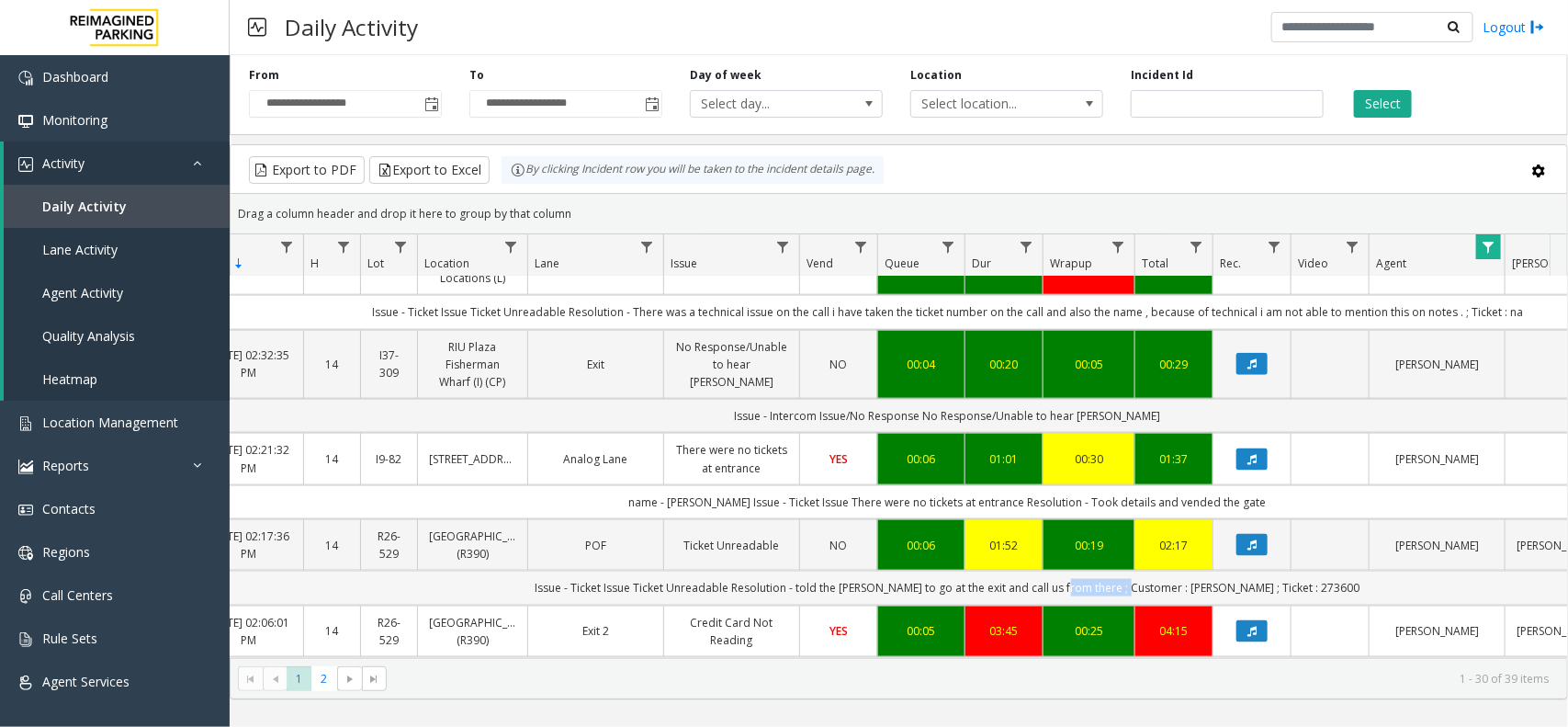 drag, startPoint x: 1109, startPoint y: 494, endPoint x: 1168, endPoint y: 497, distance: 59.07622 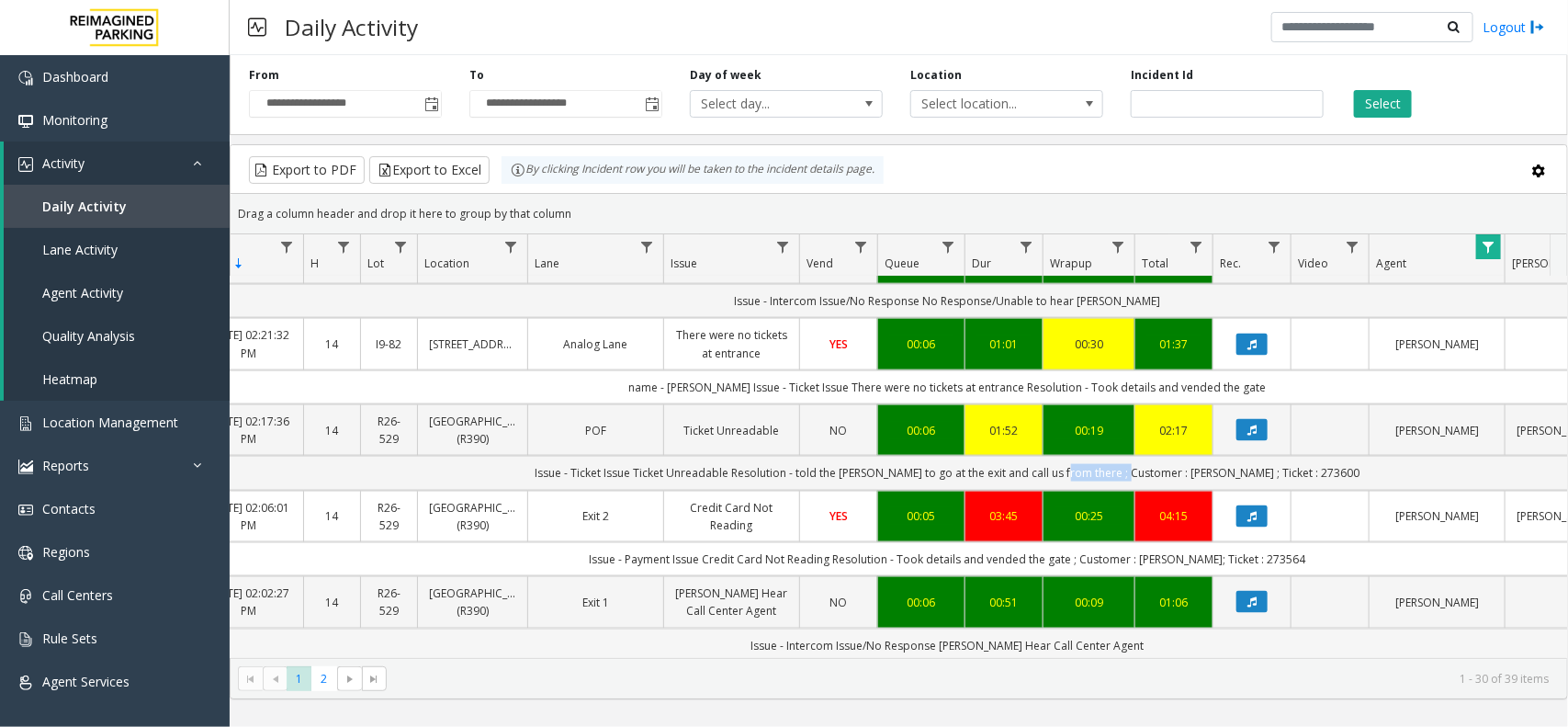 drag, startPoint x: 976, startPoint y: 548, endPoint x: 1151, endPoint y: 558, distance: 175.28548 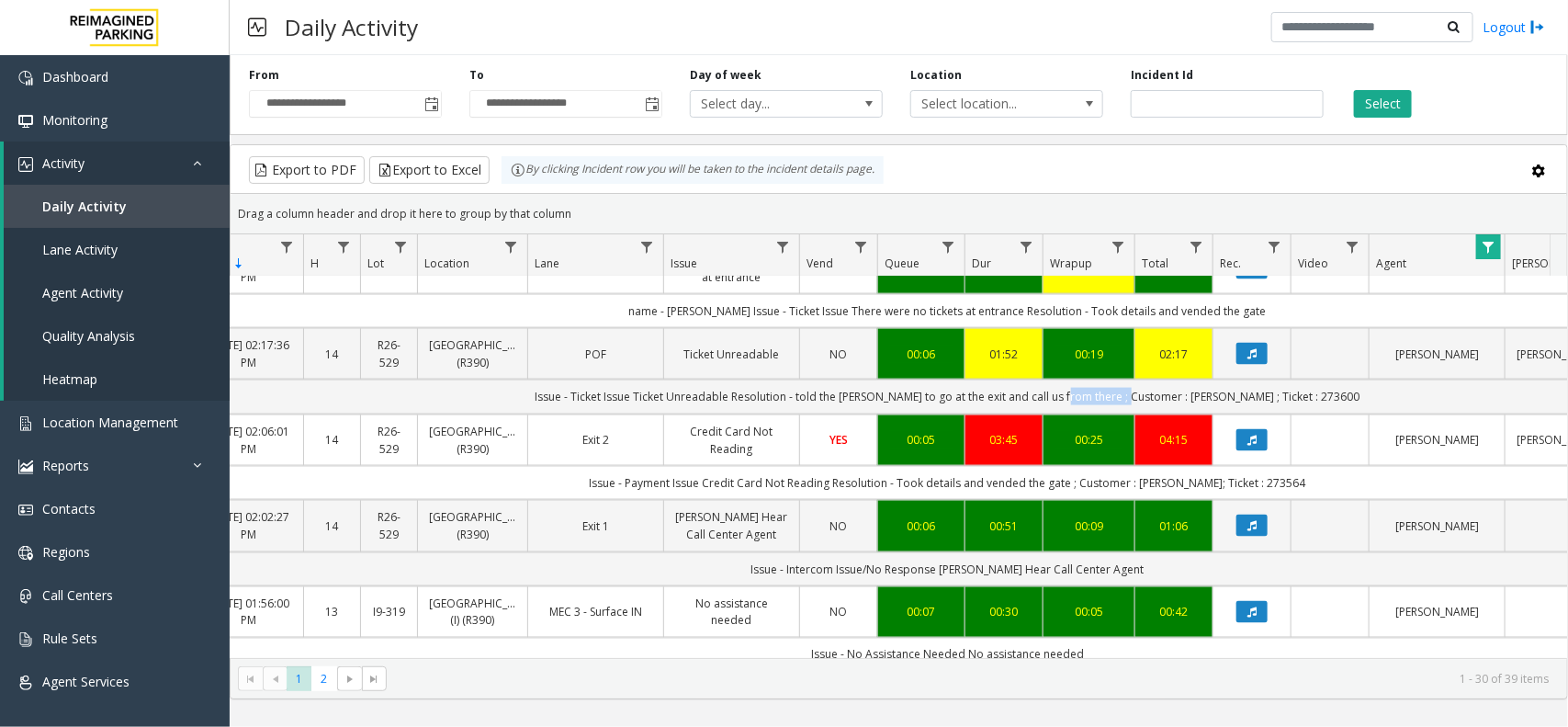 scroll, scrollTop: 1264, scrollLeft: 141, axis: both 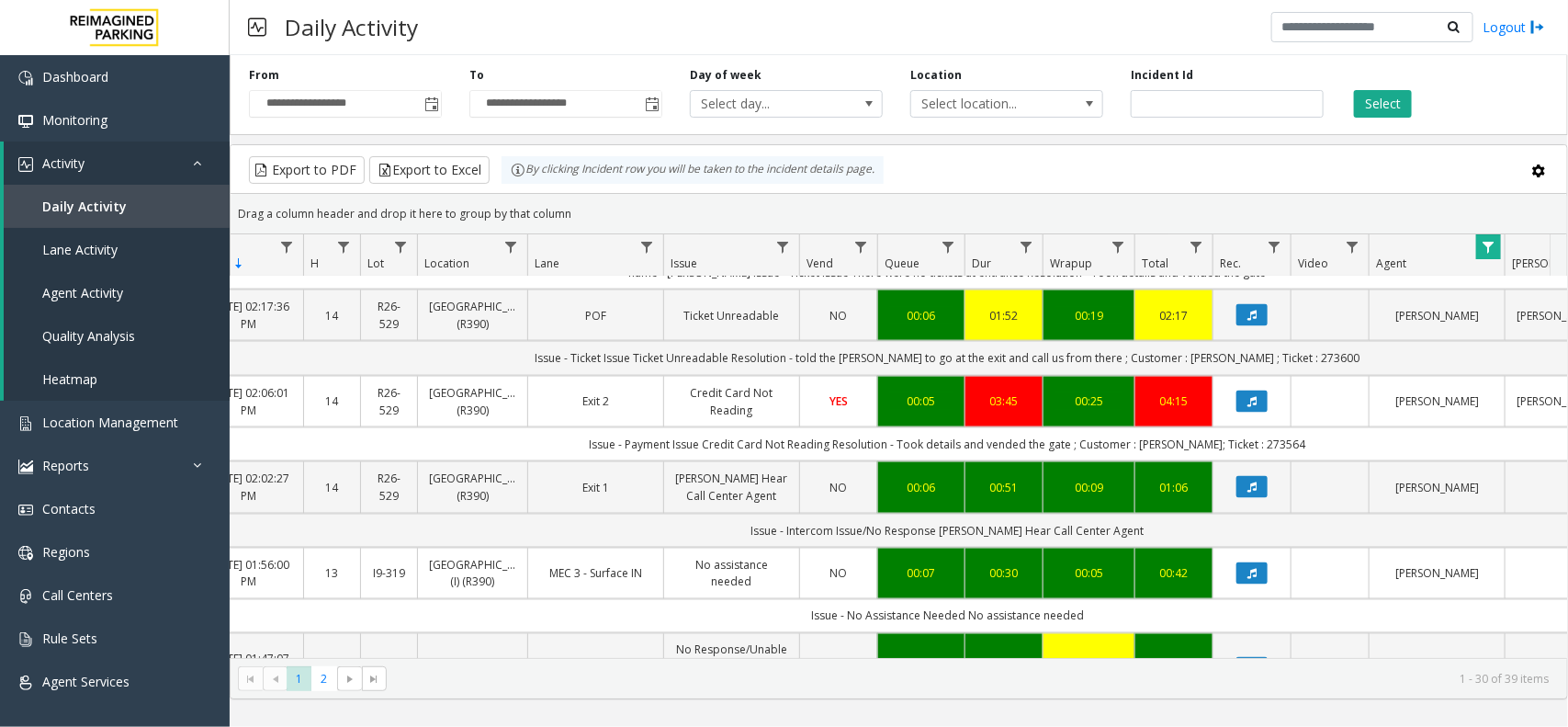 drag, startPoint x: 1094, startPoint y: 538, endPoint x: 1180, endPoint y: 538, distance: 86 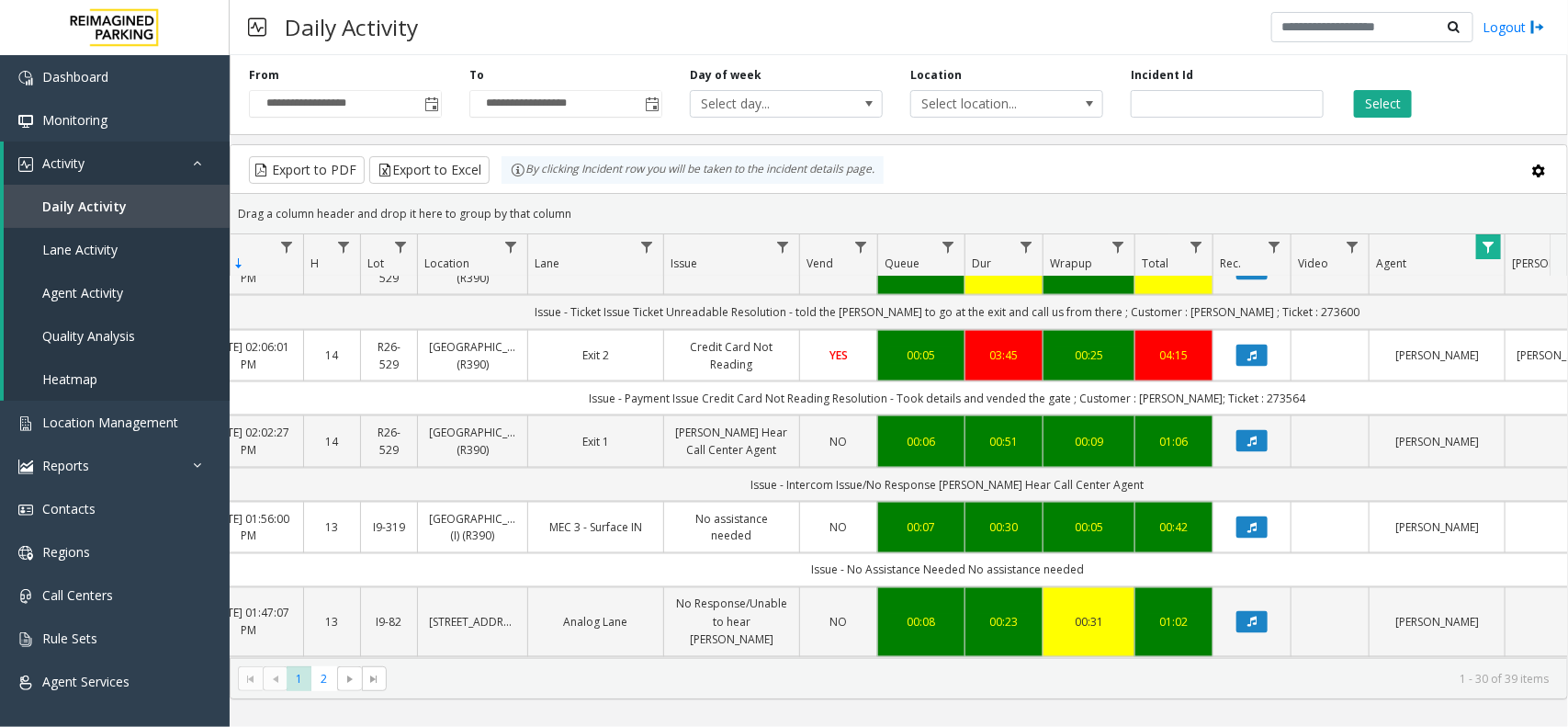 click on "4041060   [DATE] 03:24:07 PM
15   L21082601   3005 Buckhead (L)   Peachtree Exit   No Response/Unable to hear [PERSON_NAME]   NO   00:05   00:26   00:08   00:39   [PERSON_NAME]      genesys   NO   Issue - Intercom Issue/No Response
No Response/Unable to hear [PERSON_NAME]   4041056   [DATE] 03:13:43 PM
15   I9-537   Waterpark Place (I)   WaterP EX4   No Response/Unable to hear [PERSON_NAME]   NO   00:05   00:50   00:16   01:11   [PERSON_NAME]      genesys   NO   Issue - Intercom Issue/No Response
No Response/Unable to hear [PERSON_NAME]   4041037   [DATE] 02:56:14 PM
14   L21082601   3005 Buckhead (L)   [PERSON_NAME] (Retail) Exit    No Response/Unable to hear [PERSON_NAME]   NO   00:00   00:44   00:30   01:14   [PERSON_NAME]      genesys   NO   Issue - Intercom Issue/No Response
No Response/Unable to hear [PERSON_NAME]   4041033   [DATE] 02:55:23 PM
14   L21082601   3005 Buckhead (L)   [PERSON_NAME] (Retail) Exit    No Response/Unable to hear [PERSON_NAME]   NO   00:00   00:27   00:13   00:40   [PERSON_NAME]      genesys   NO   4041028   14" 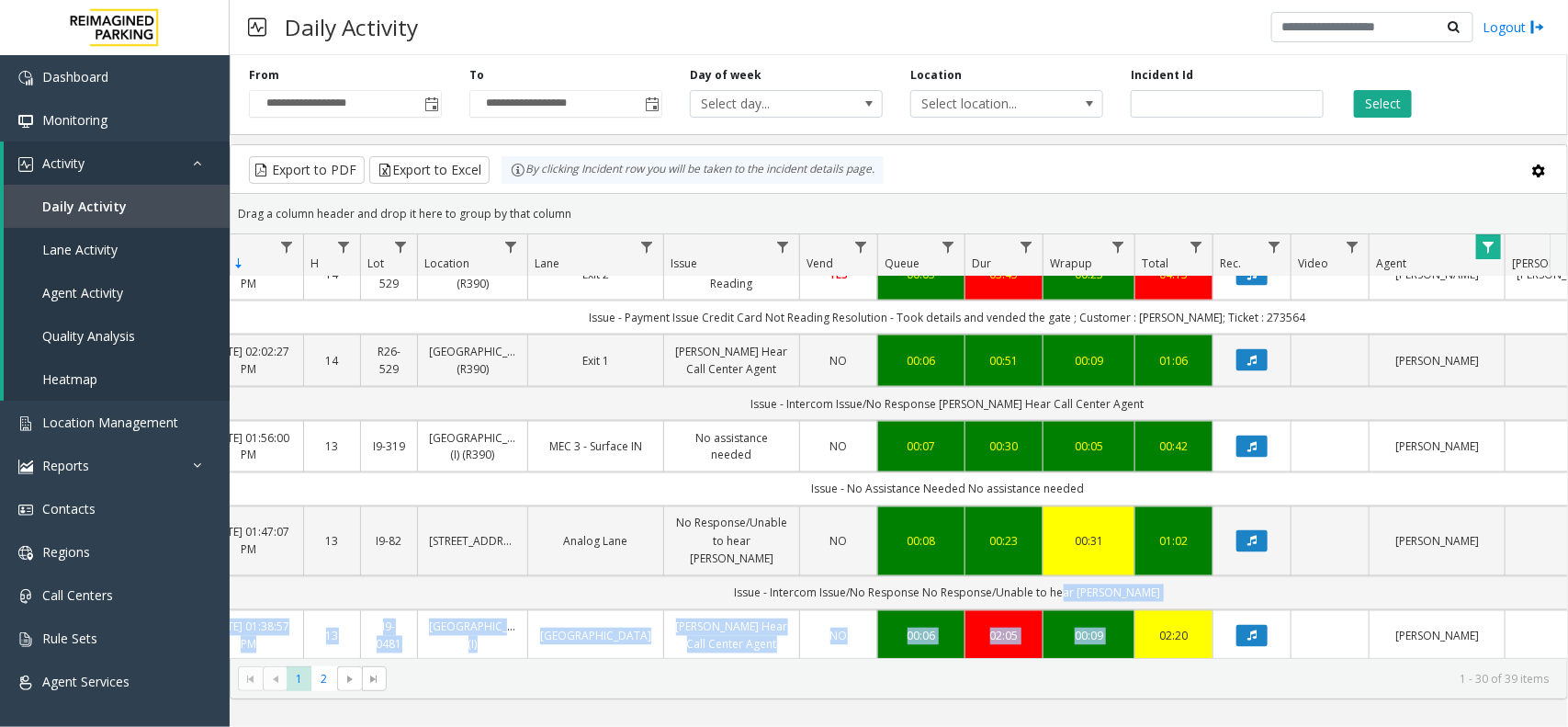 scroll, scrollTop: 1431, scrollLeft: 141, axis: both 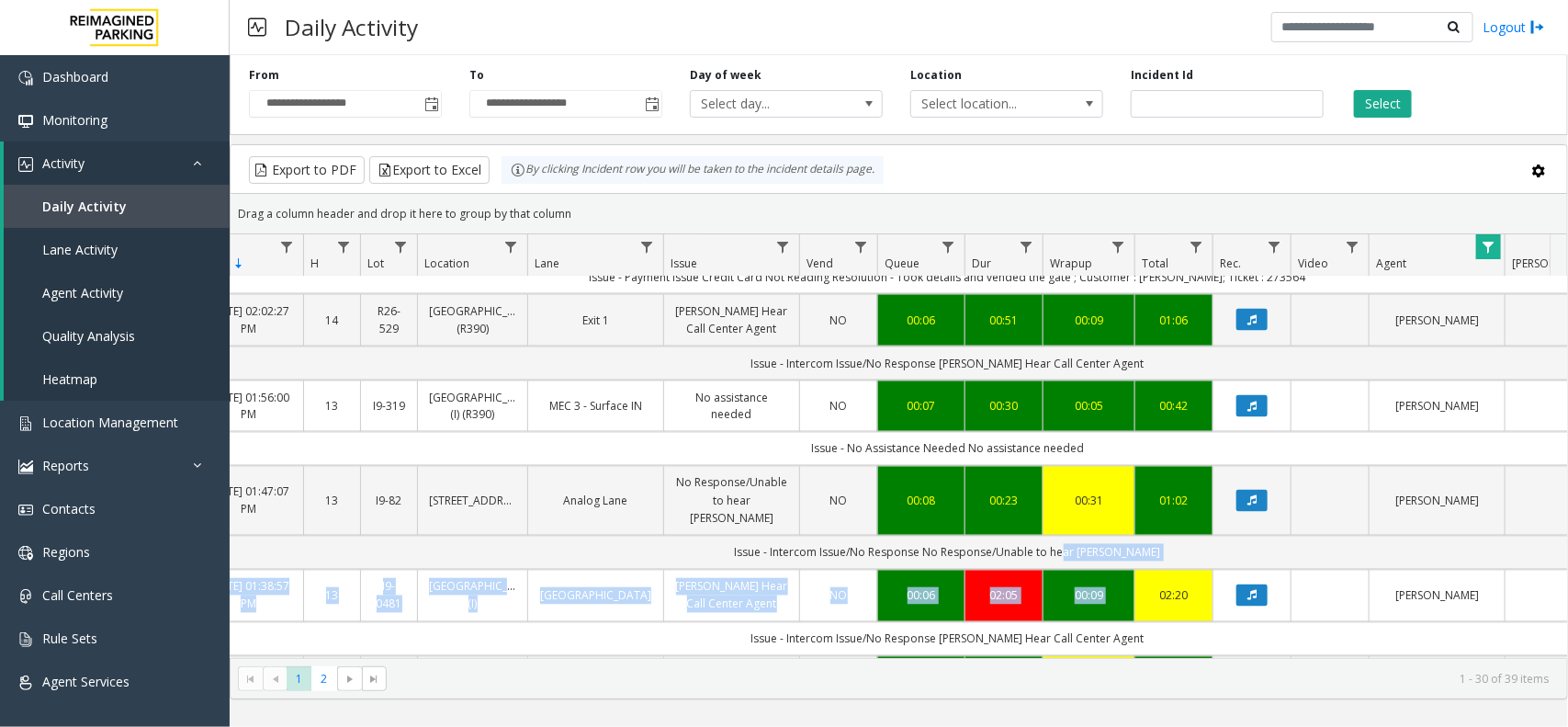 drag, startPoint x: 1025, startPoint y: 562, endPoint x: 1149, endPoint y: 576, distance: 124.78782 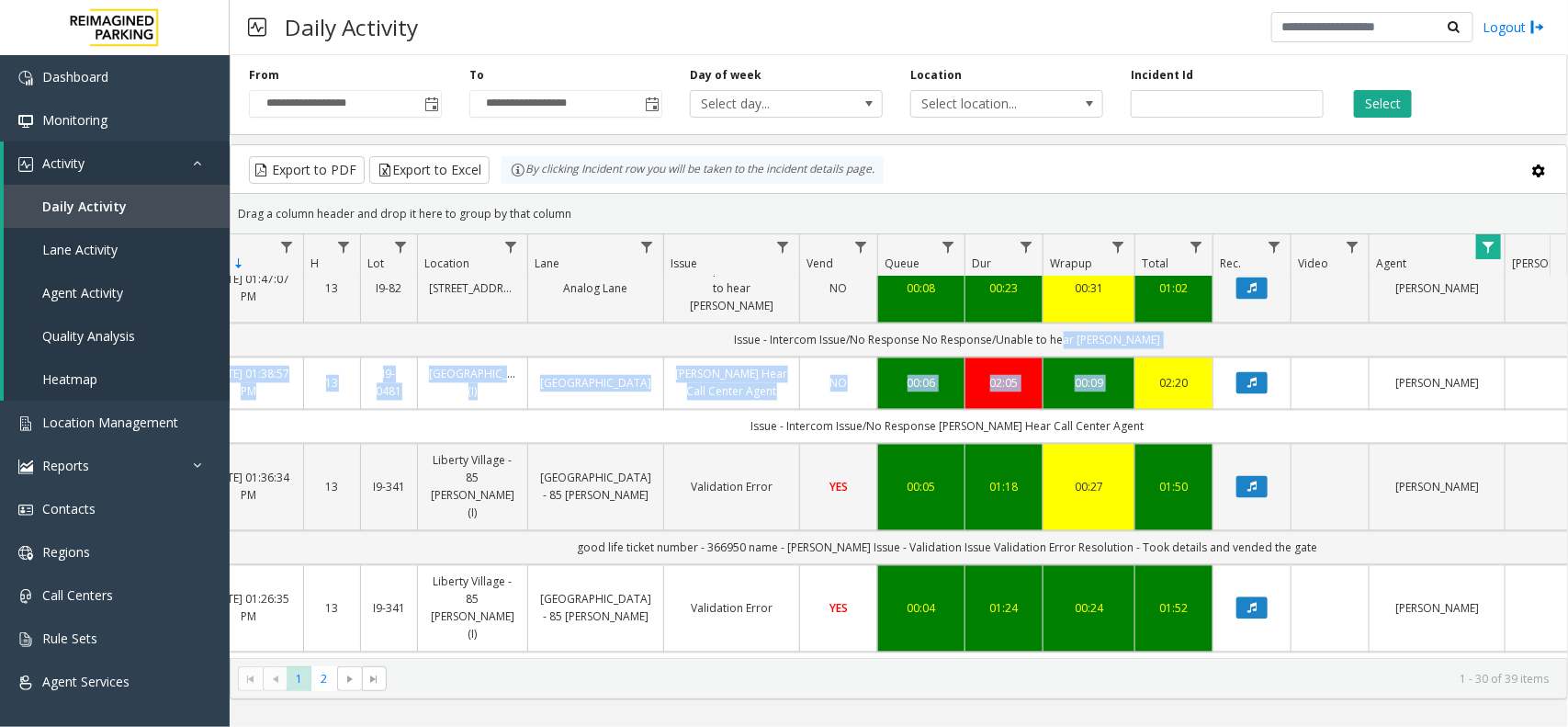scroll, scrollTop: 1661, scrollLeft: 141, axis: both 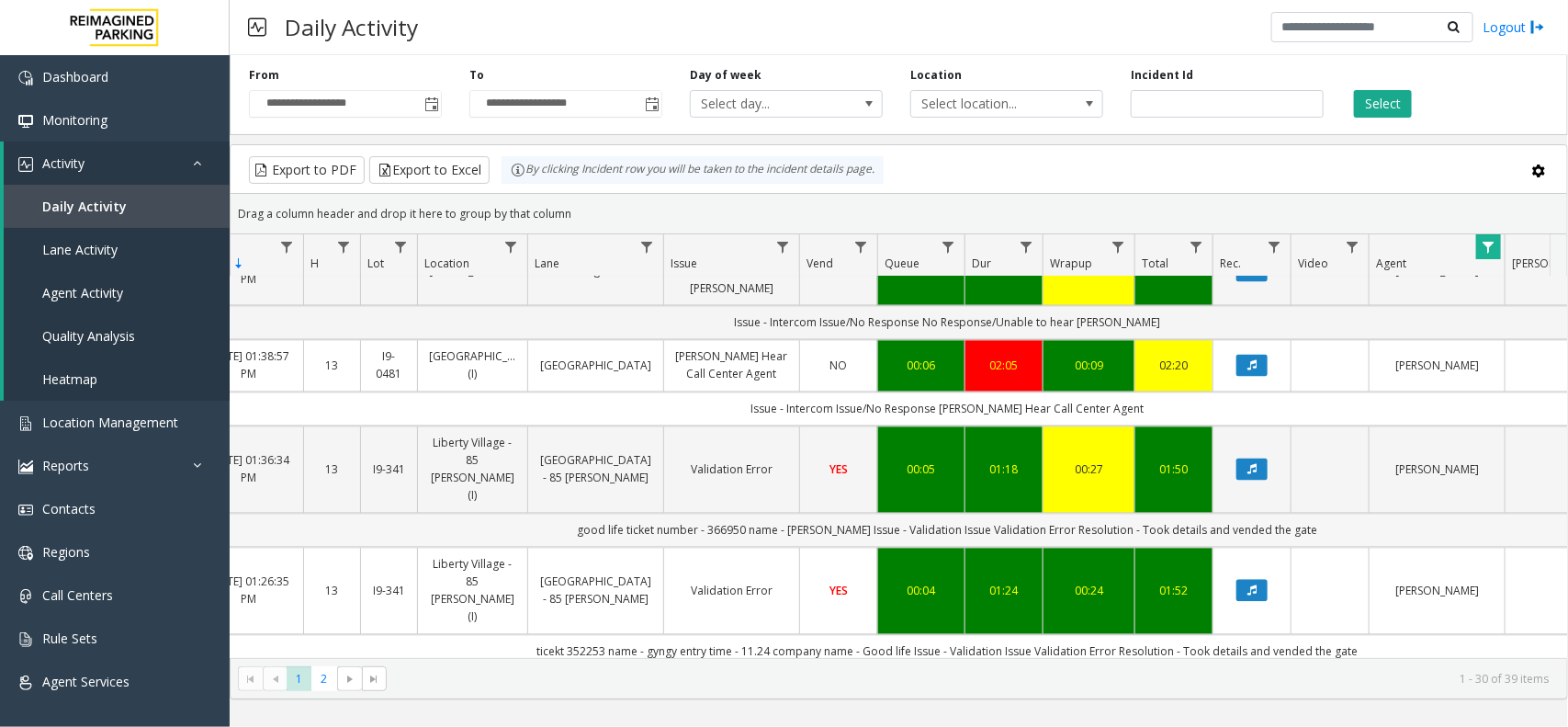 click on "good life
ticket number - 366950
name - [PERSON_NAME]
Issue - Validation Issue
Validation Error
Resolution - Took details and vended the gate" 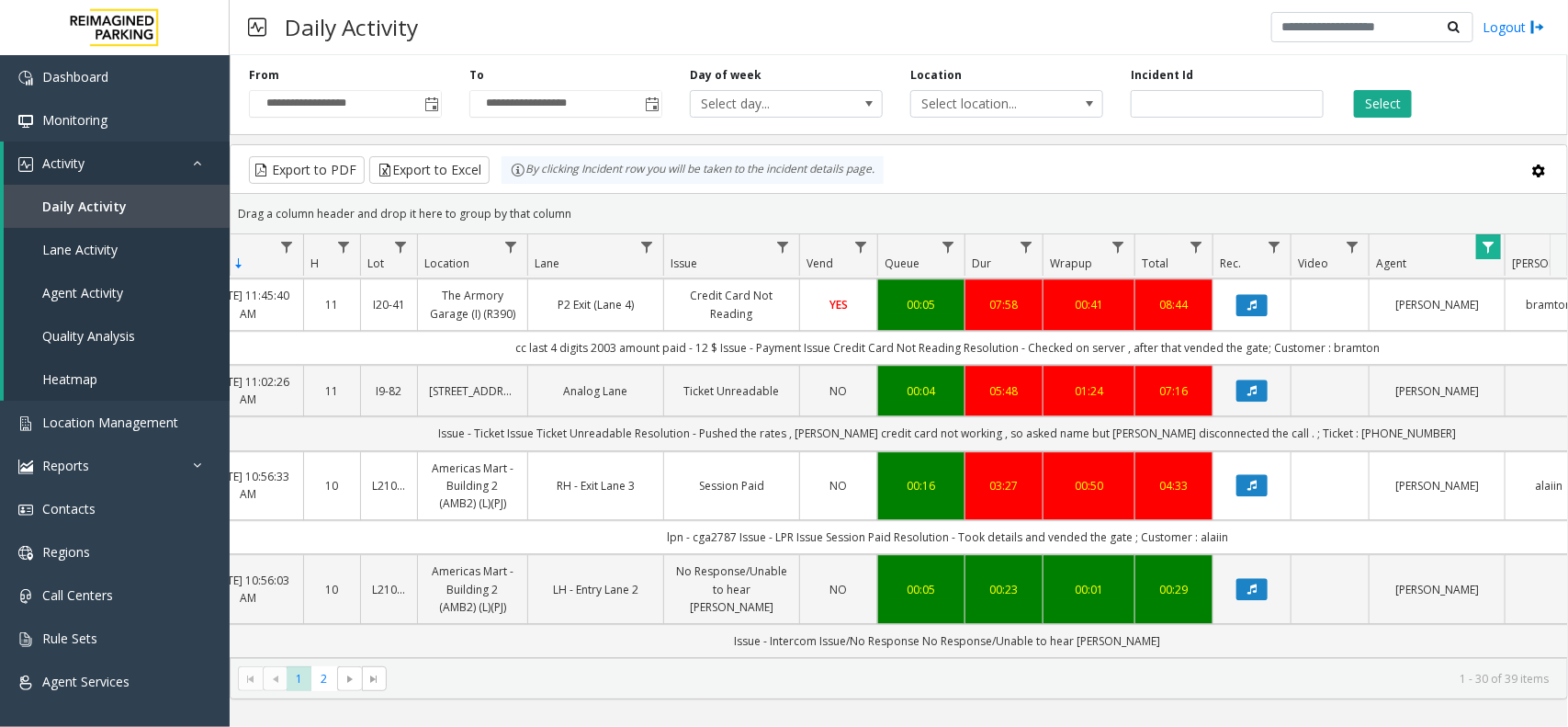 scroll, scrollTop: 2365, scrollLeft: 141, axis: both 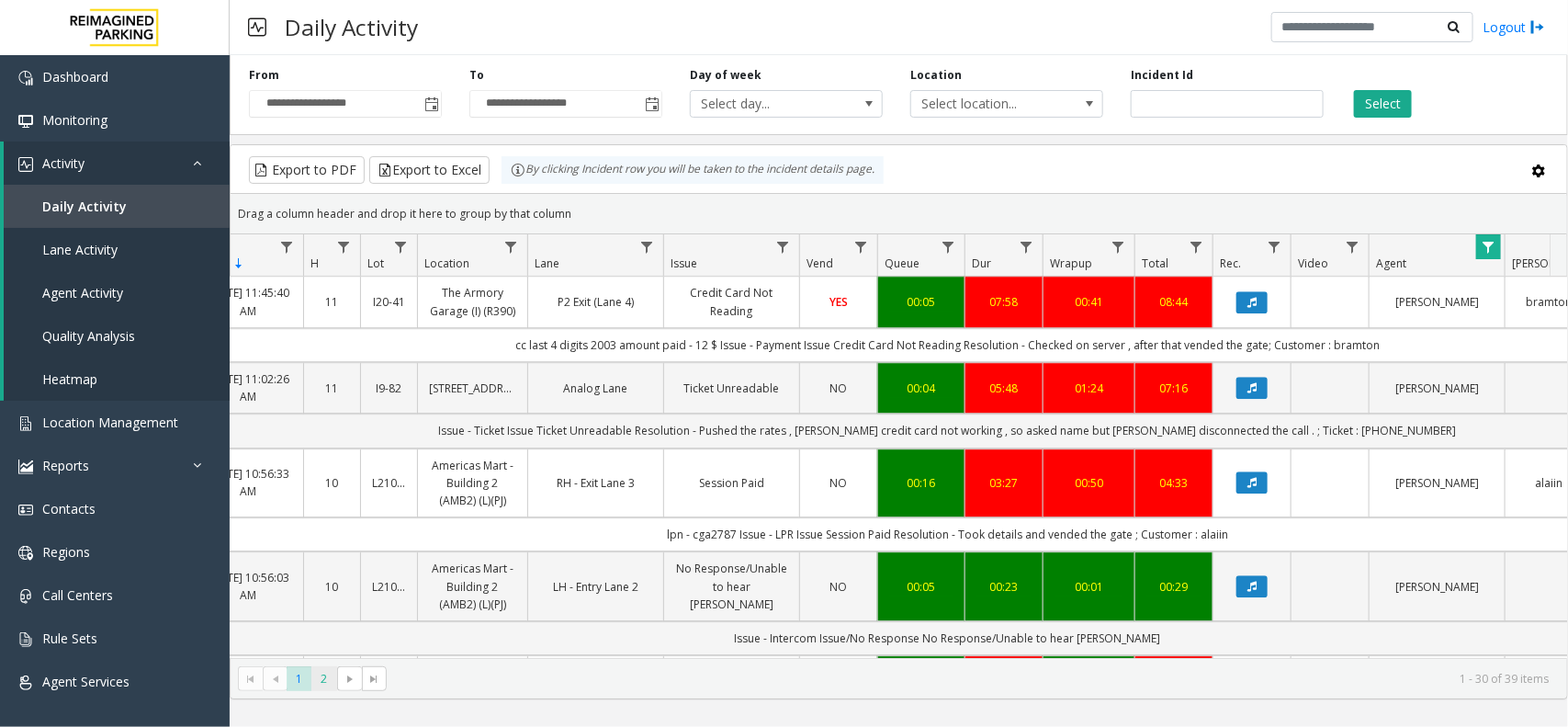 click on "2" 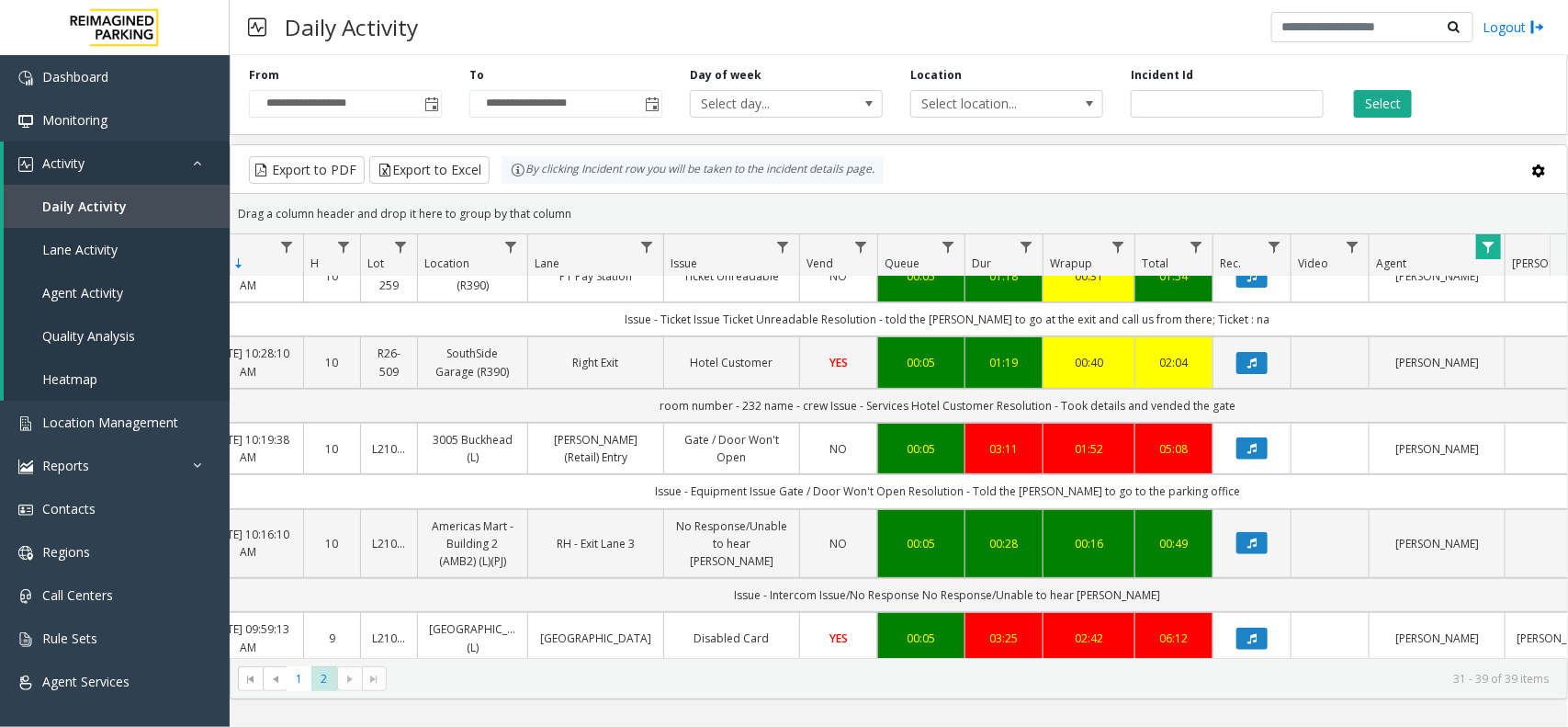 scroll, scrollTop: 0, scrollLeft: 141, axis: horizontal 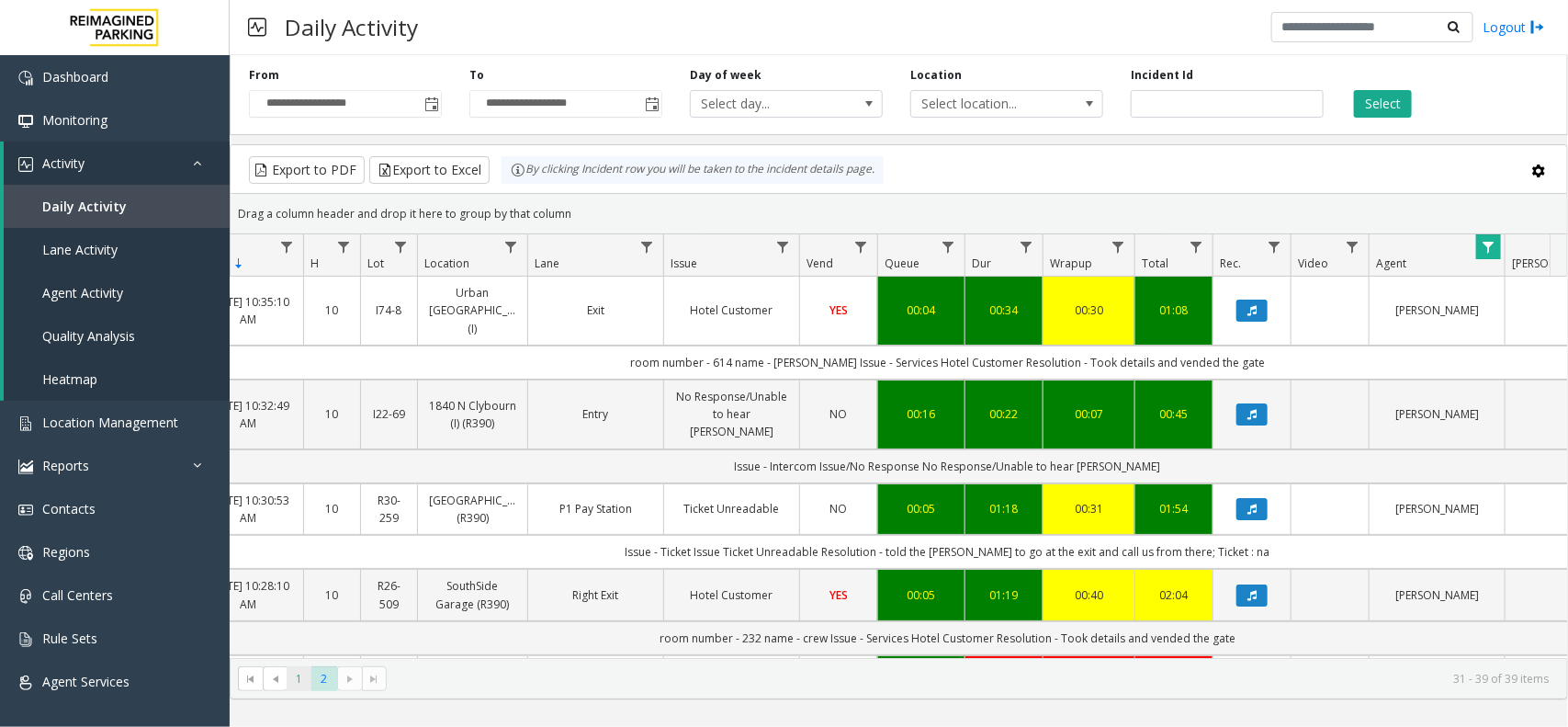 click on "1" 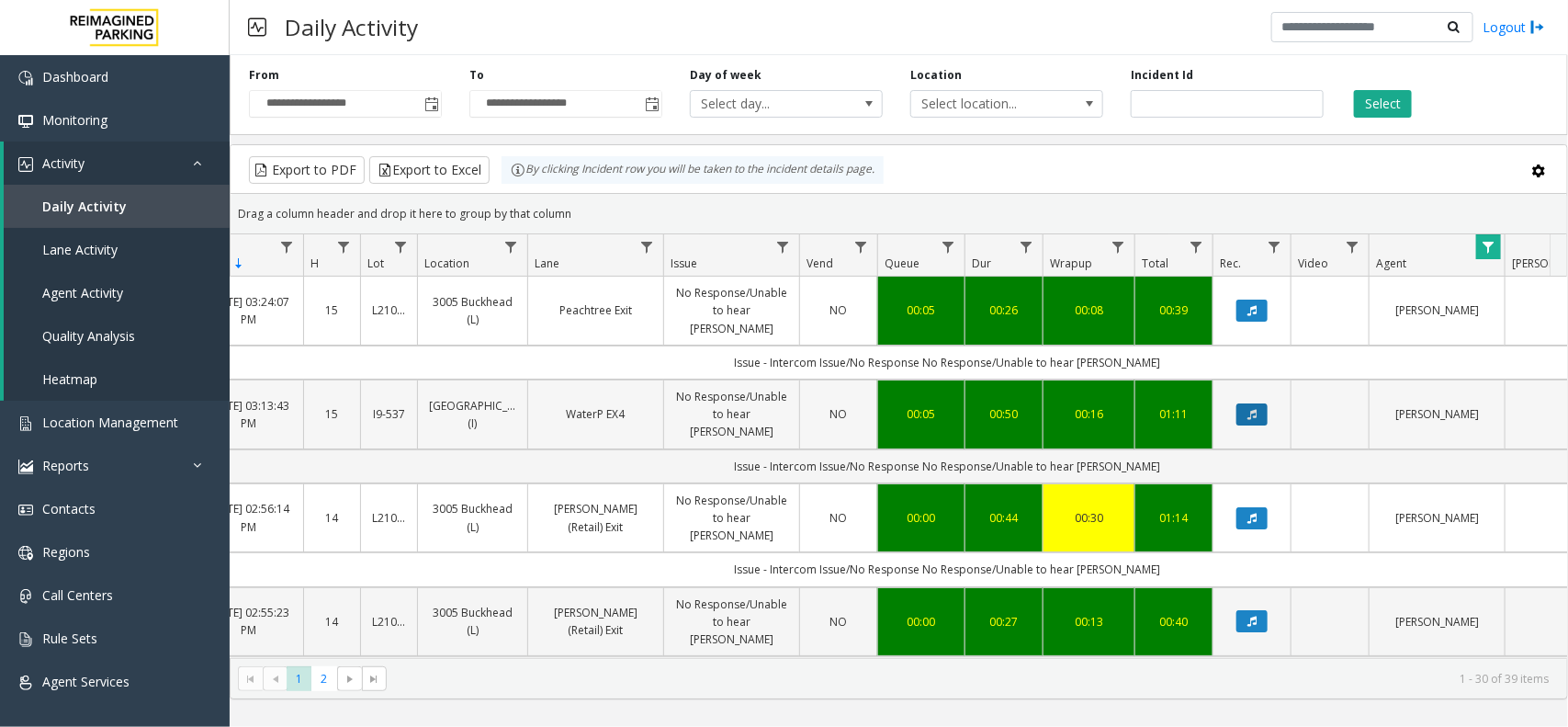 click 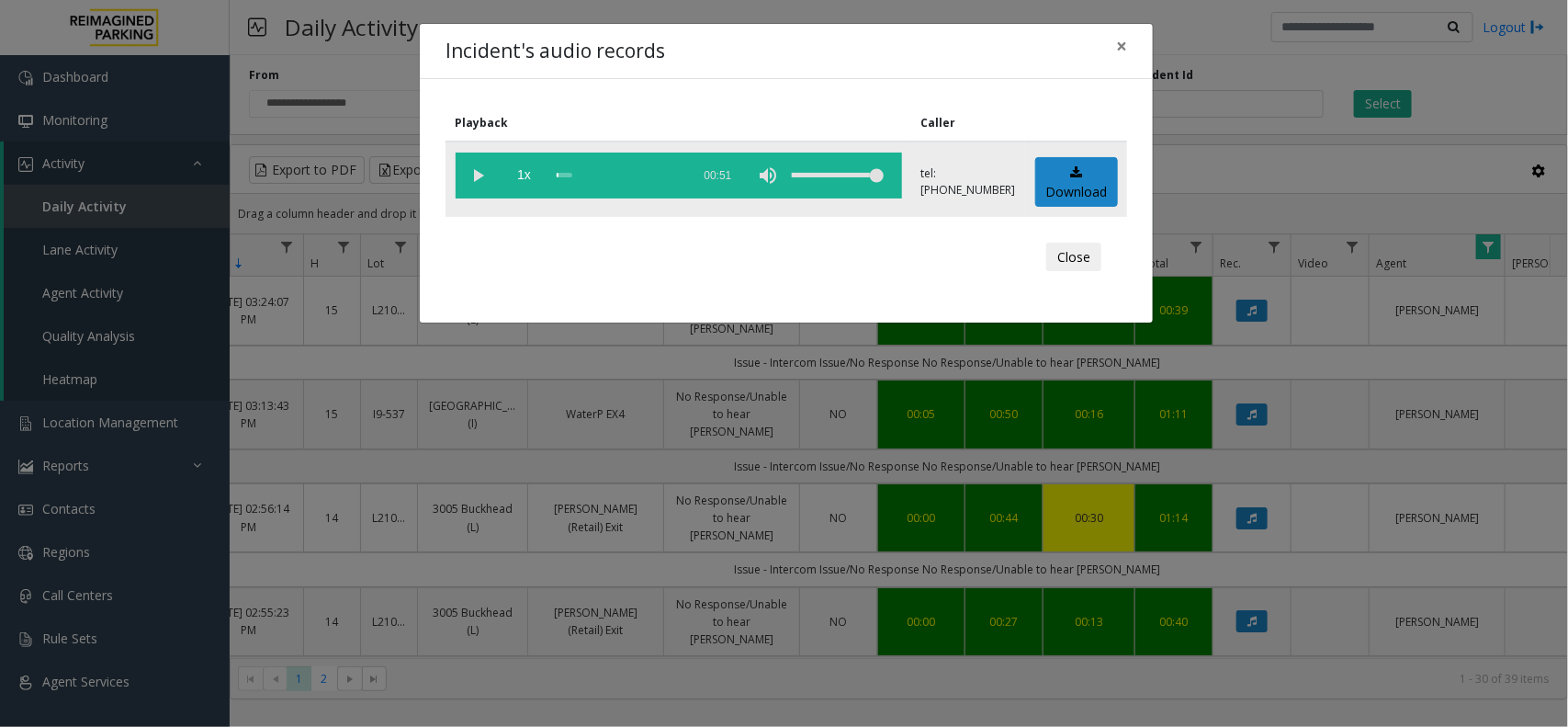 click 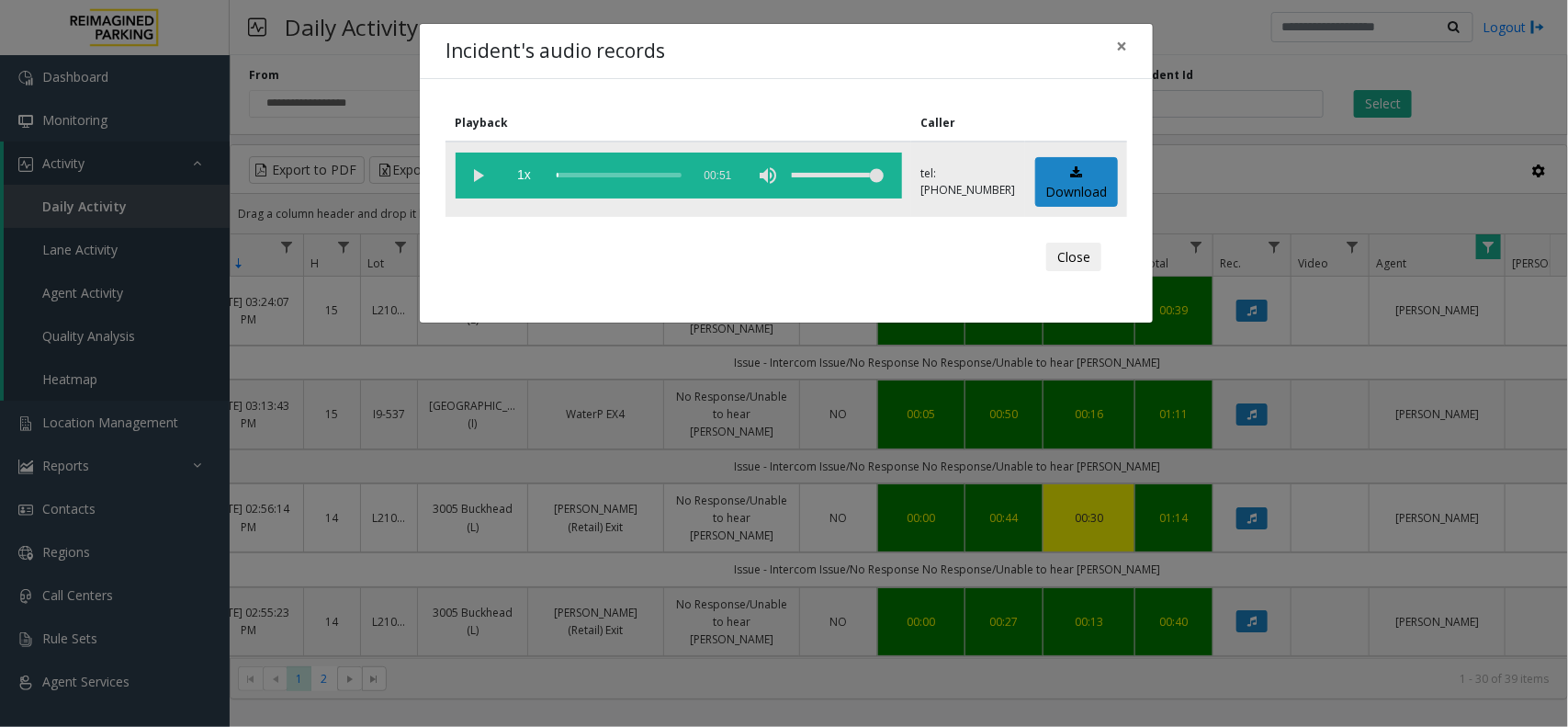 drag, startPoint x: 580, startPoint y: 172, endPoint x: 556, endPoint y: 176, distance: 24.33105 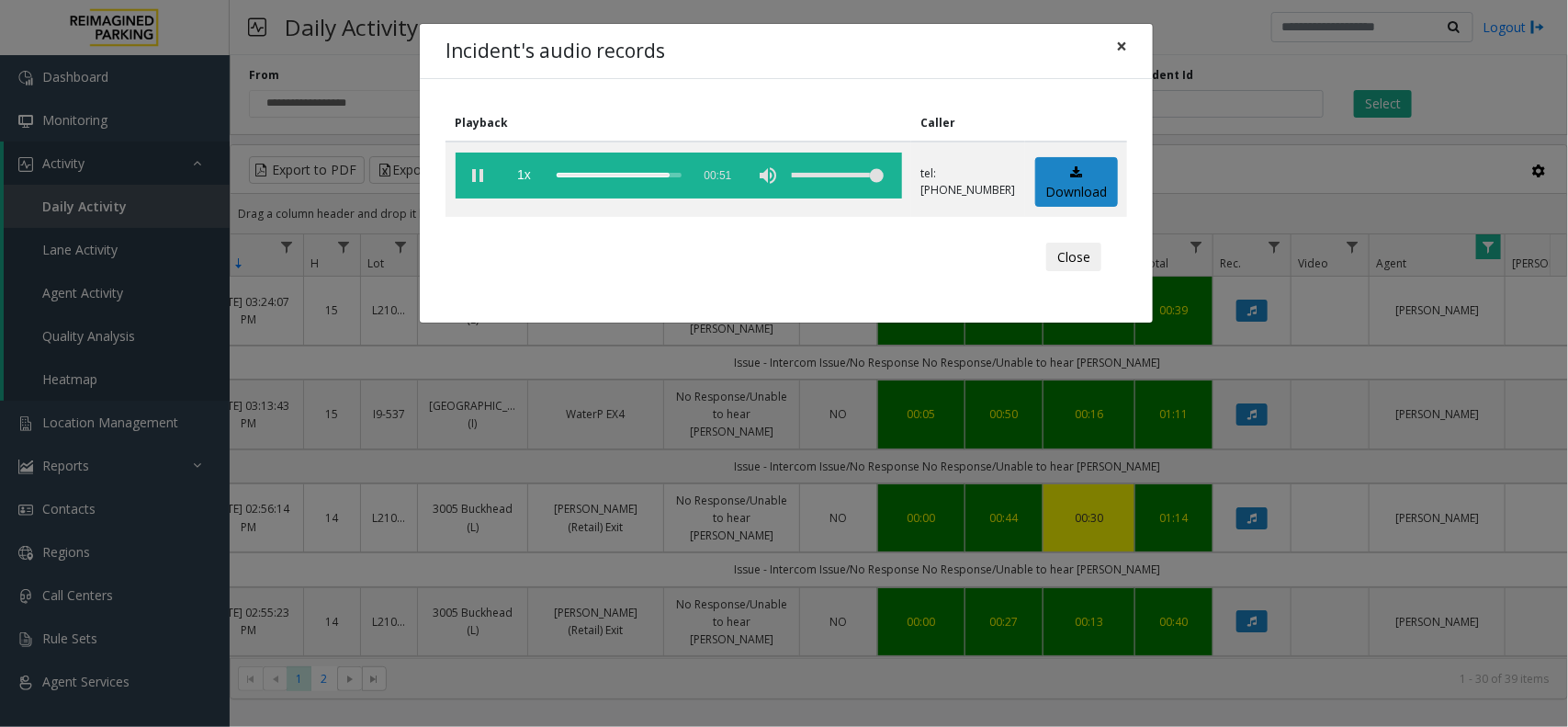 click on "×" 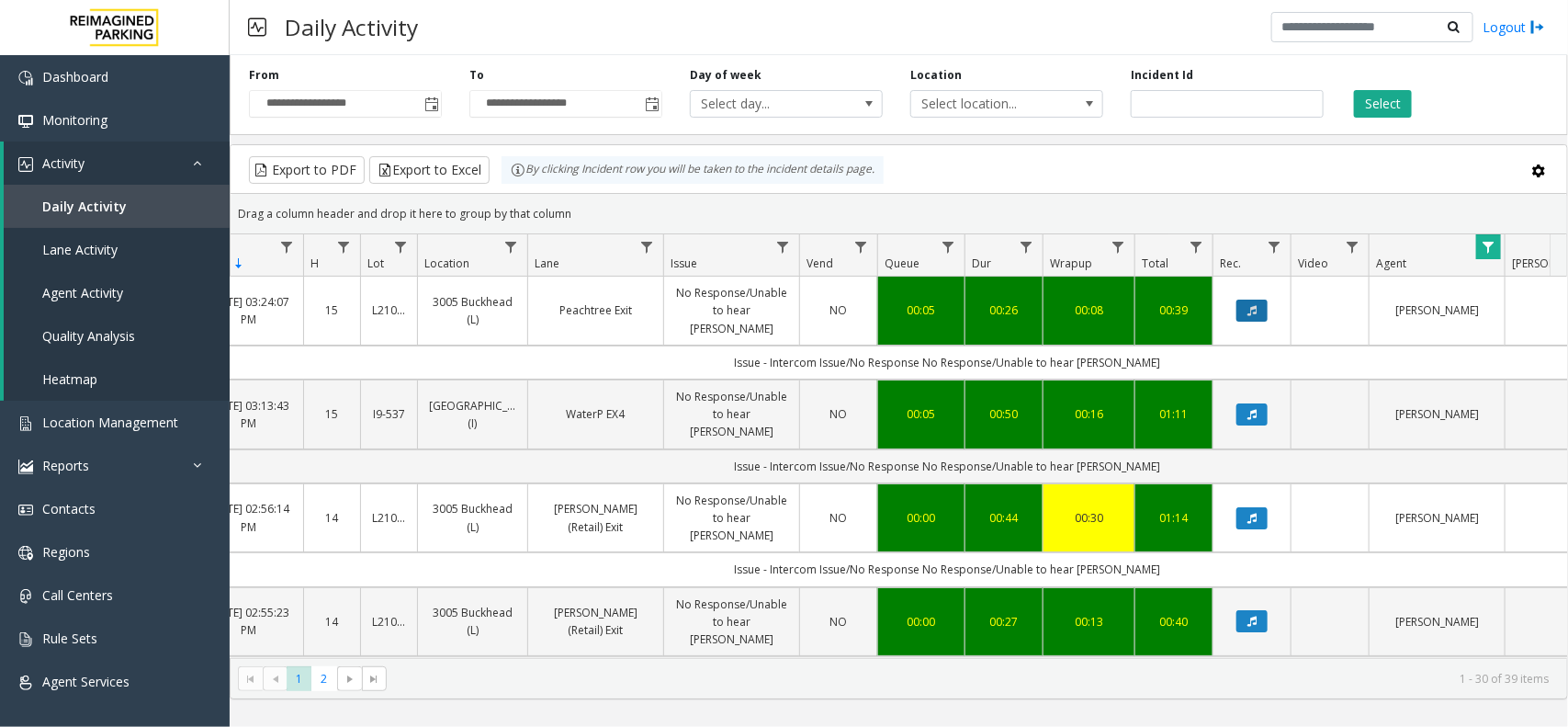 click 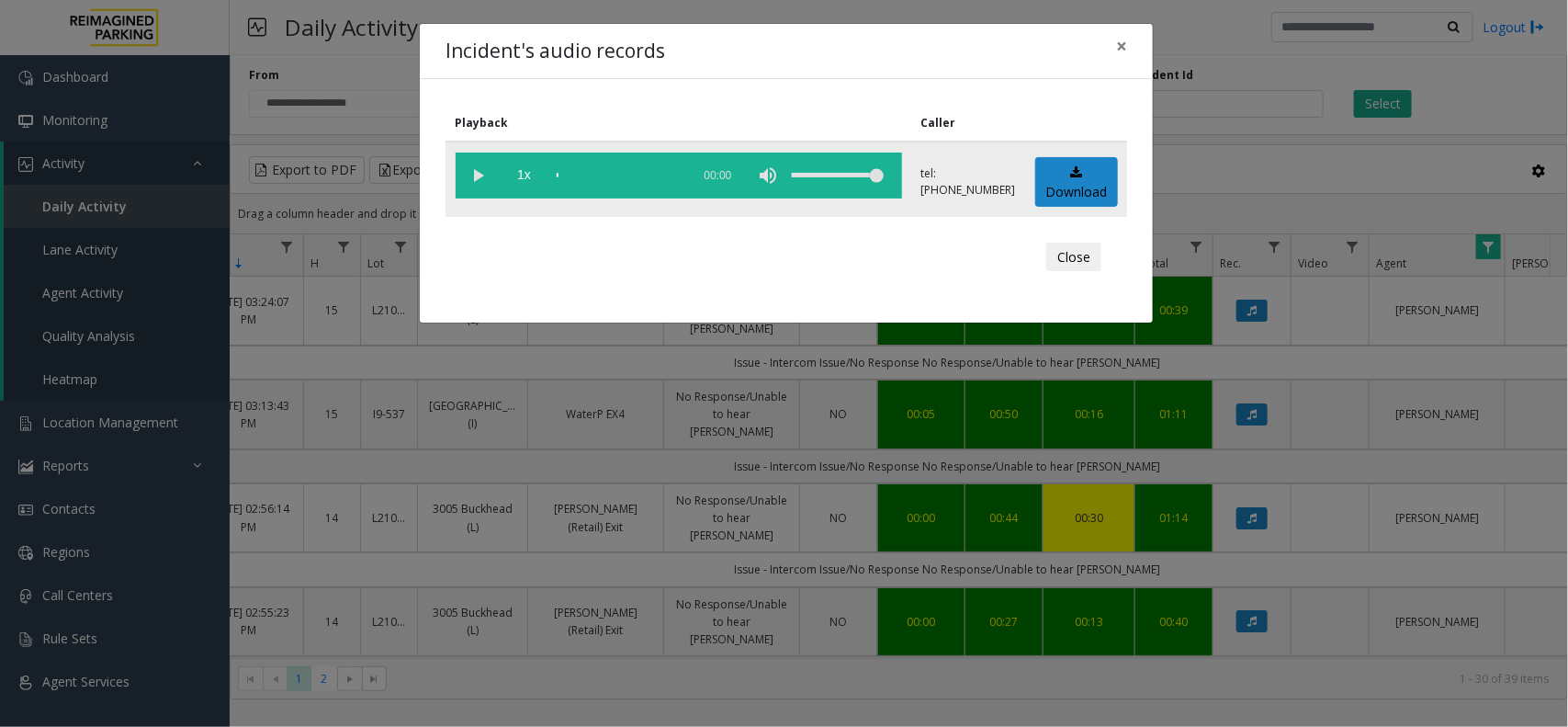 click 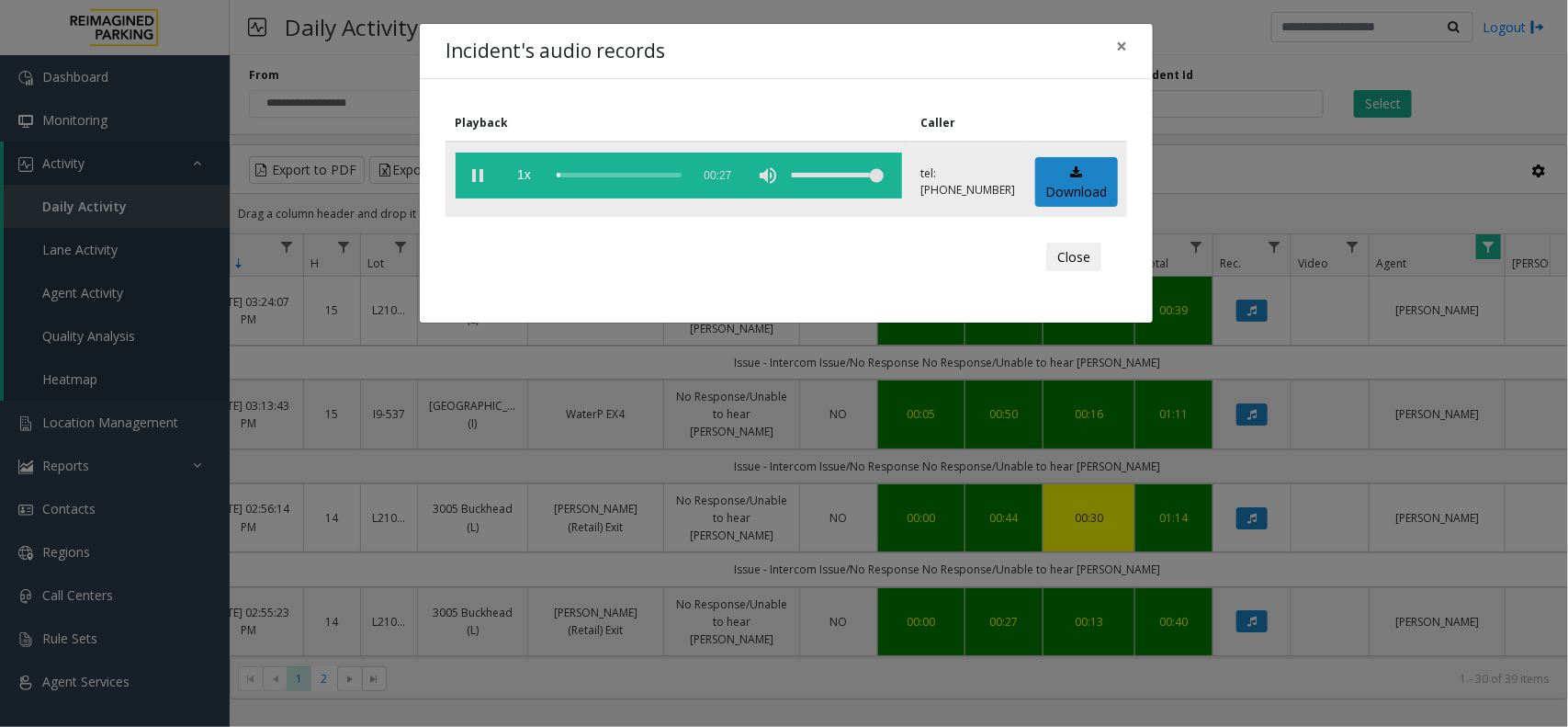 click 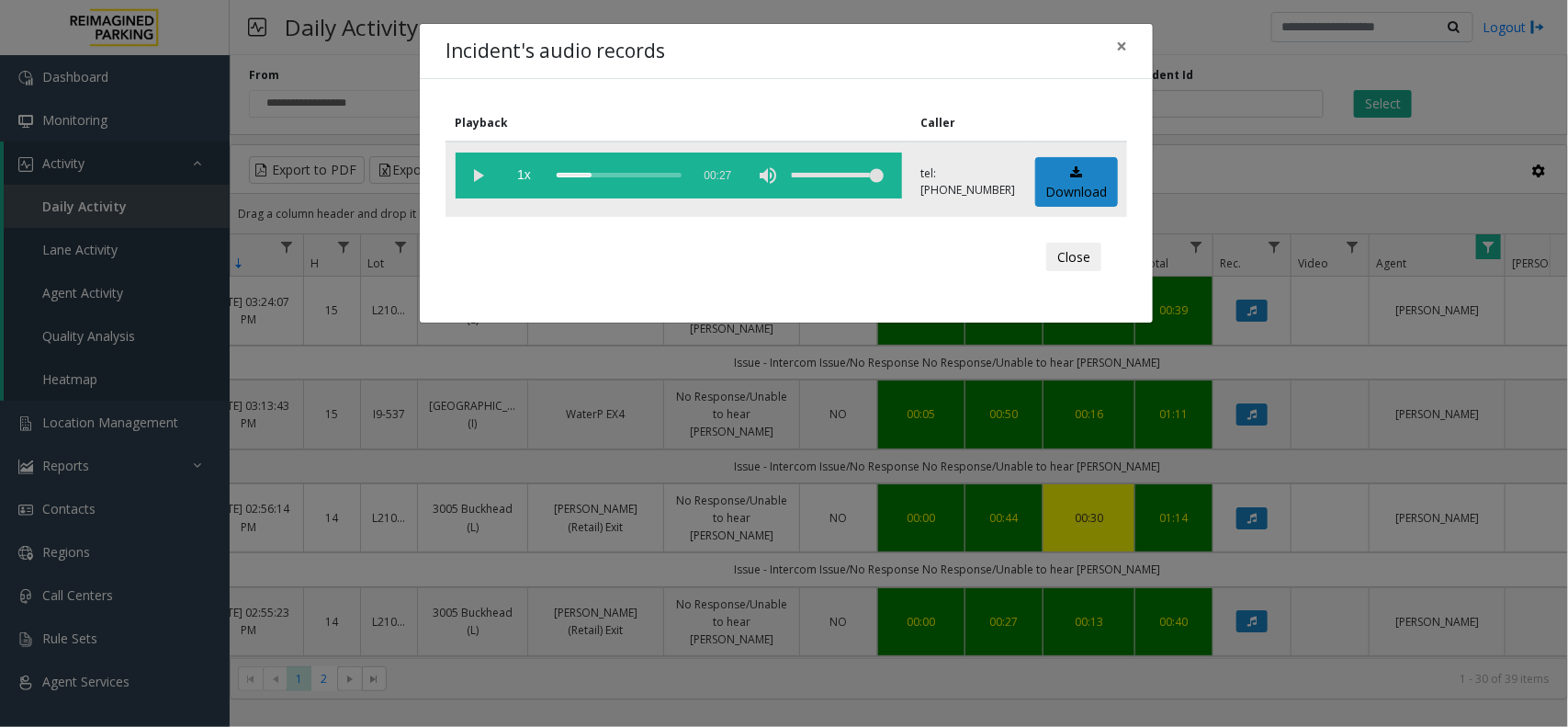 click 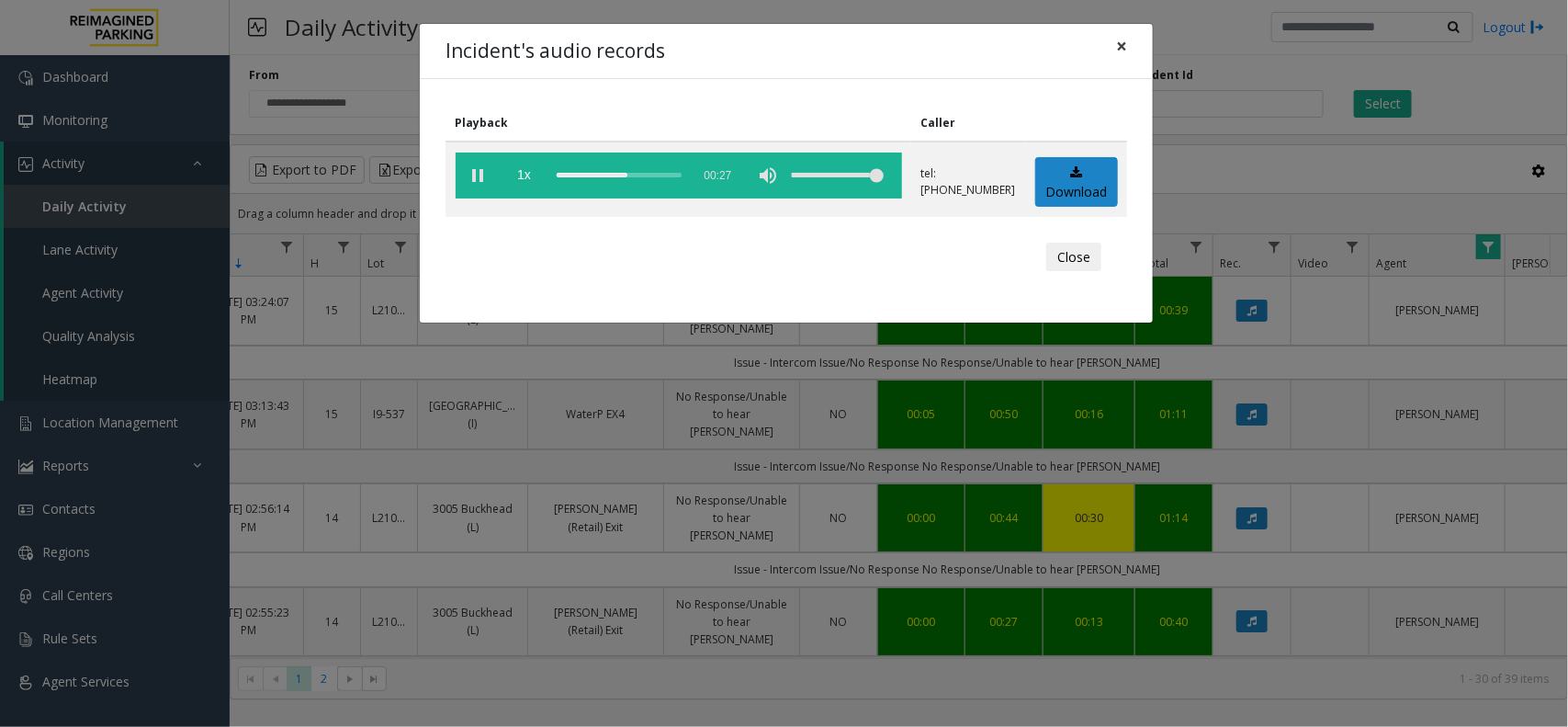 click on "×" 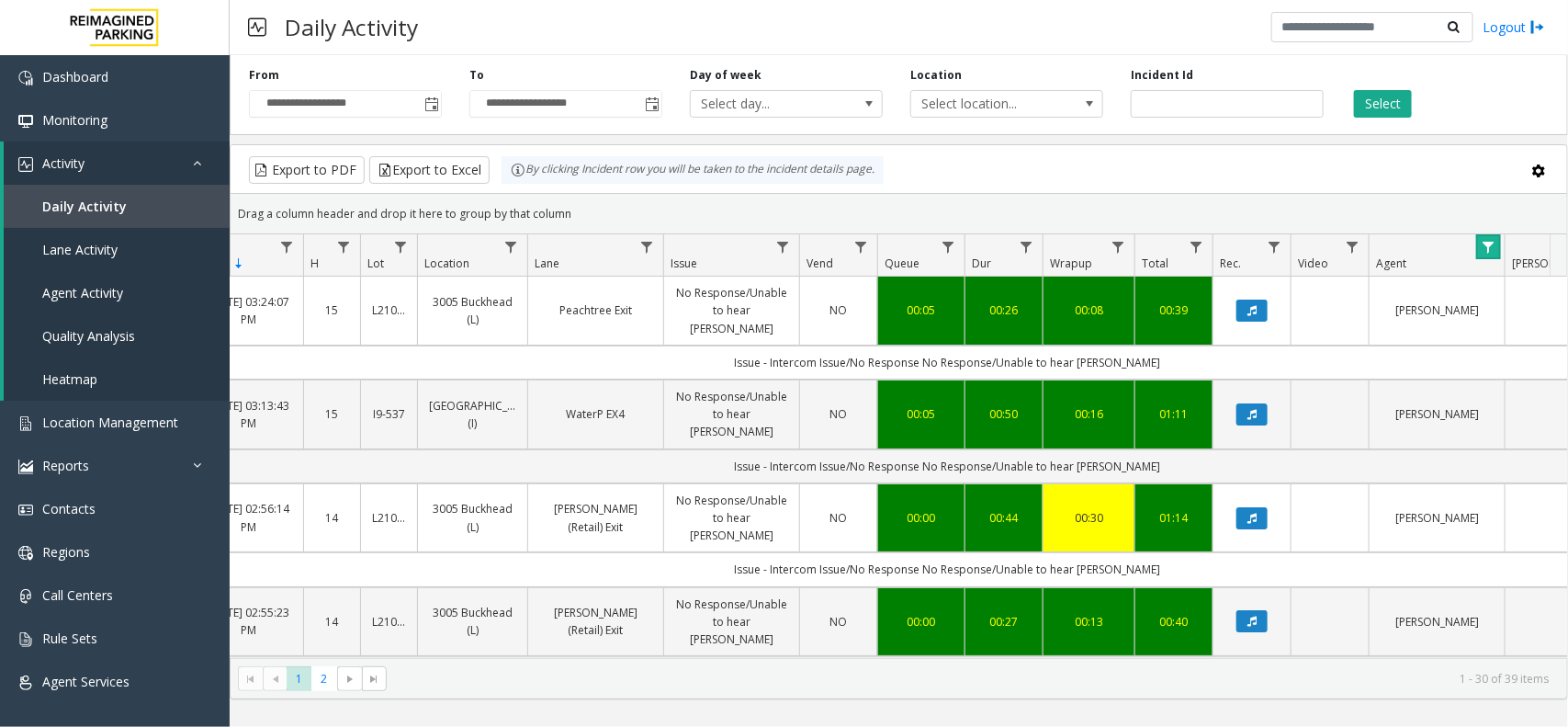 click 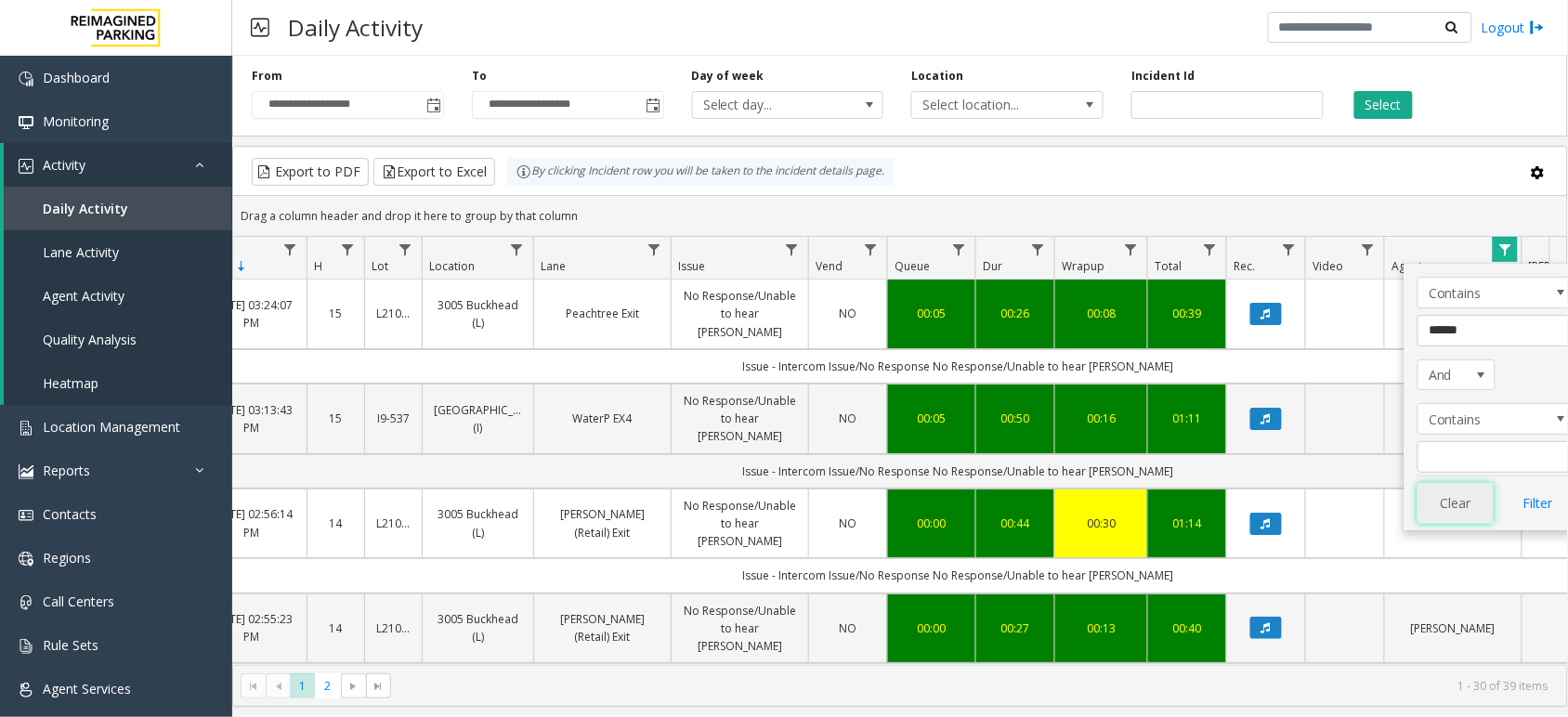 click on "Clear" 